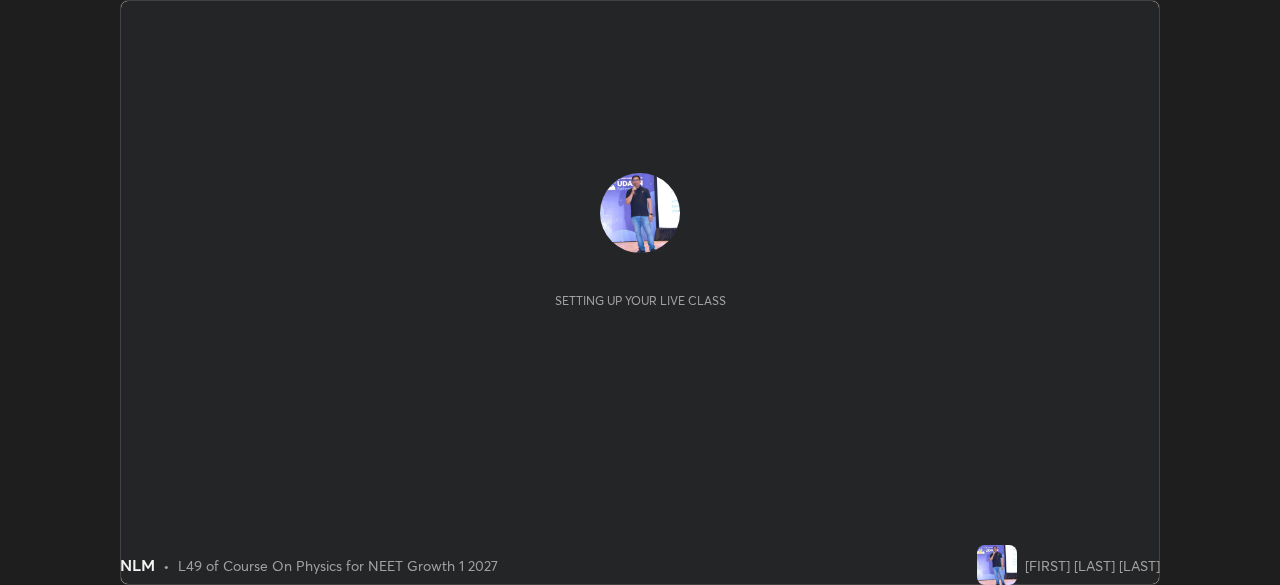 scroll, scrollTop: 0, scrollLeft: 0, axis: both 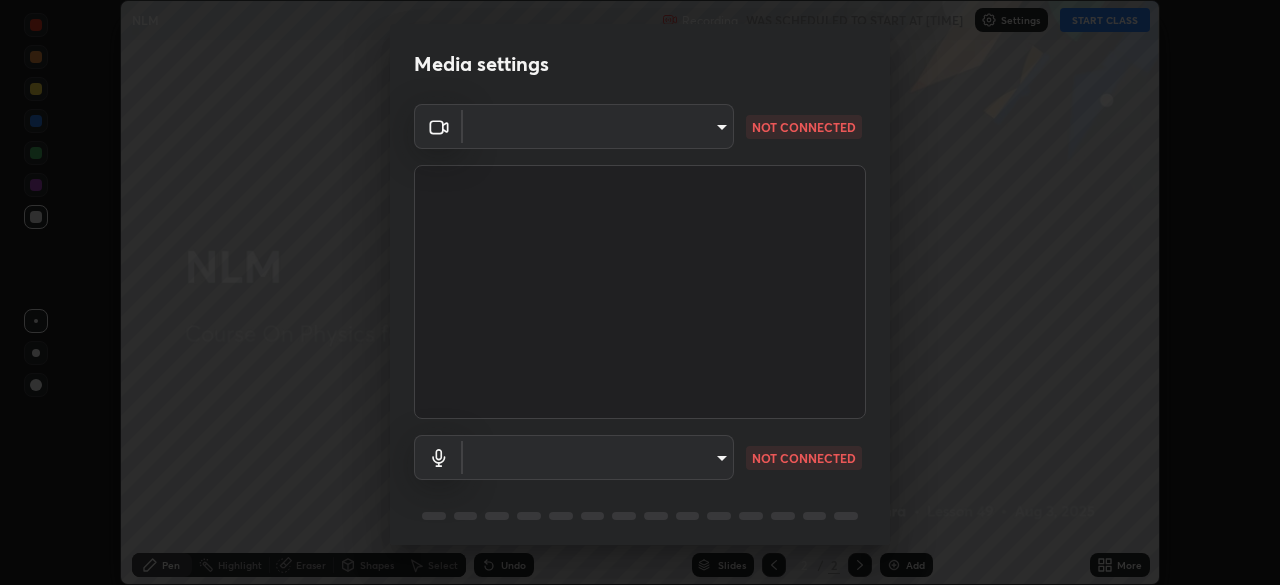 type on "81d67754d0be21893deea5dca0366767d6c8bb0d6168621a7b55846f4f3c8ac0" 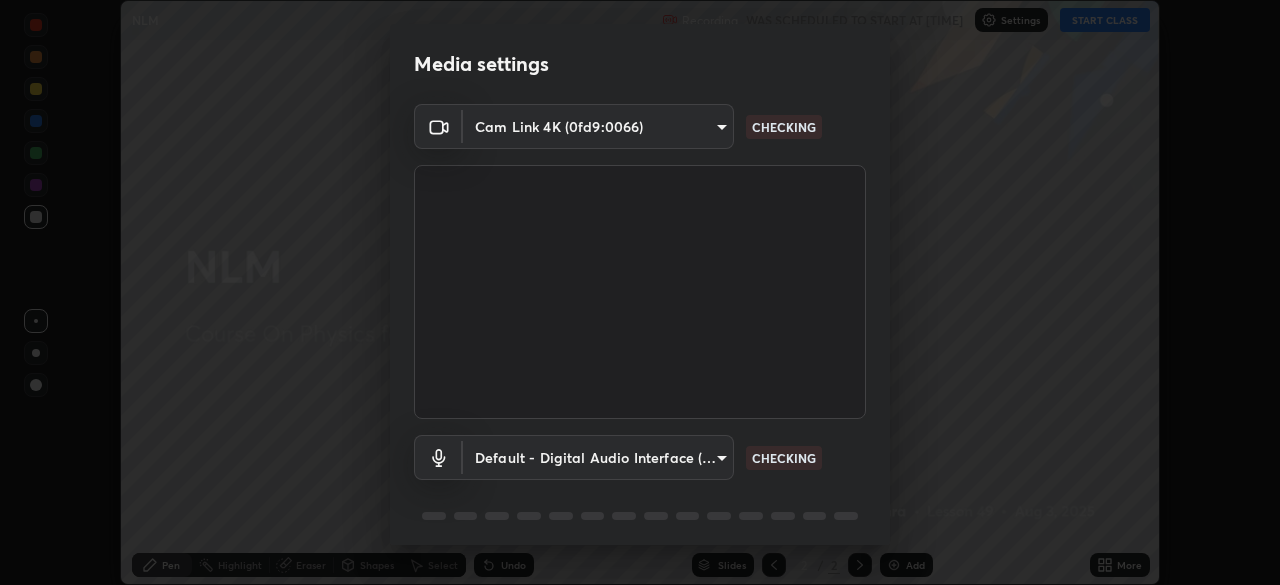 scroll, scrollTop: 71, scrollLeft: 0, axis: vertical 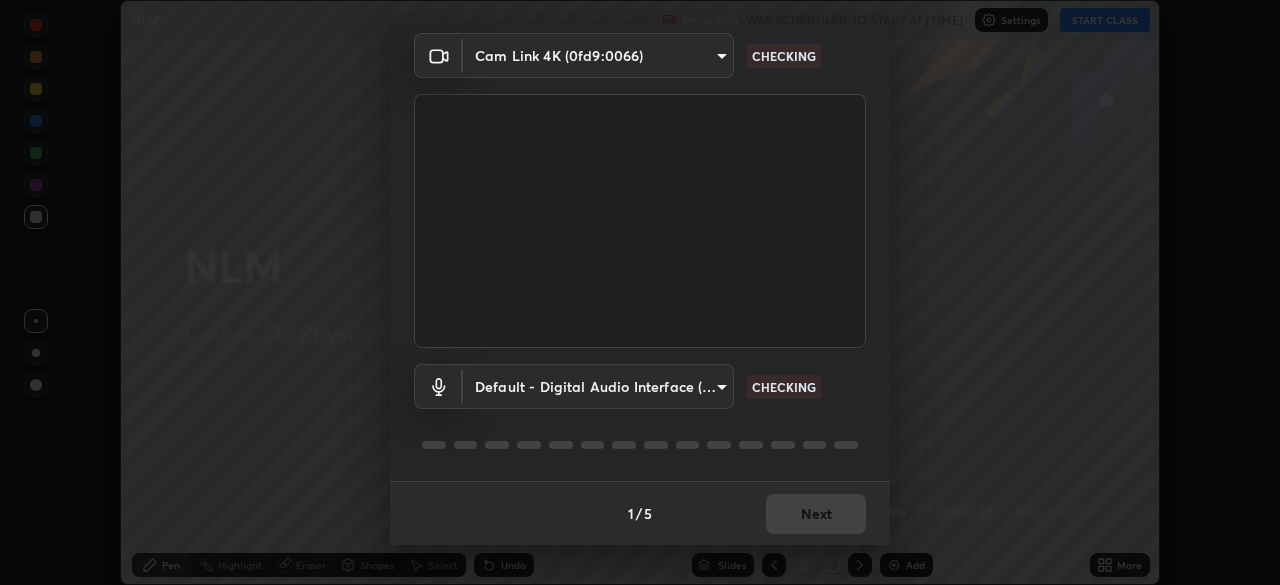 click on "Erase all NLM Recording WAS SCHEDULED TO START AT  [TIME] Settings START CLASS Setting up your live class NLM • L49 of Course On Physics for NEET Growth 1 2027 [FIRST] [LAST] [LAST] Pen Highlight Eraser Shapes Select Undo Slides 2 / 2 Add More No doubts shared Encourage your learners to ask a doubt for better clarity Report an issue Reason for reporting Buffering Chat not working Audio - Video sync issue Educator video quality low ​ Attach an image Report Media settings Cam Link 4K (0fd9:0066) [HASH] CHECKING Default - Digital Audio Interface (Cam Link 4K) default CHECKING 1 / 5 Next" at bounding box center [640, 292] 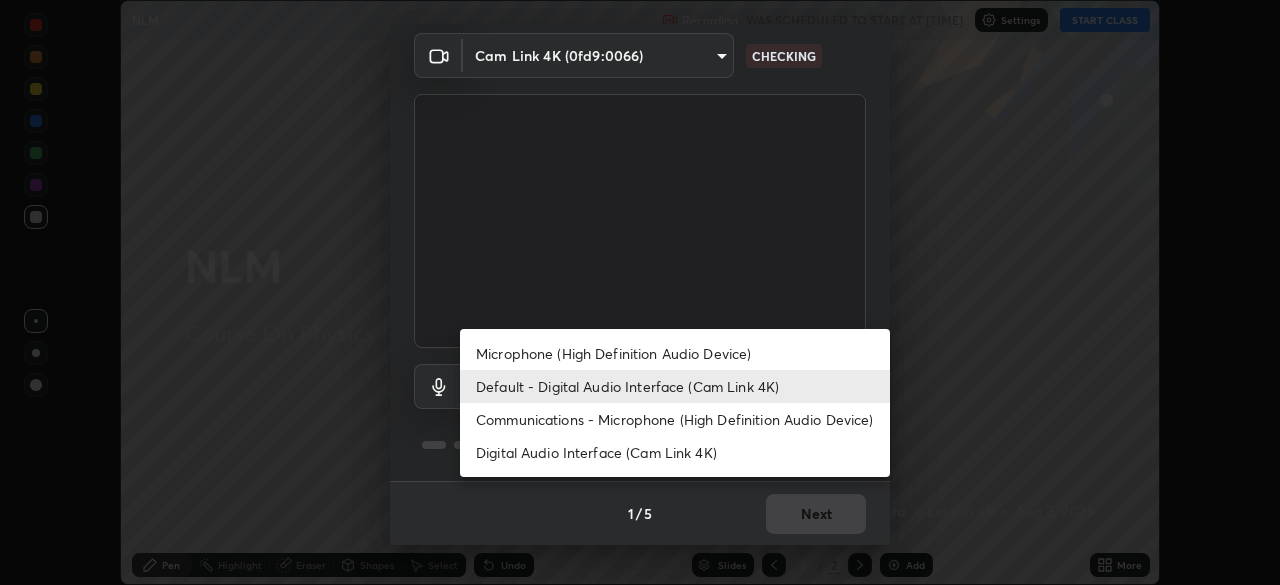 click on "Communications - Microphone (High Definition Audio Device)" at bounding box center [675, 419] 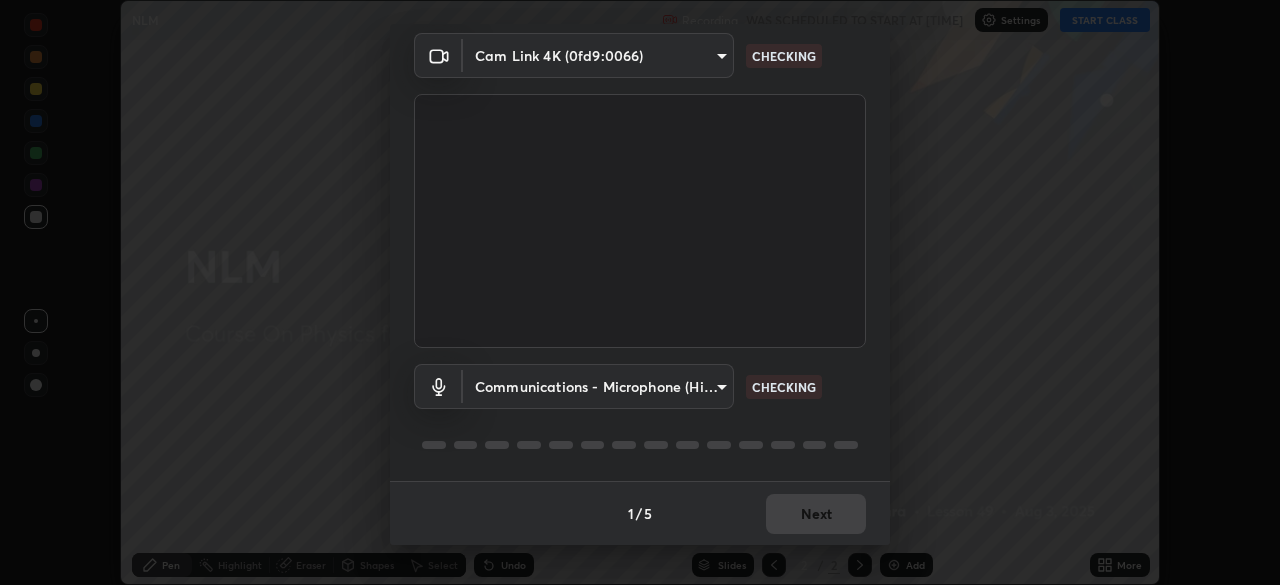 click on "Erase all NLM Recording WAS SCHEDULED TO START AT  [TIME] Settings START CLASS Setting up your live class NLM • L49 of Course On Physics for NEET Growth 1 2027 [FIRST] [LAST] [LAST] Pen Highlight Eraser Shapes Select Undo Slides 2 / 2 Add More No doubts shared Encourage your learners to ask a doubt for better clarity Report an issue Reason for reporting Buffering Chat not working Audio - Video sync issue Educator video quality low ​ Attach an image Report Media settings Cam Link 4K (0fd9:0066) [HASH] CHECKING Communications - Microphone (High Definition Audio Device) communications CHECKING 1 / 5 Next" at bounding box center (640, 292) 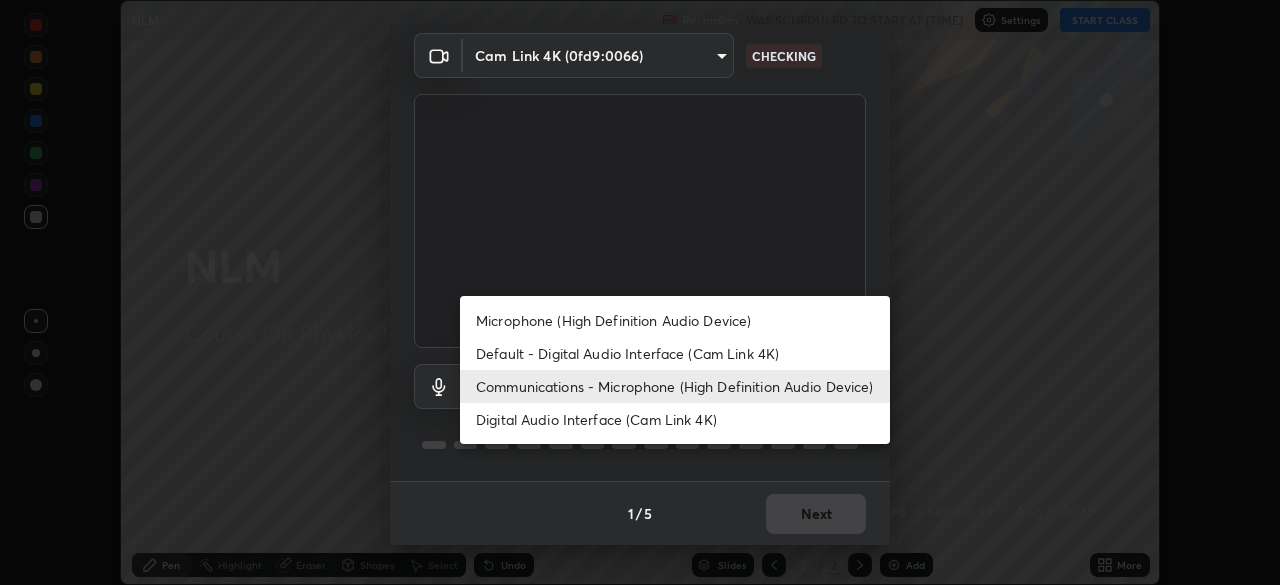 click on "Default - Digital Audio Interface (Cam Link 4K)" at bounding box center [675, 353] 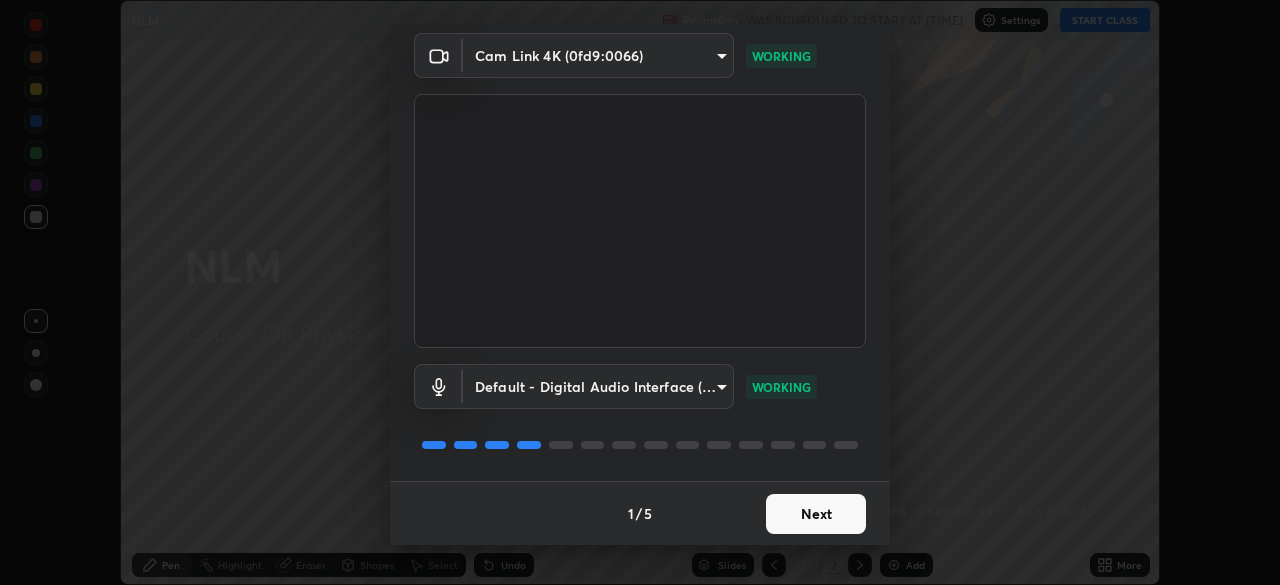 click on "Next" at bounding box center (816, 514) 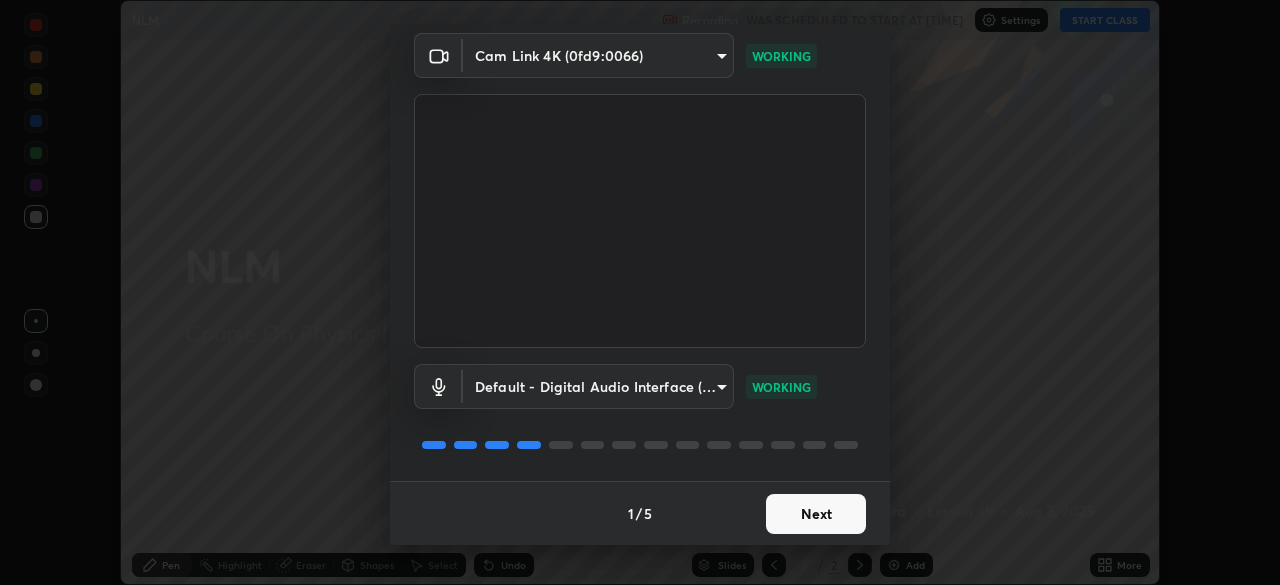 scroll, scrollTop: 0, scrollLeft: 0, axis: both 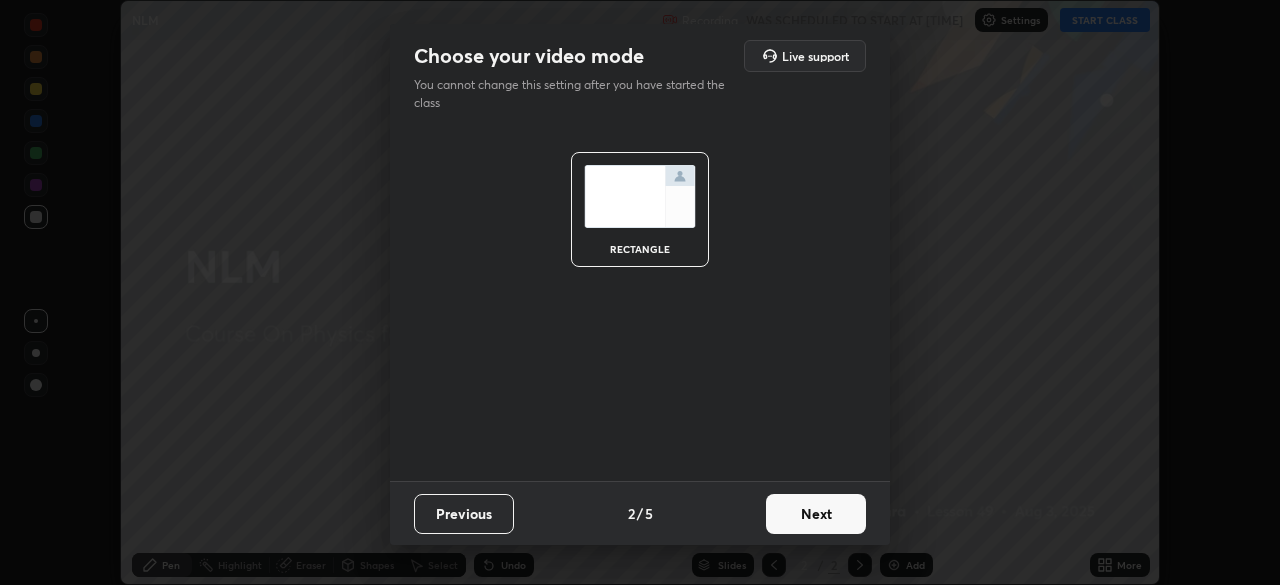 click on "Next" at bounding box center [816, 514] 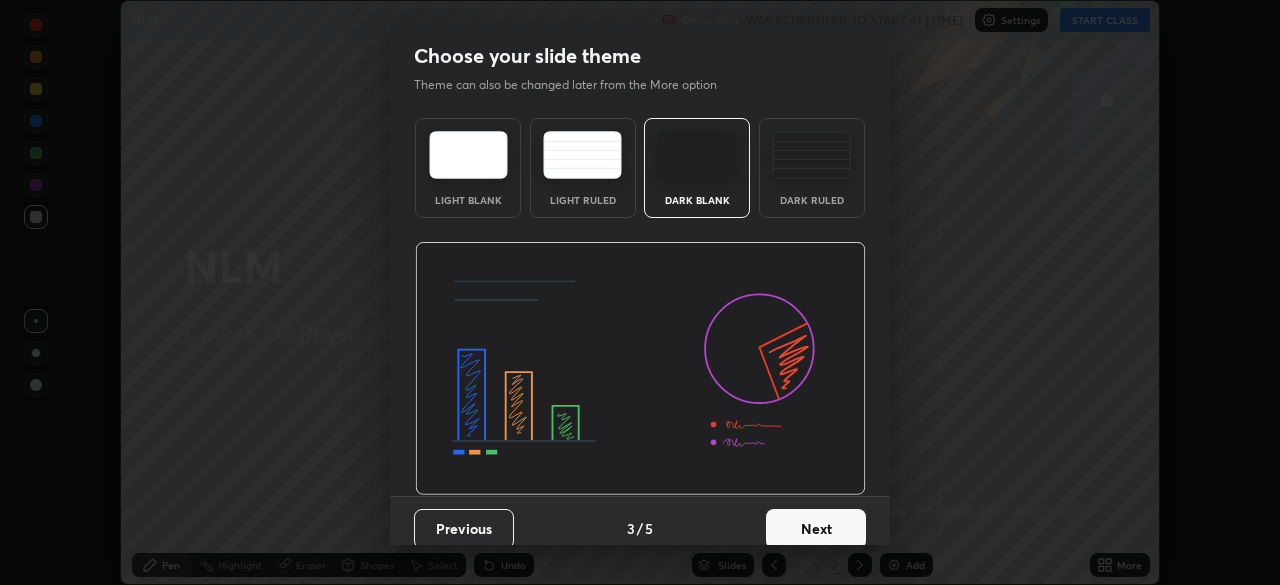 click on "Next" at bounding box center (816, 529) 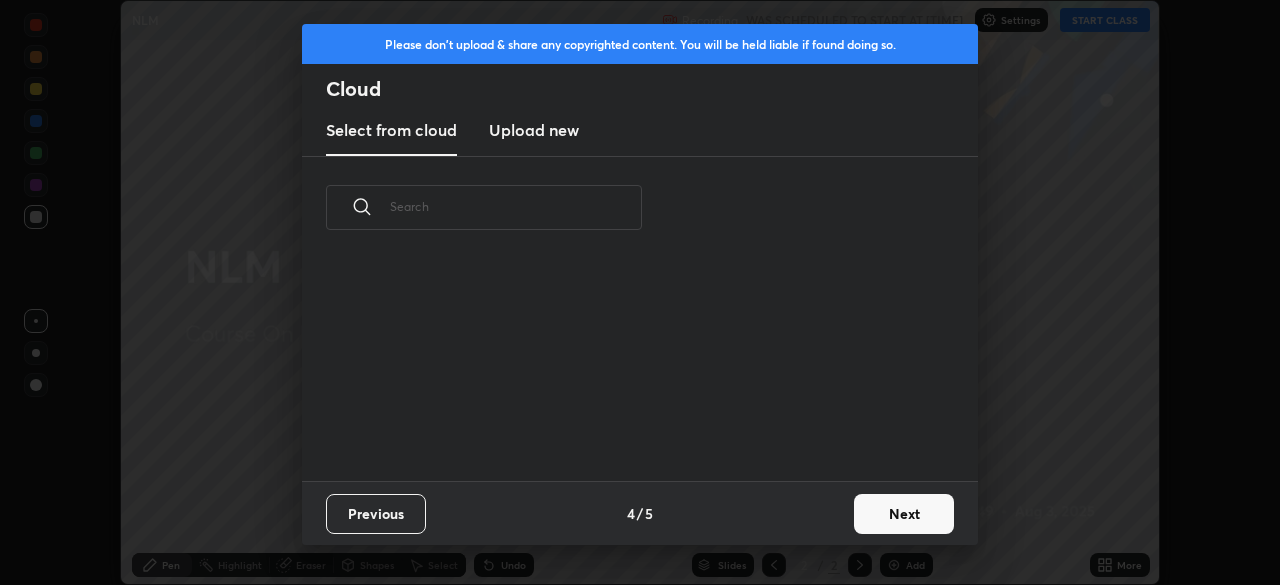 click on "Next" at bounding box center [904, 514] 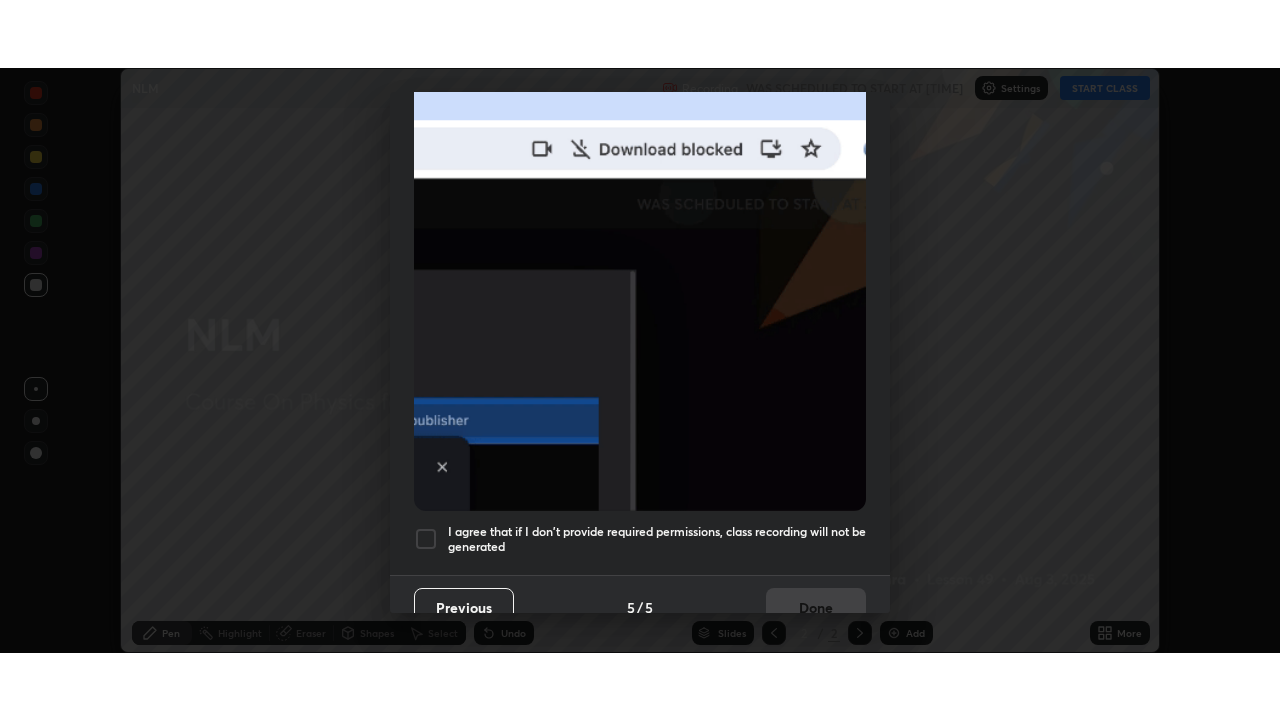 scroll, scrollTop: 479, scrollLeft: 0, axis: vertical 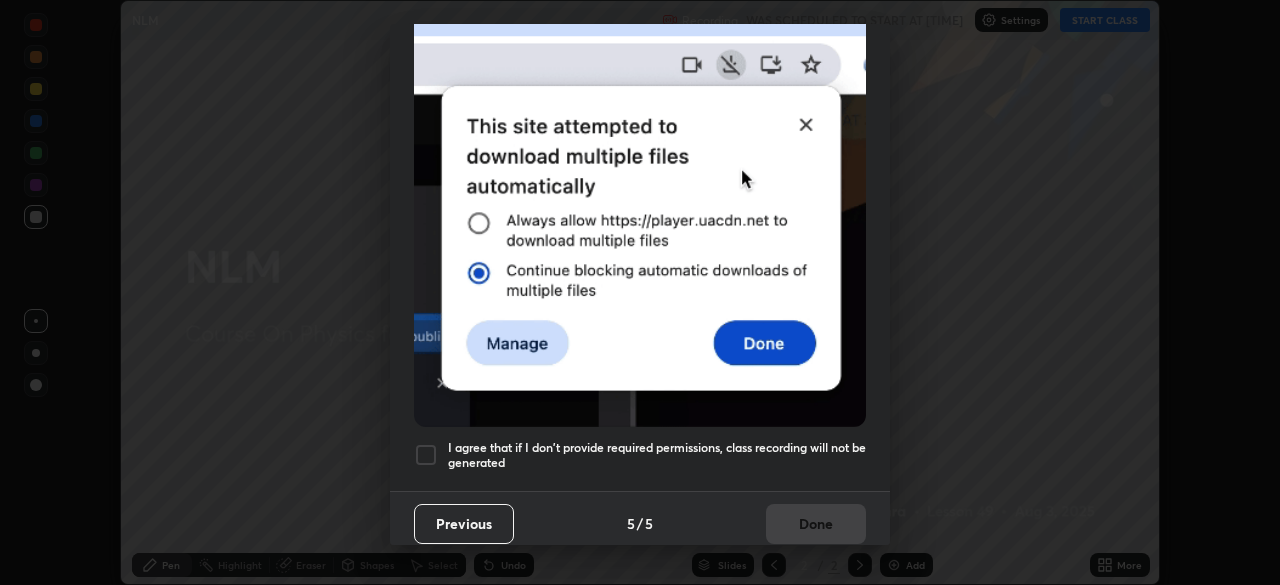 click at bounding box center [640, 208] 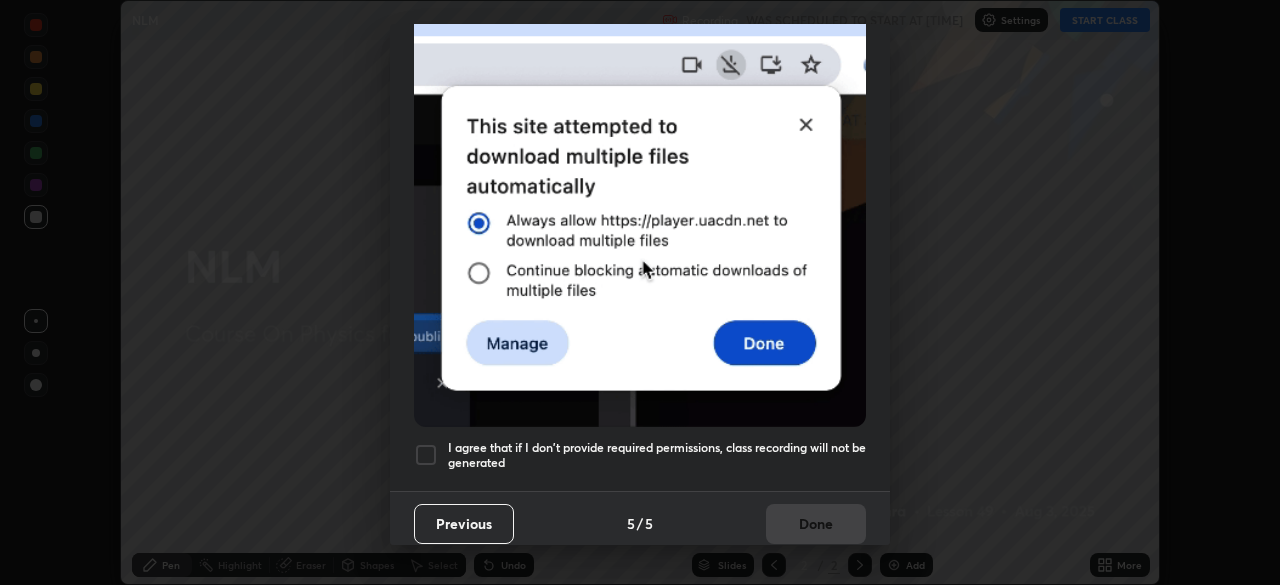 click at bounding box center (426, 455) 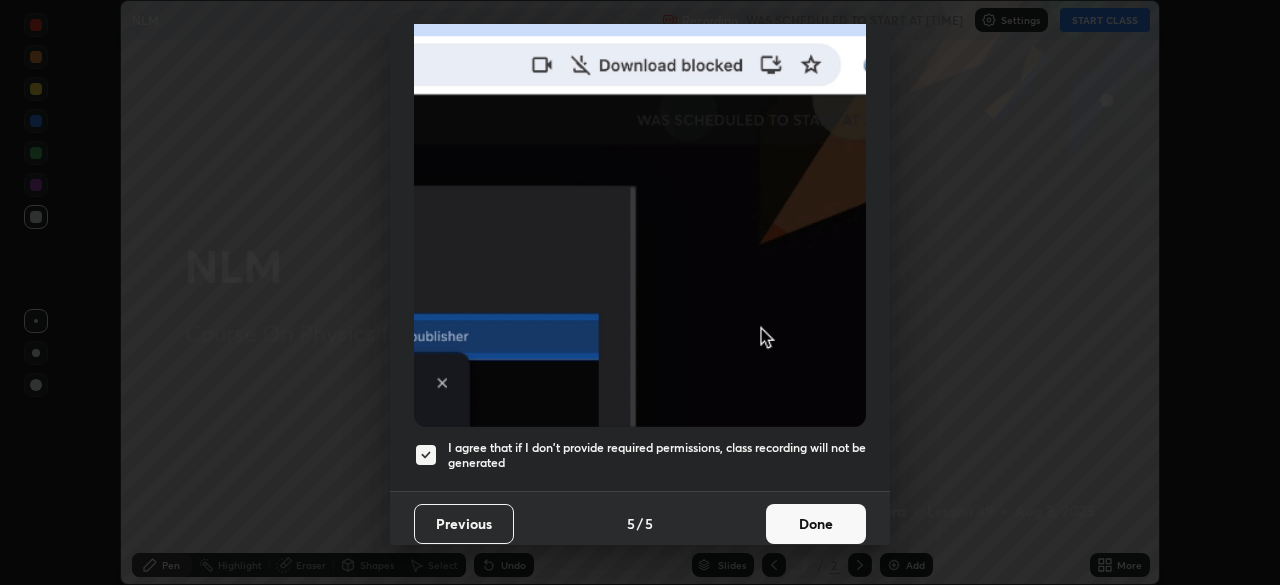 click on "Done" at bounding box center [816, 524] 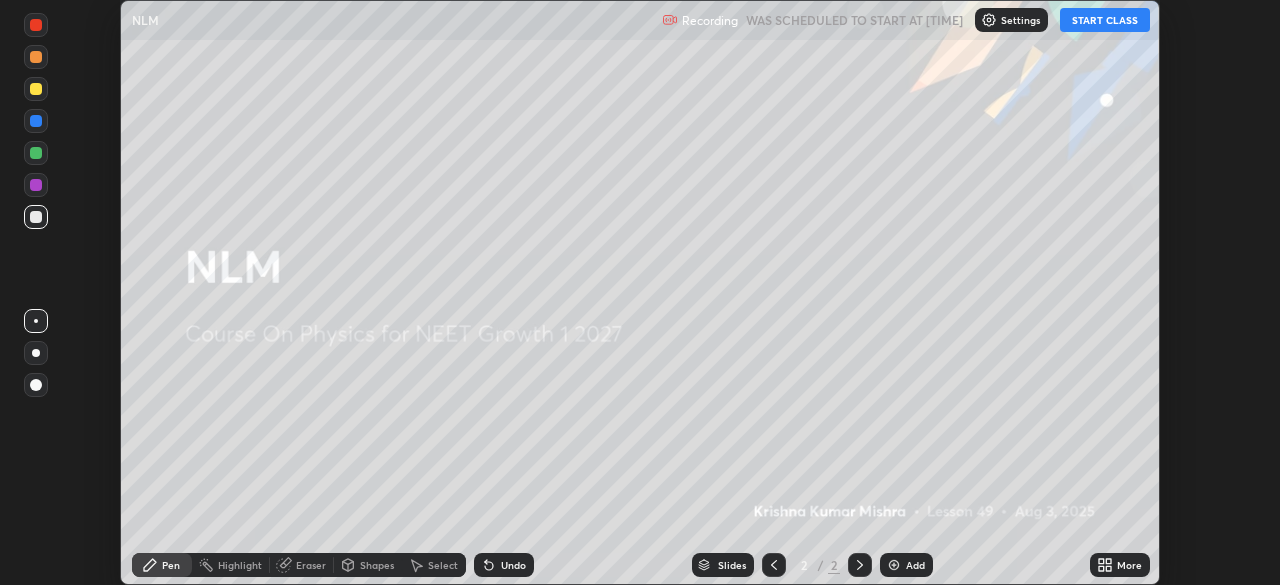 click on "START CLASS" at bounding box center (1105, 20) 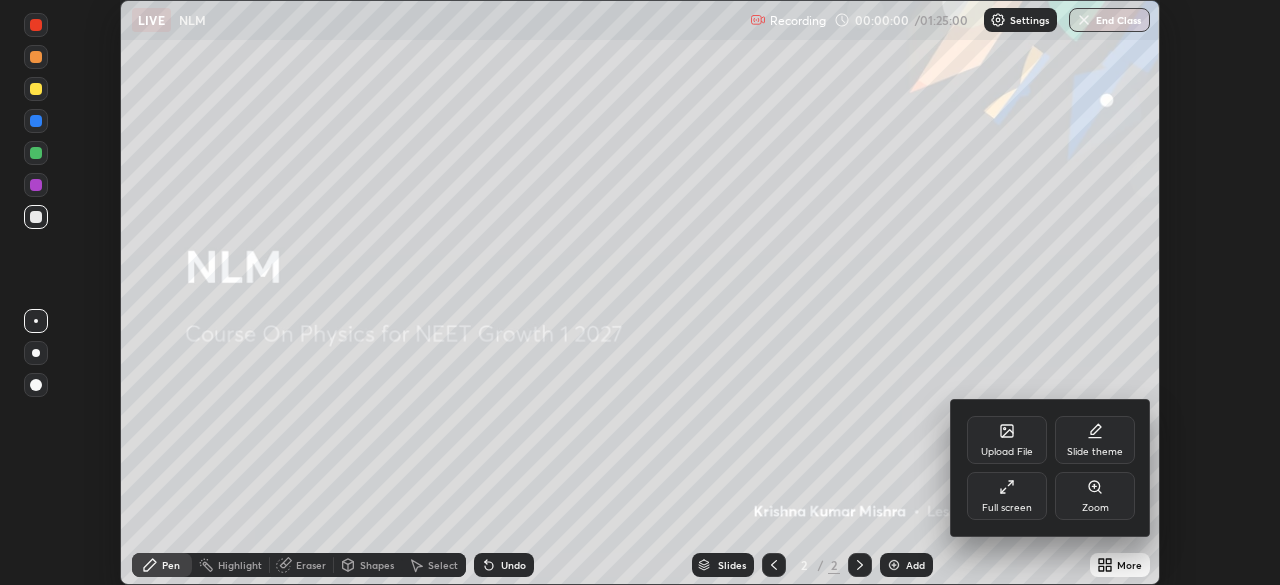 click on "Full screen" at bounding box center (1007, 496) 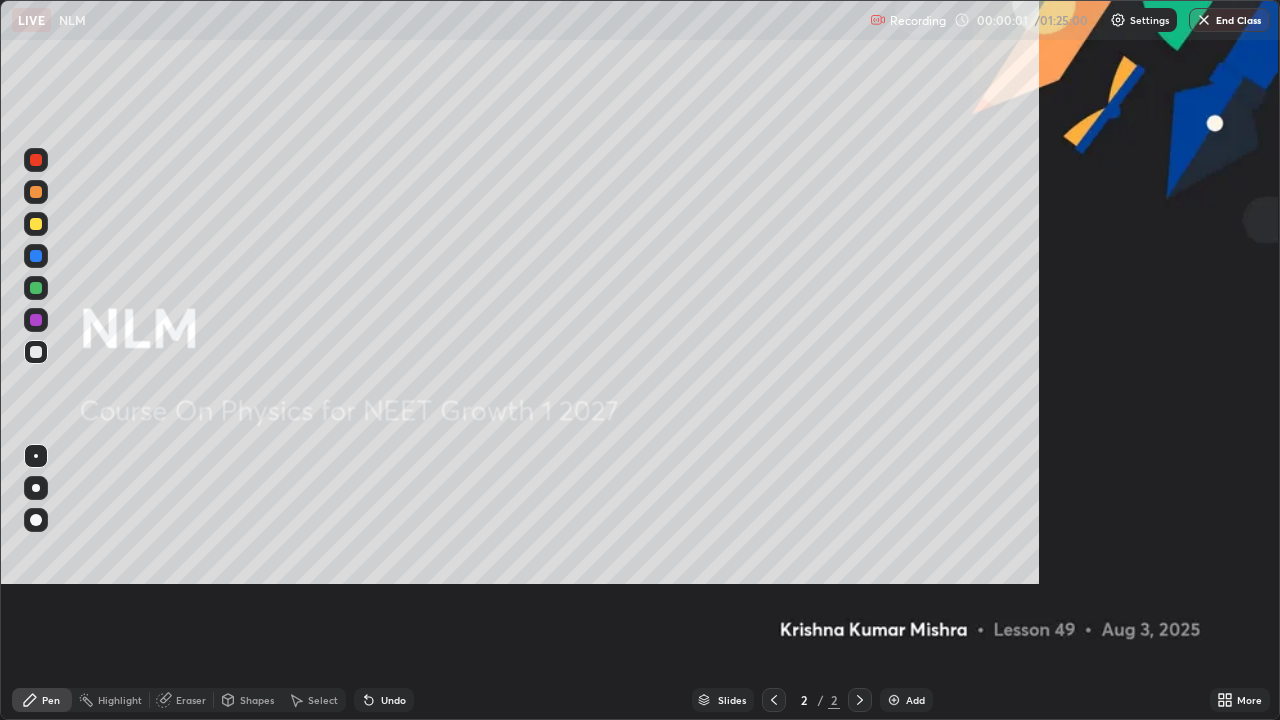 scroll, scrollTop: 99280, scrollLeft: 98720, axis: both 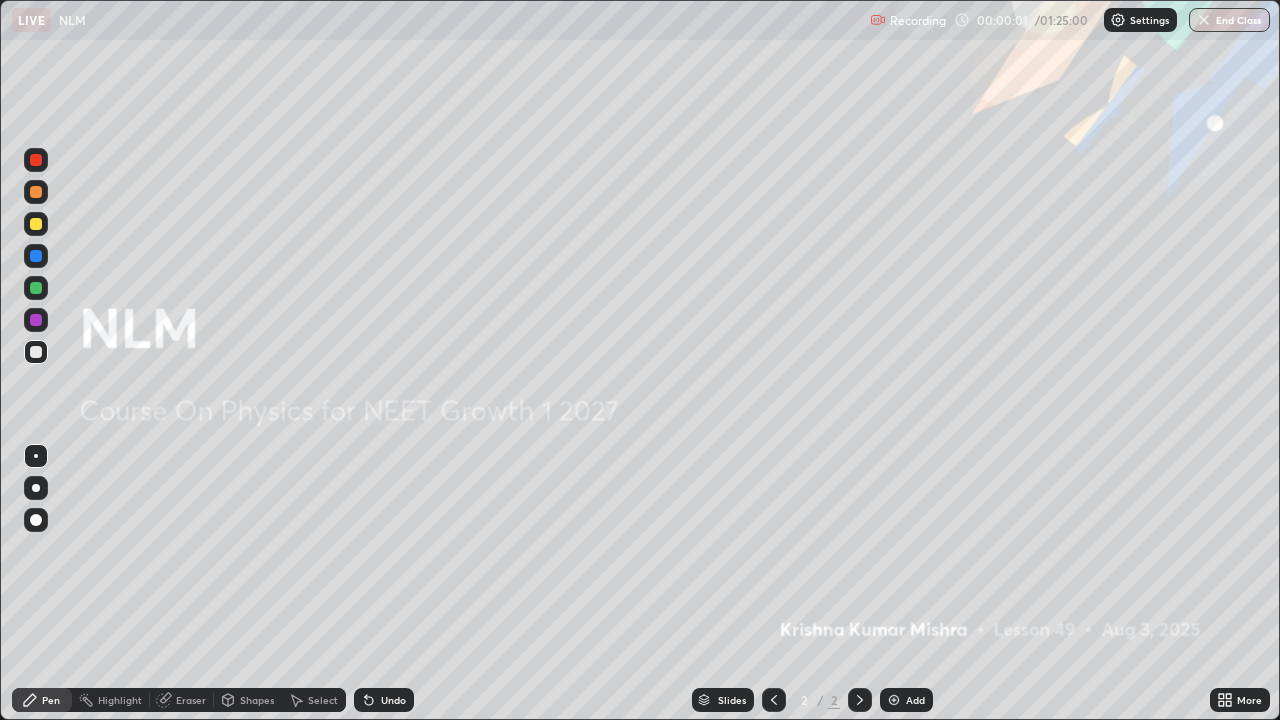 click on "Add" at bounding box center [915, 700] 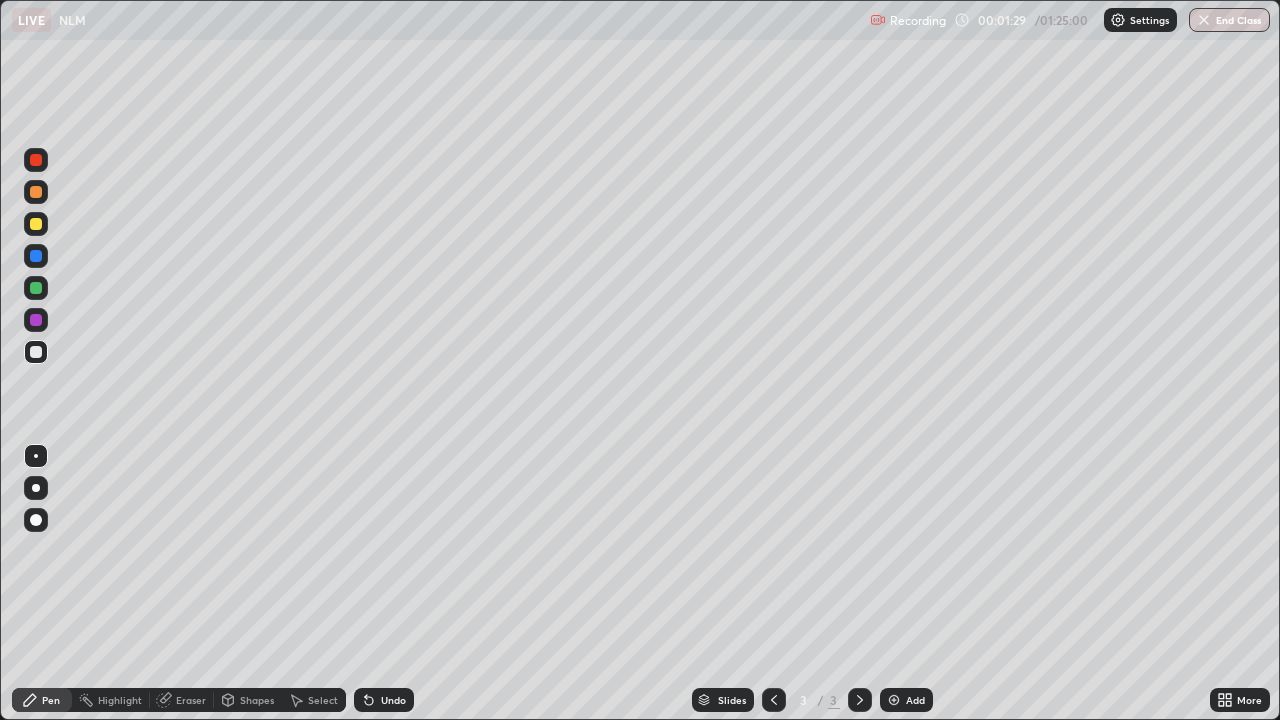 click at bounding box center [36, 224] 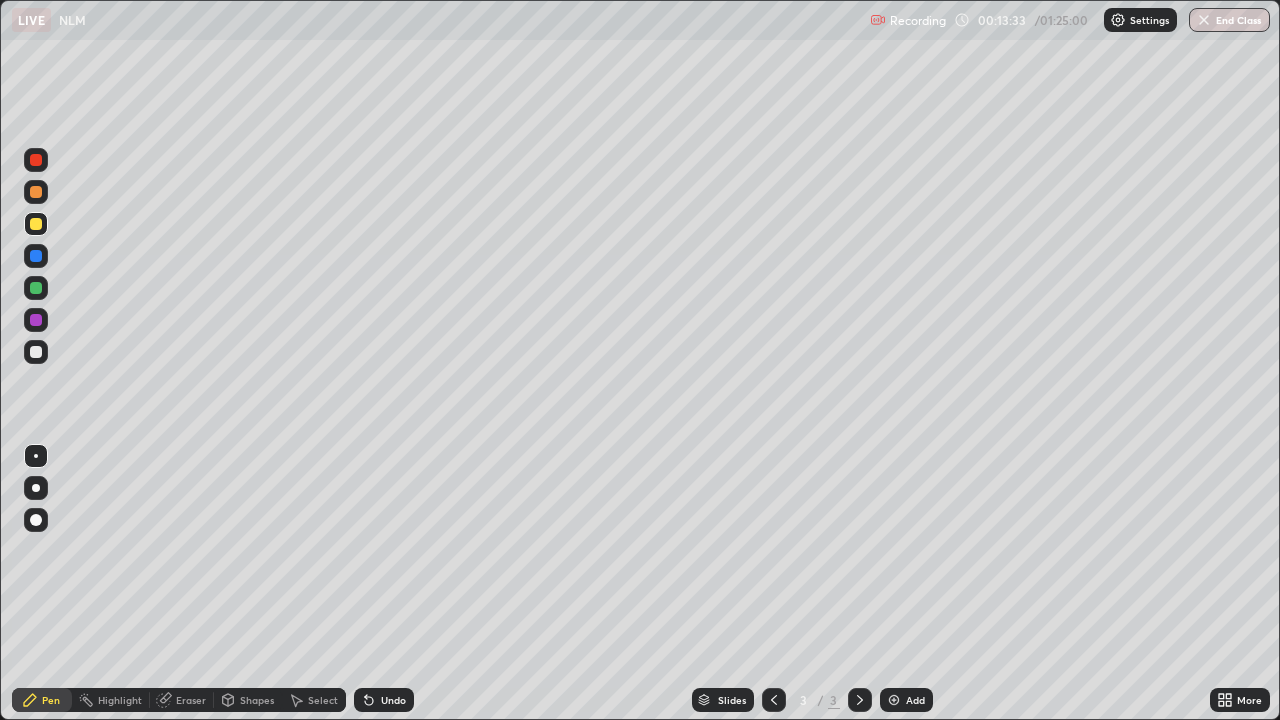 click on "Undo" at bounding box center (393, 700) 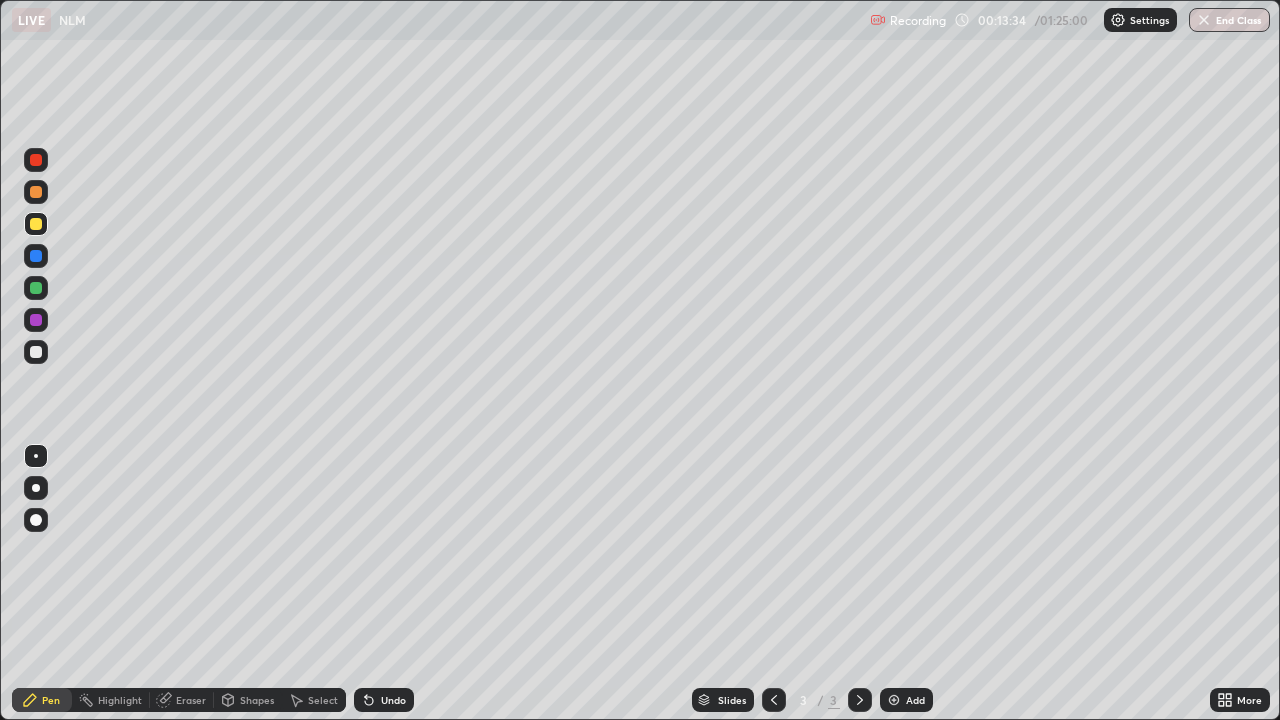 click on "Undo" at bounding box center [393, 700] 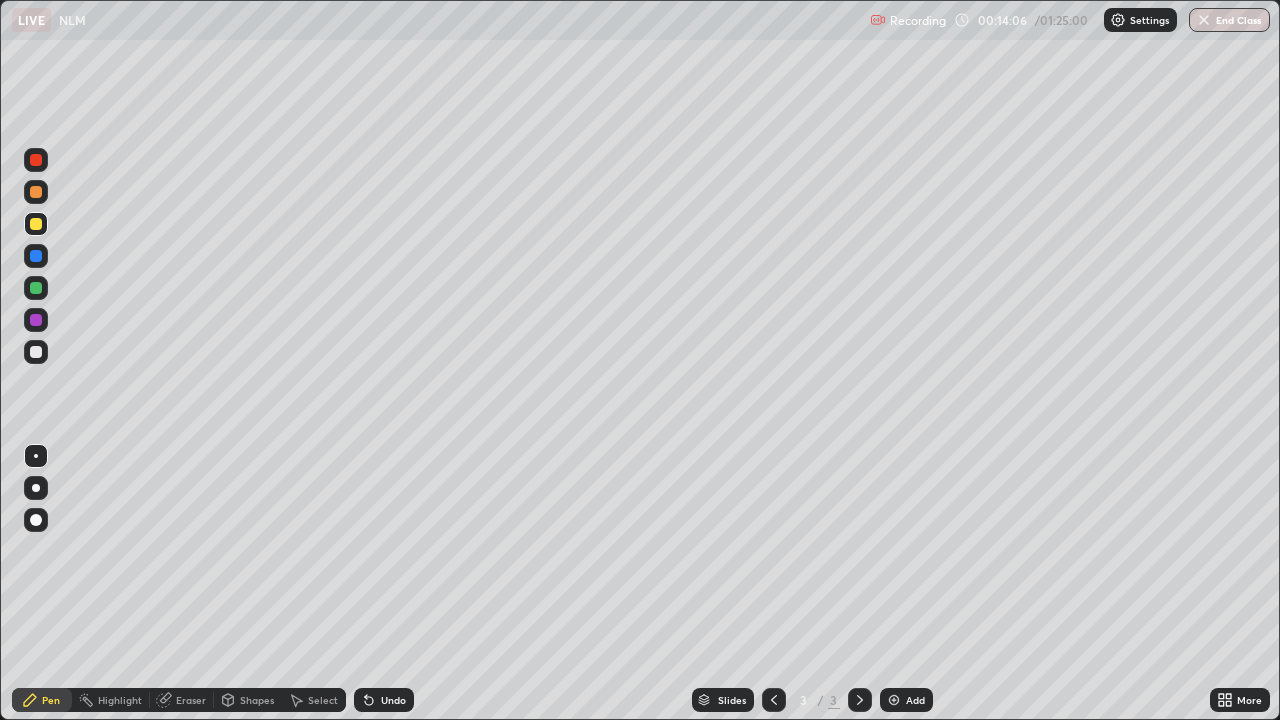 click at bounding box center (36, 352) 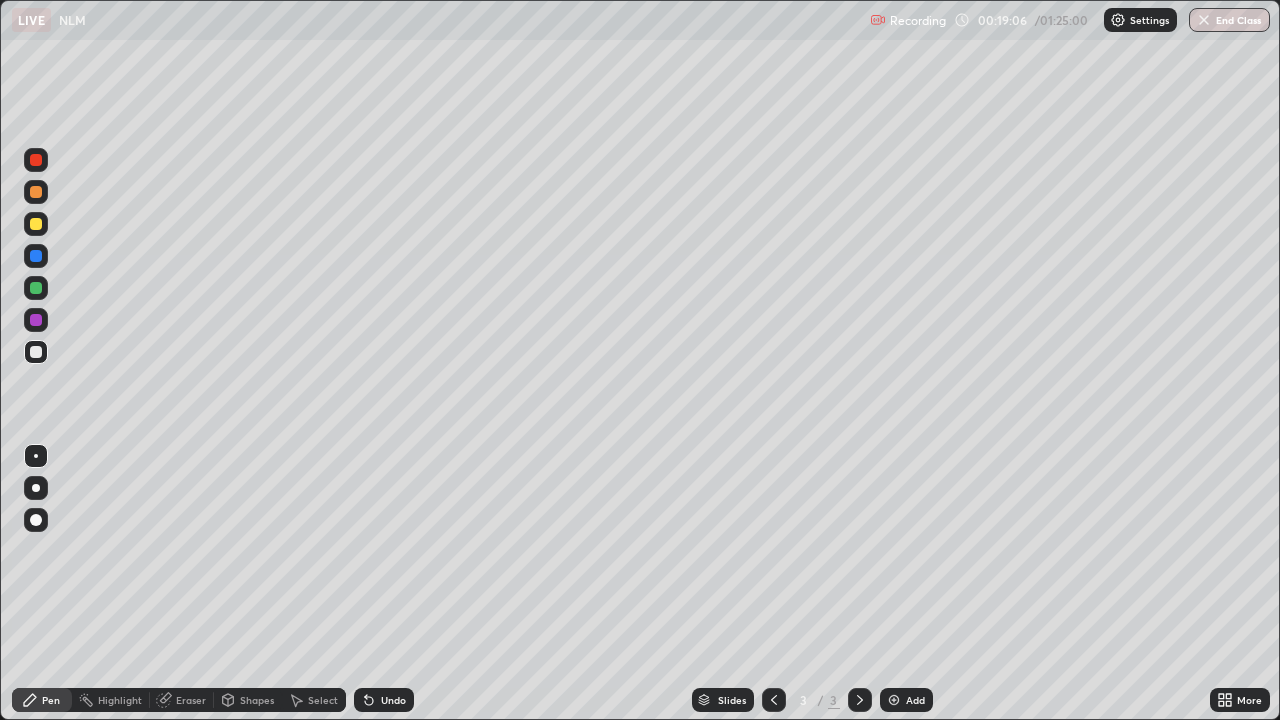 click at bounding box center [36, 224] 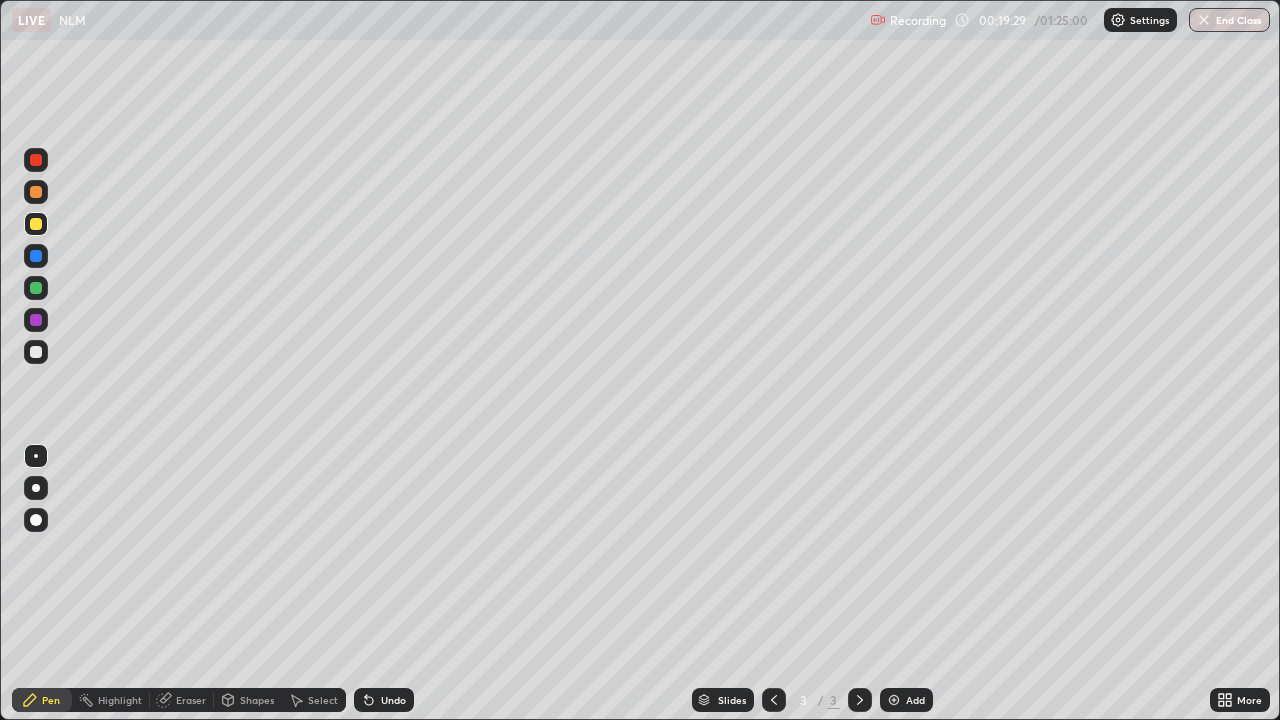 click on "Undo" at bounding box center (393, 700) 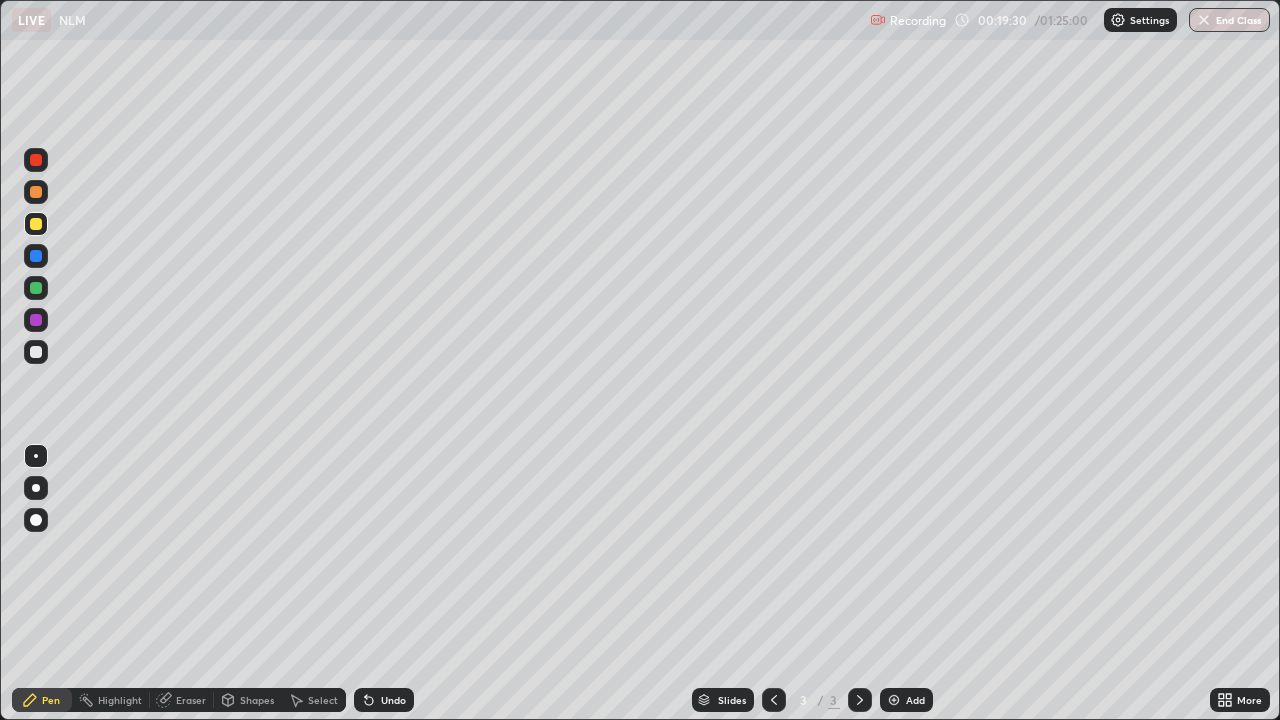 click on "Undo" at bounding box center [393, 700] 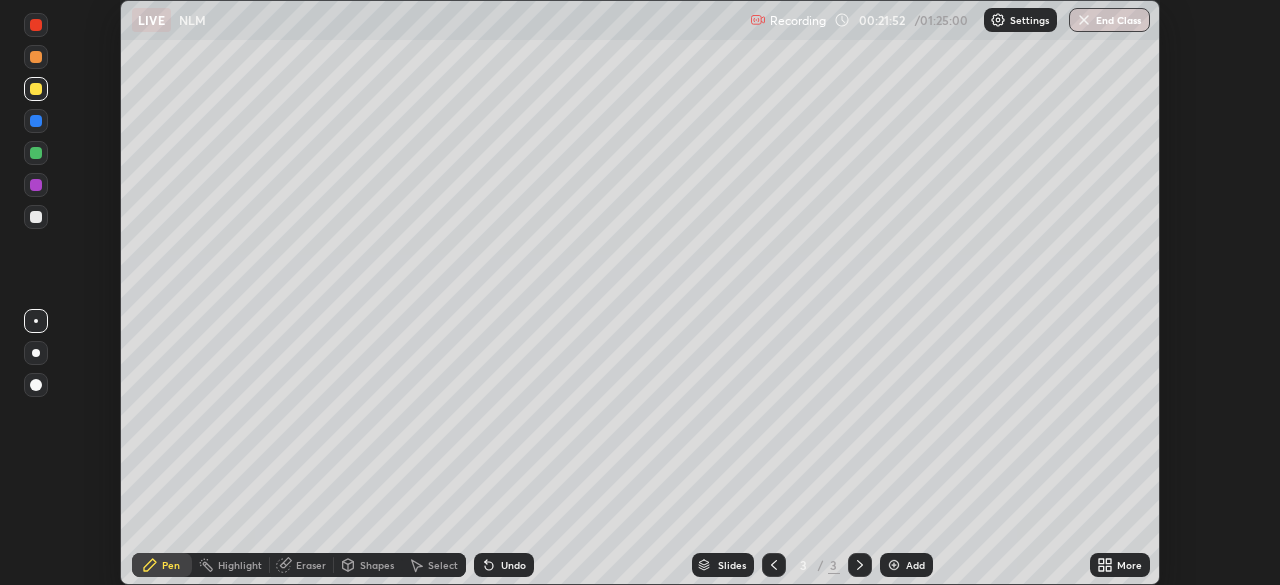 scroll, scrollTop: 585, scrollLeft: 1280, axis: both 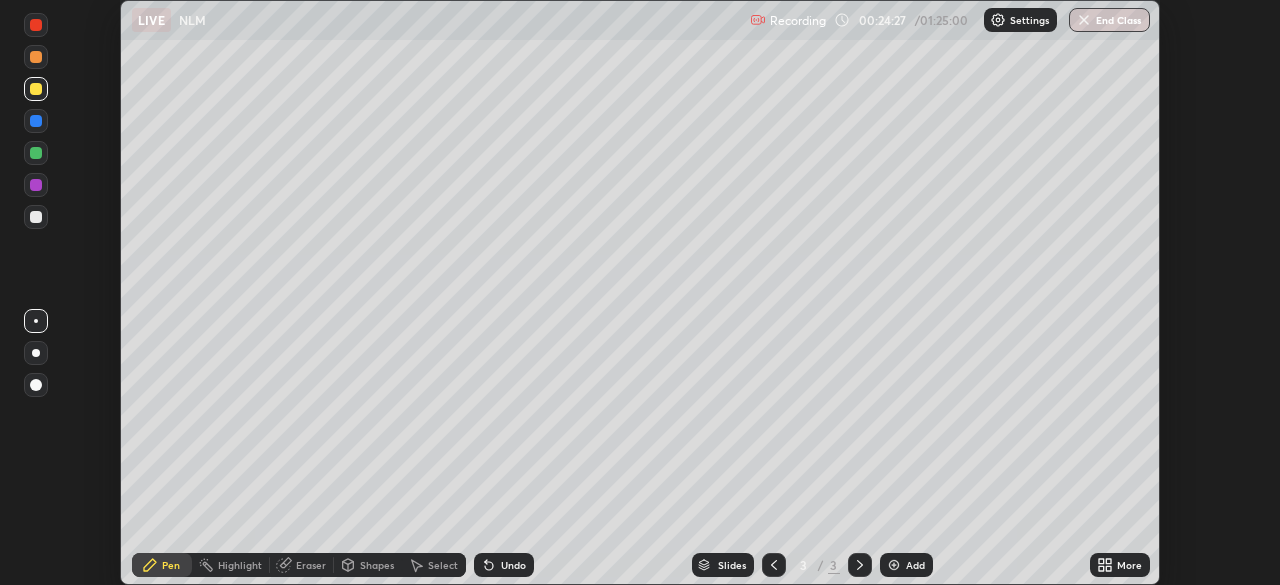 click 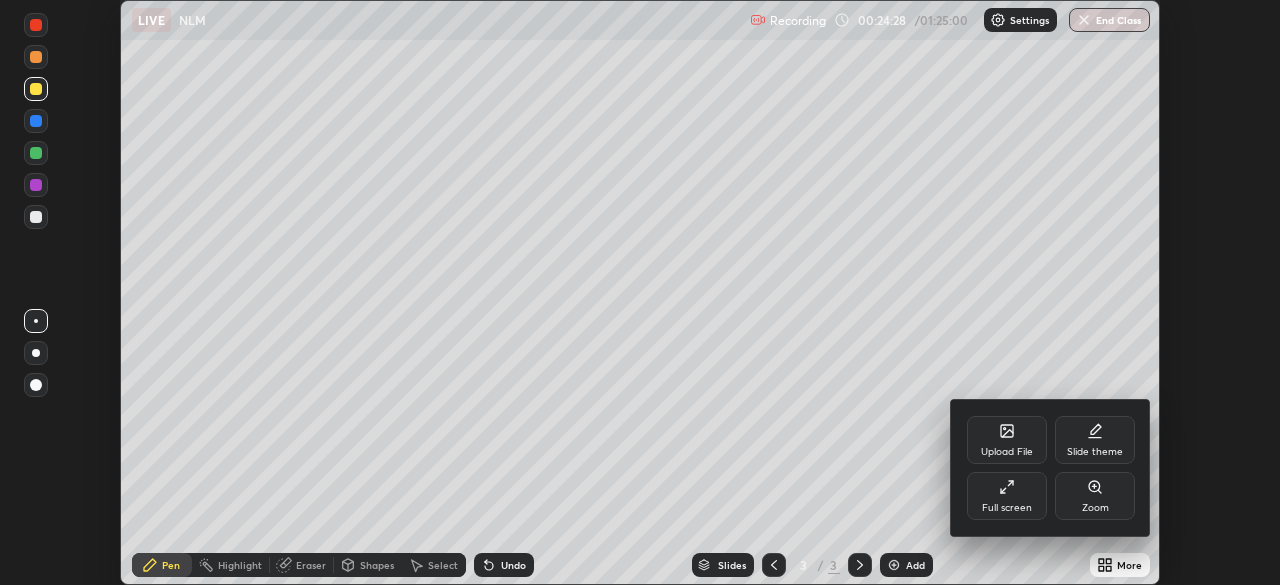 click on "Full screen" at bounding box center (1007, 496) 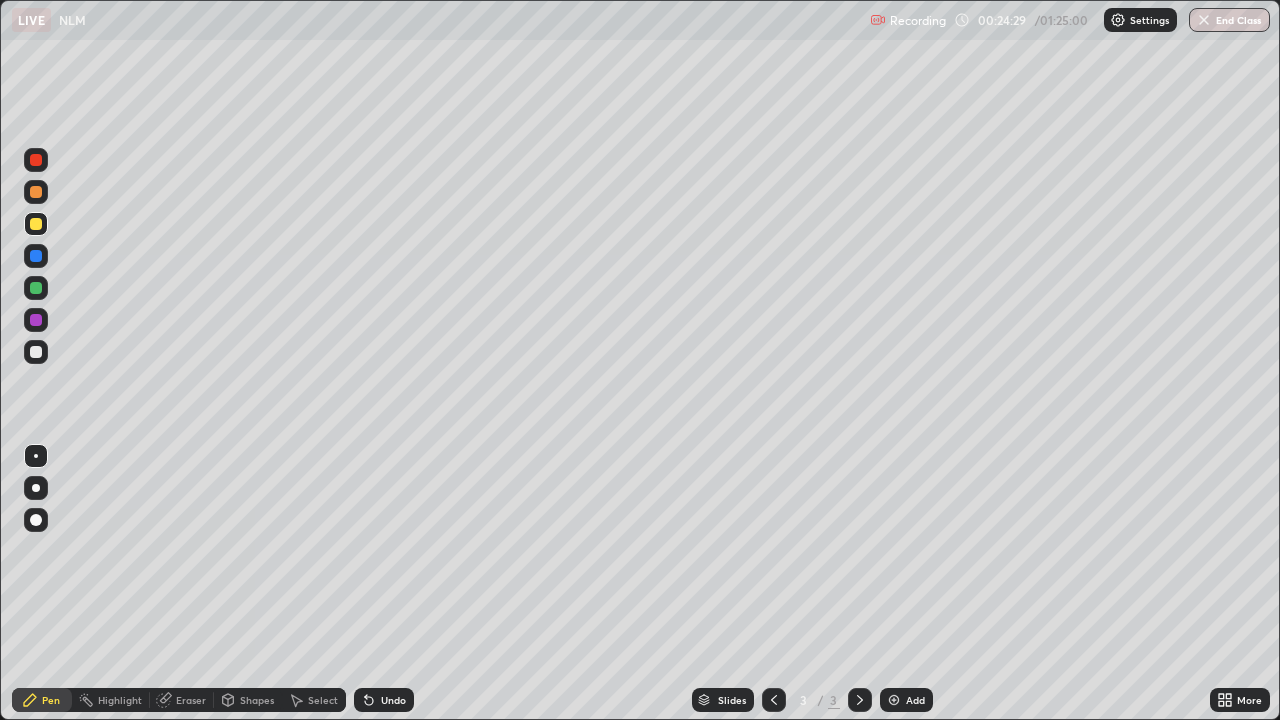 scroll, scrollTop: 99280, scrollLeft: 98720, axis: both 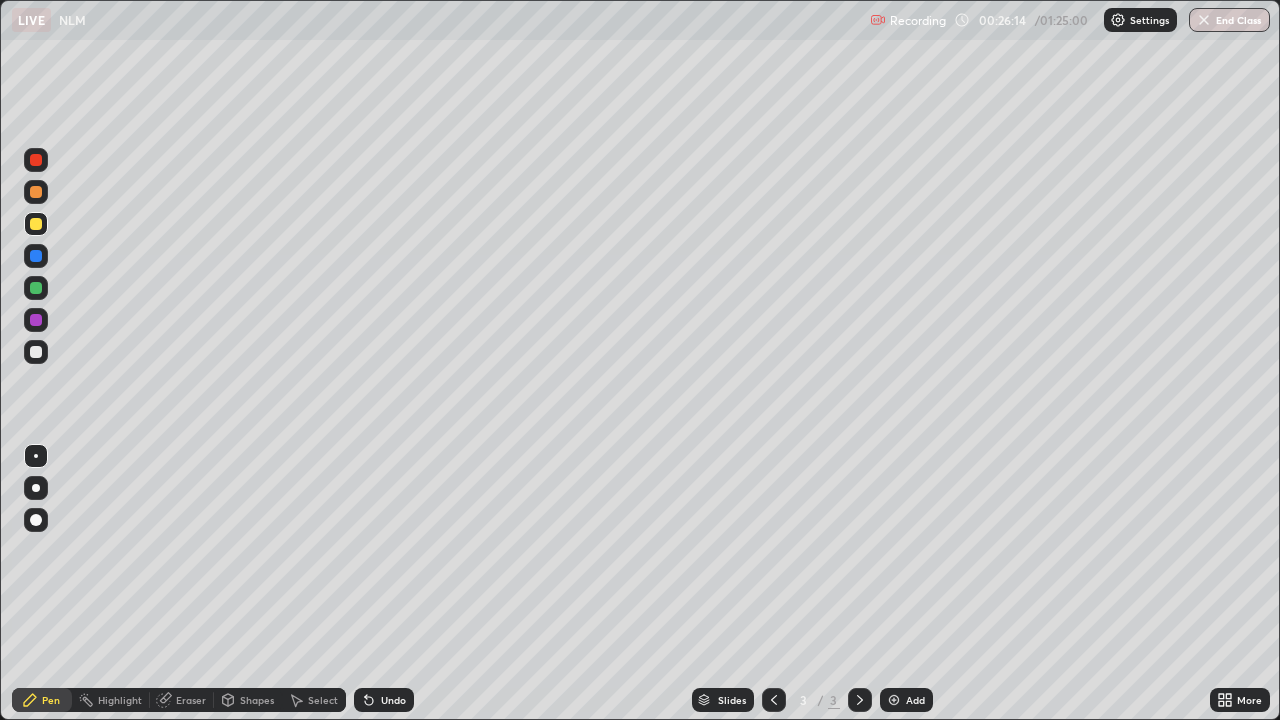 click on "Add" at bounding box center (915, 700) 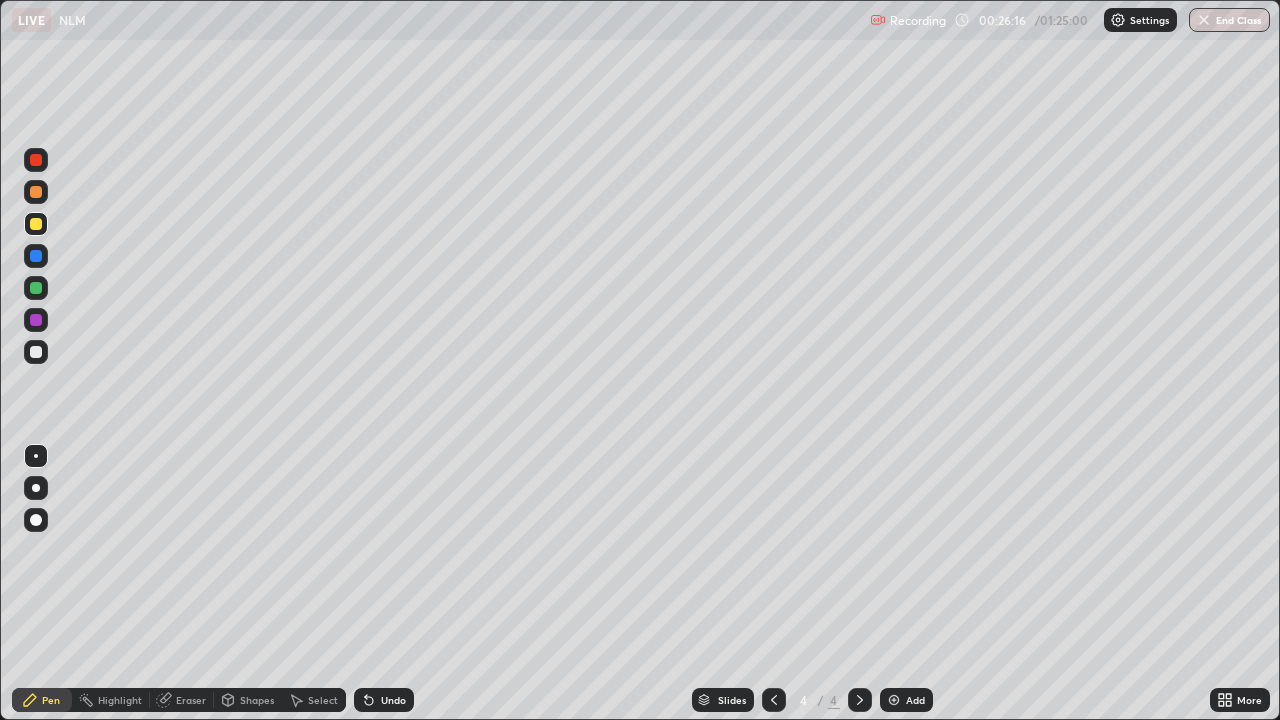 click at bounding box center [36, 224] 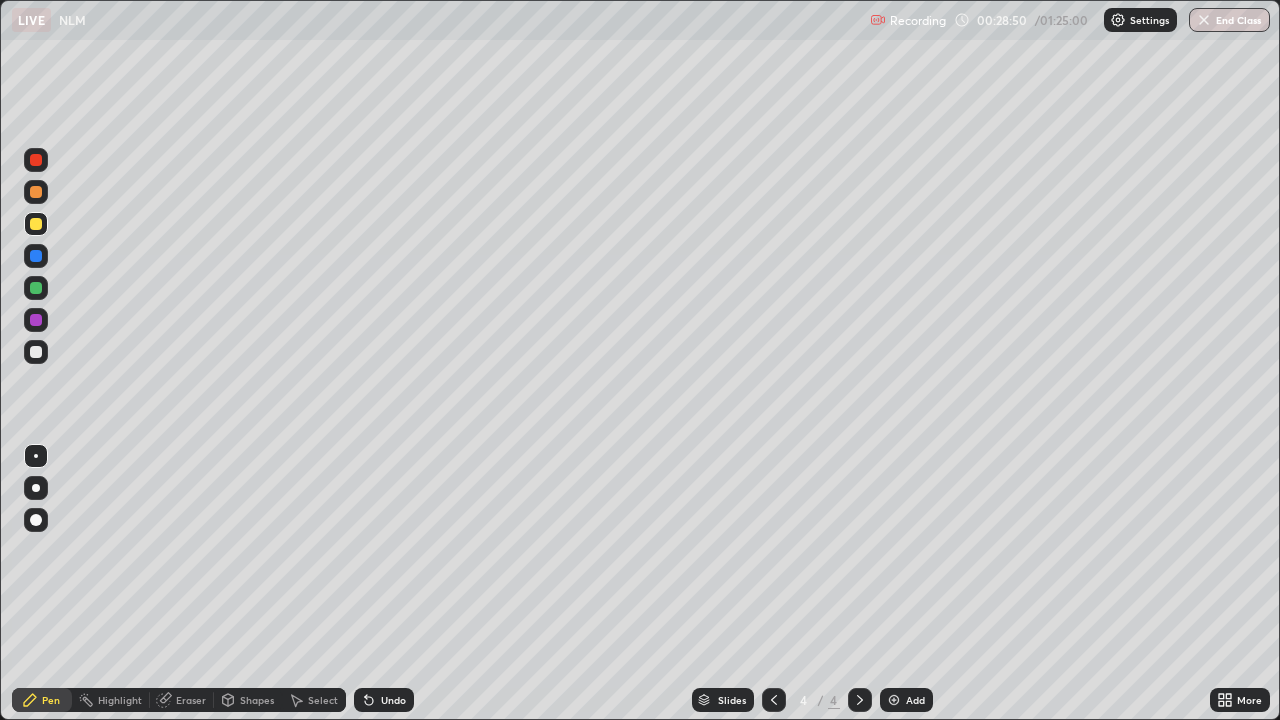 click at bounding box center [36, 192] 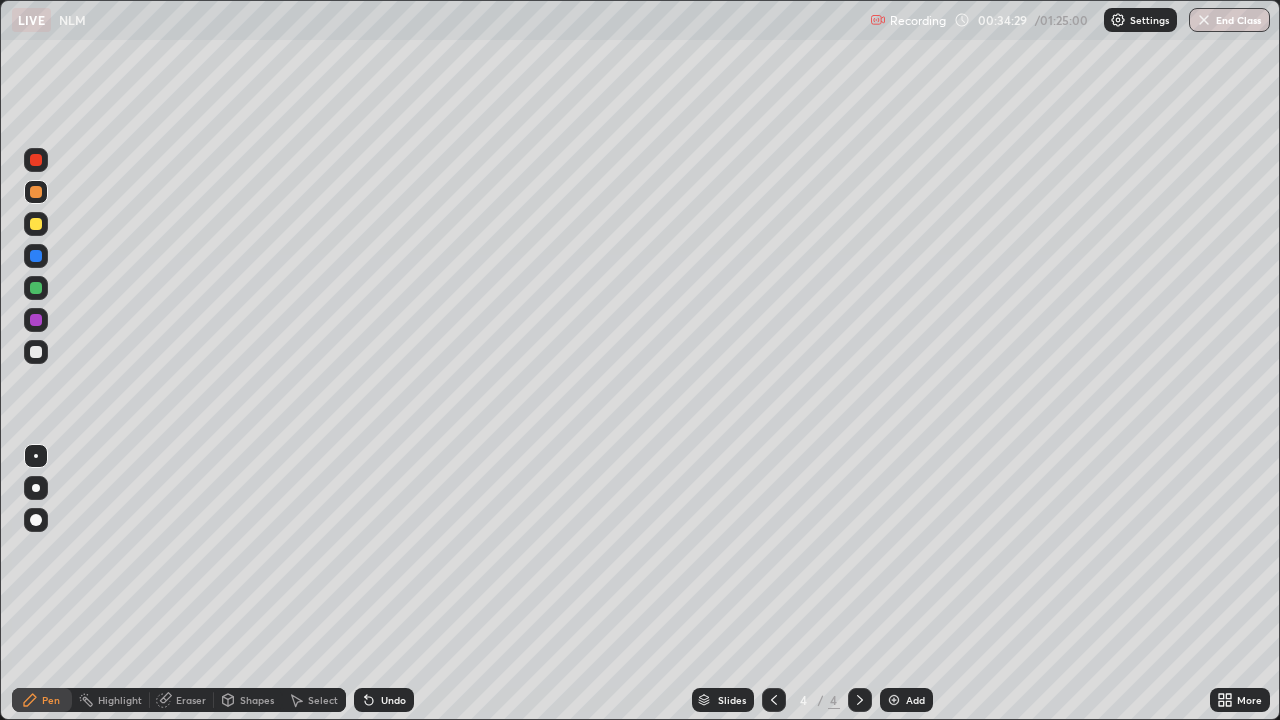 click on "Add" at bounding box center (906, 700) 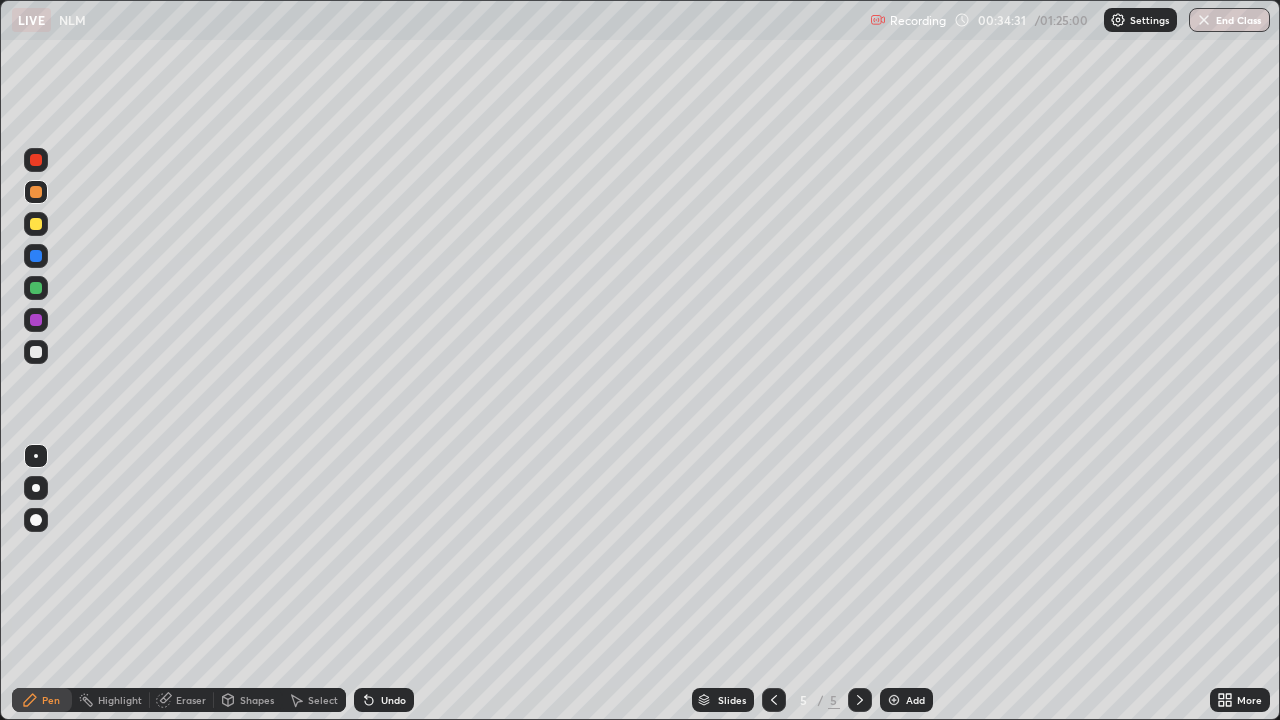 click on "Shapes" at bounding box center [248, 700] 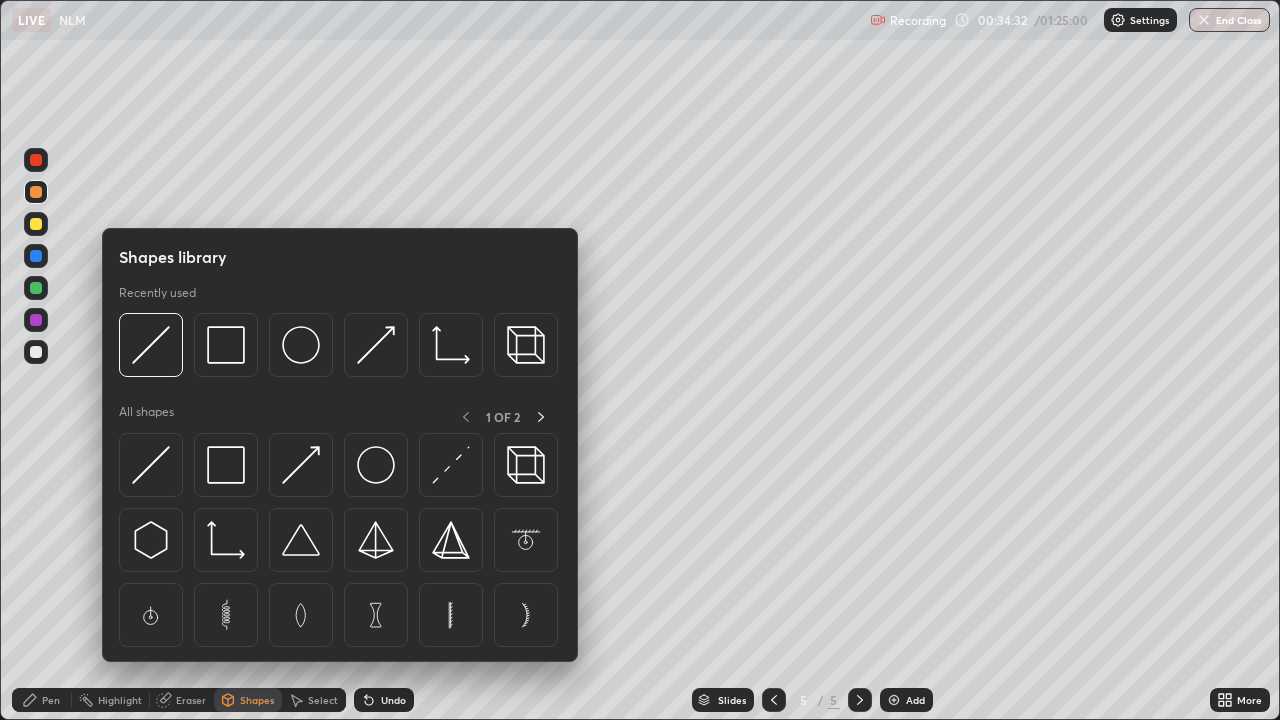 click at bounding box center (226, 345) 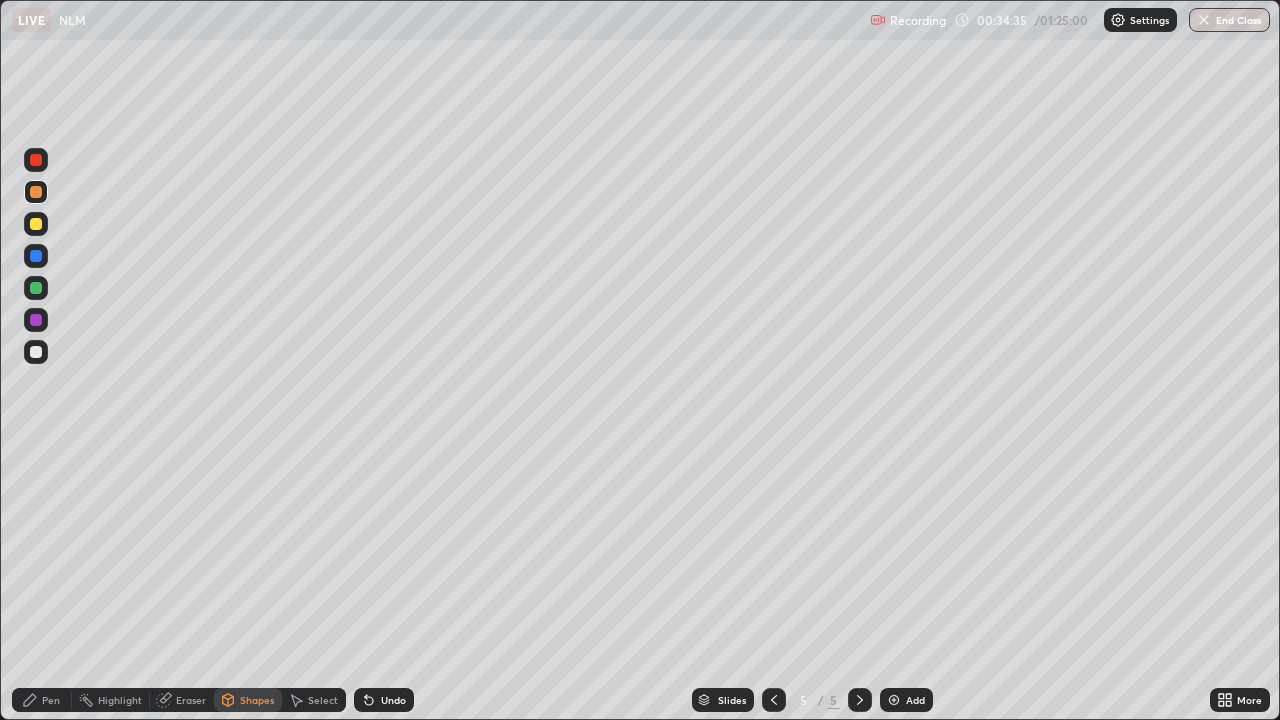 click on "Pen" at bounding box center [51, 700] 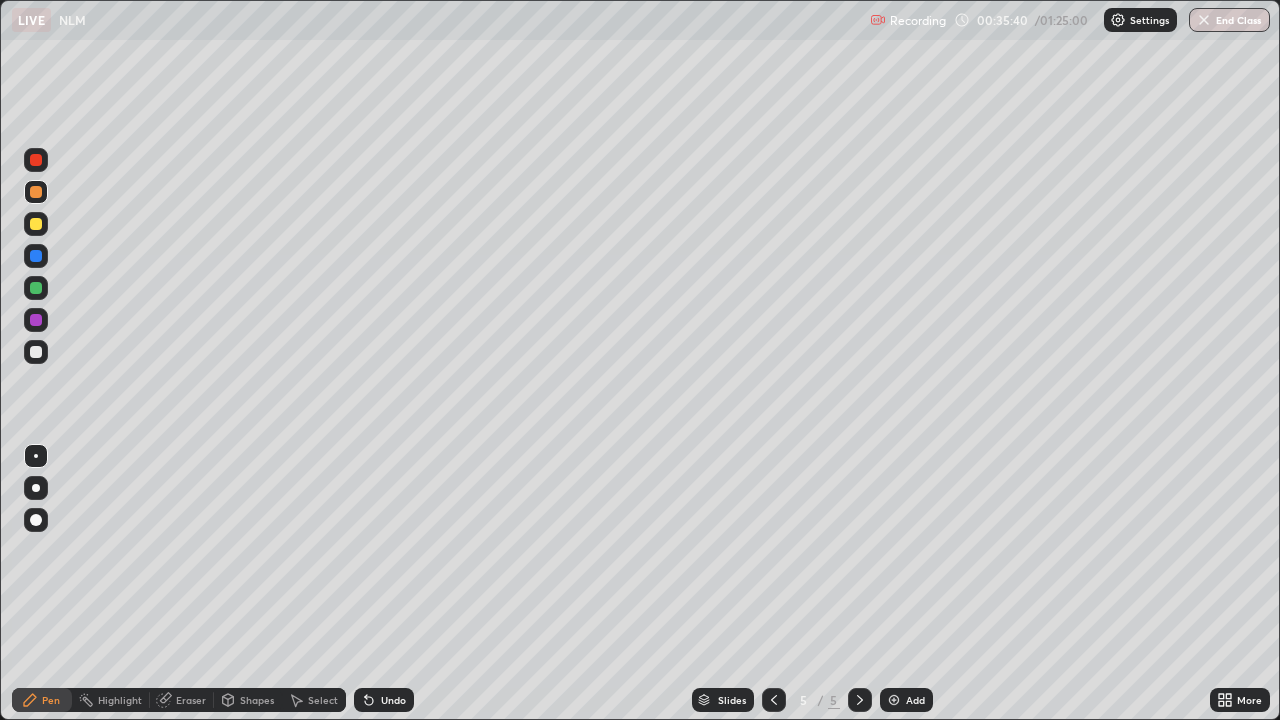 click on "Undo" at bounding box center (393, 700) 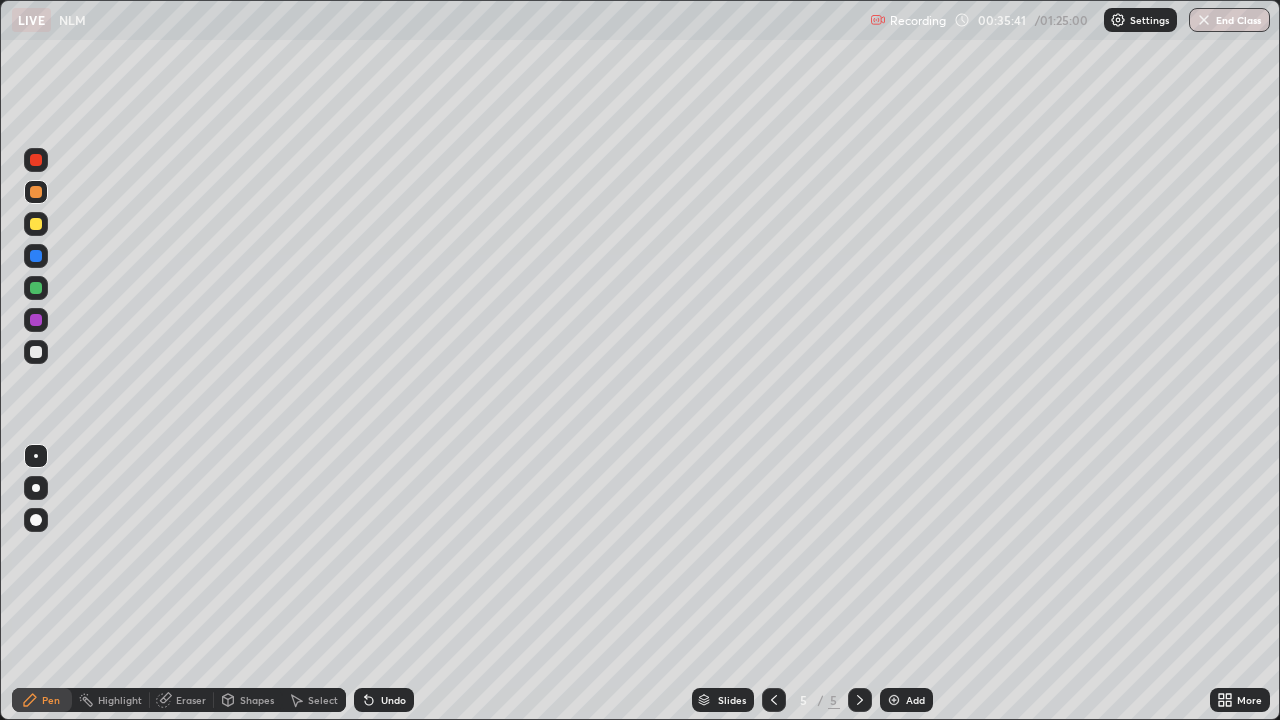 click on "Undo" at bounding box center [393, 700] 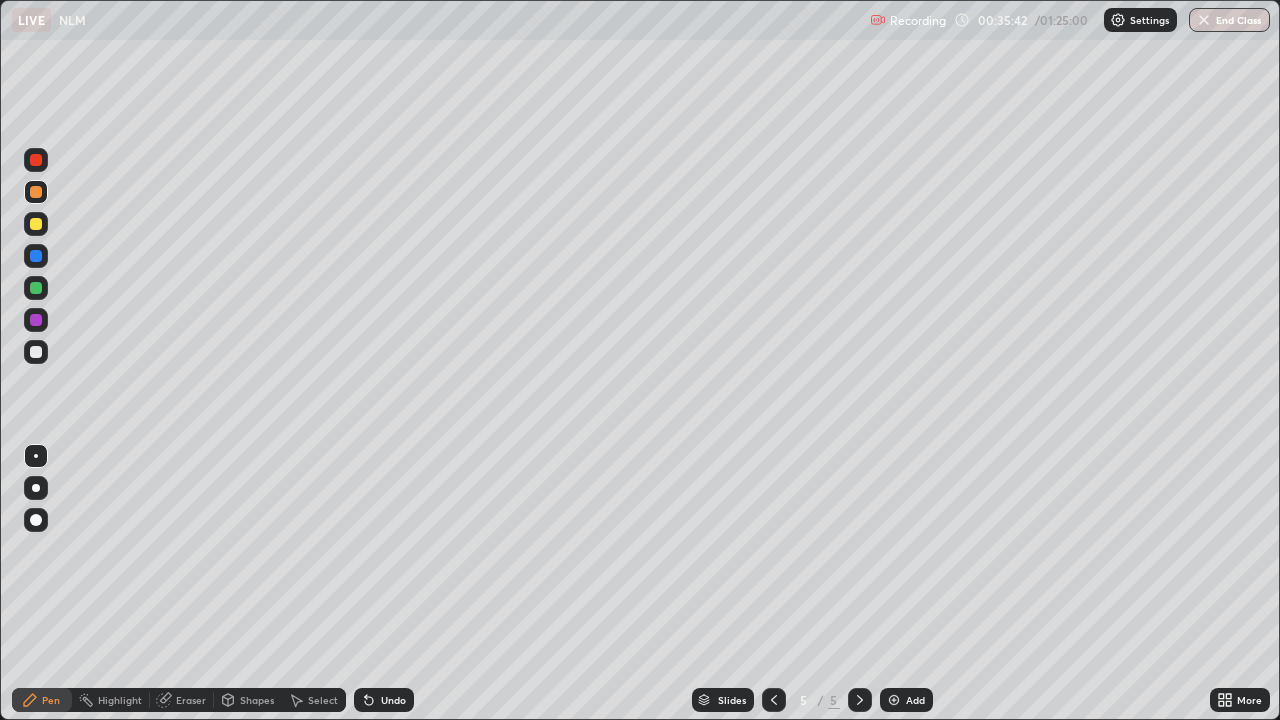 click on "Undo" at bounding box center (384, 700) 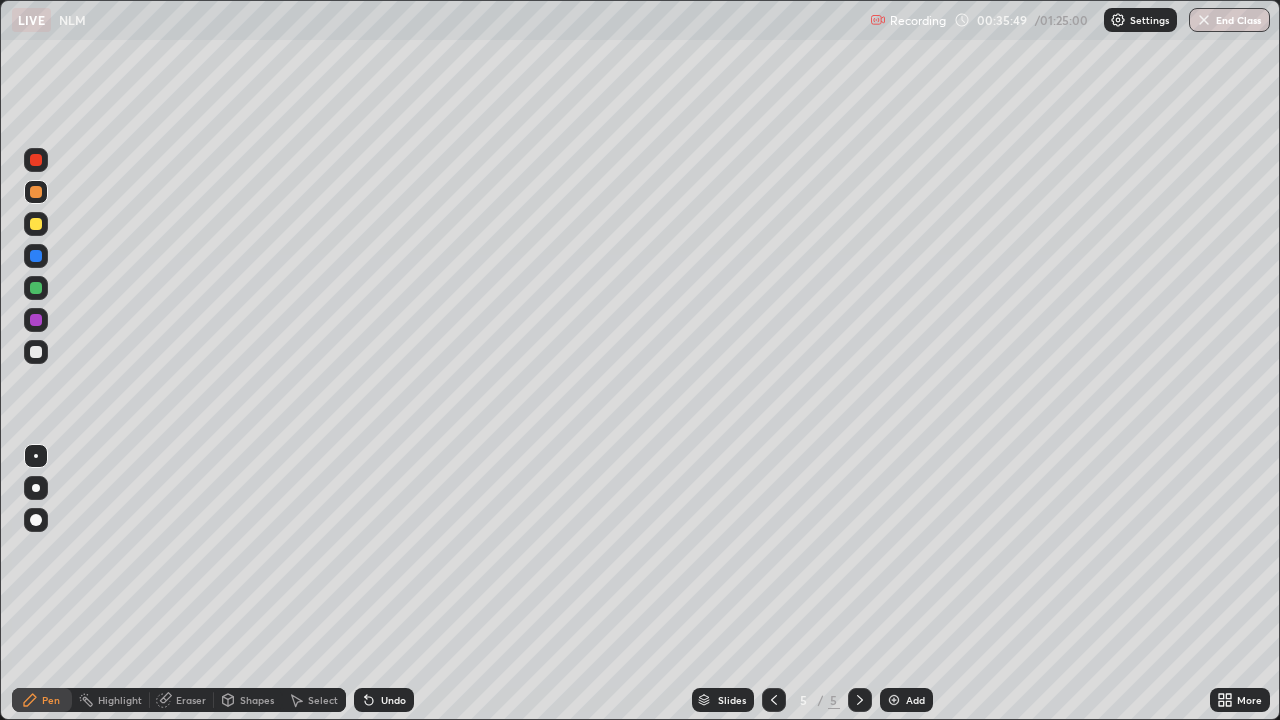 click at bounding box center [36, 192] 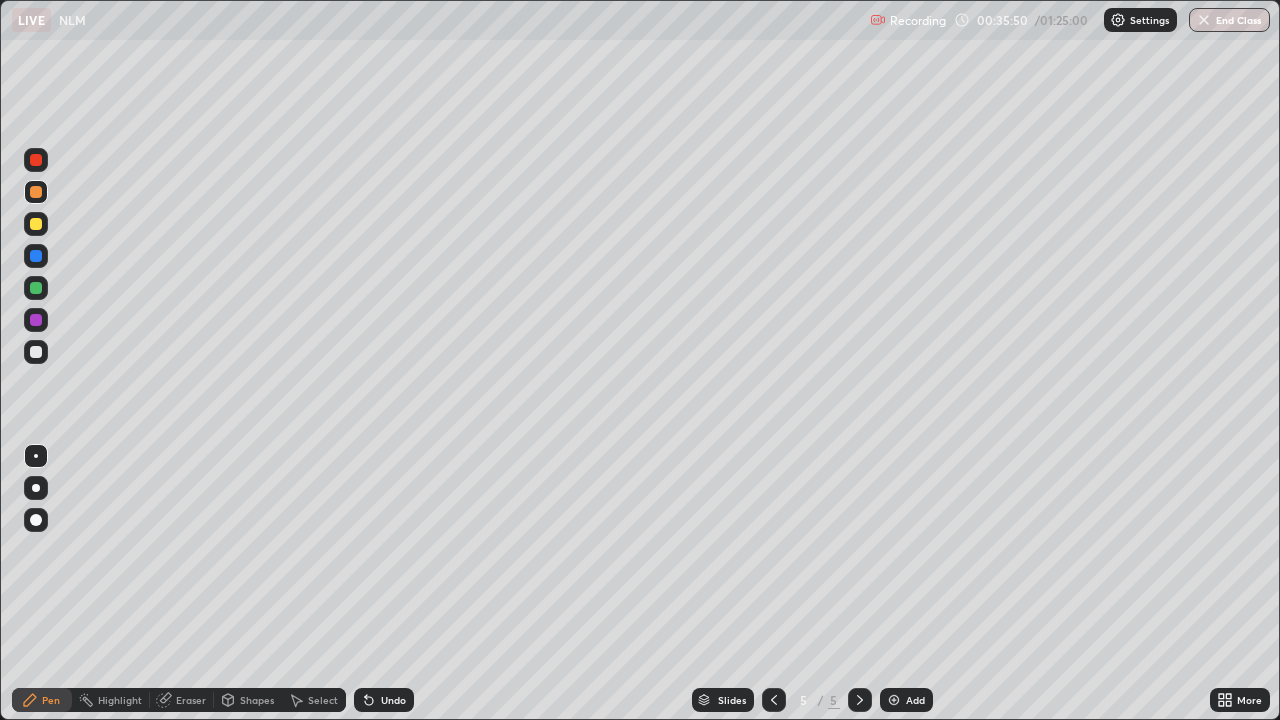 click at bounding box center [36, 224] 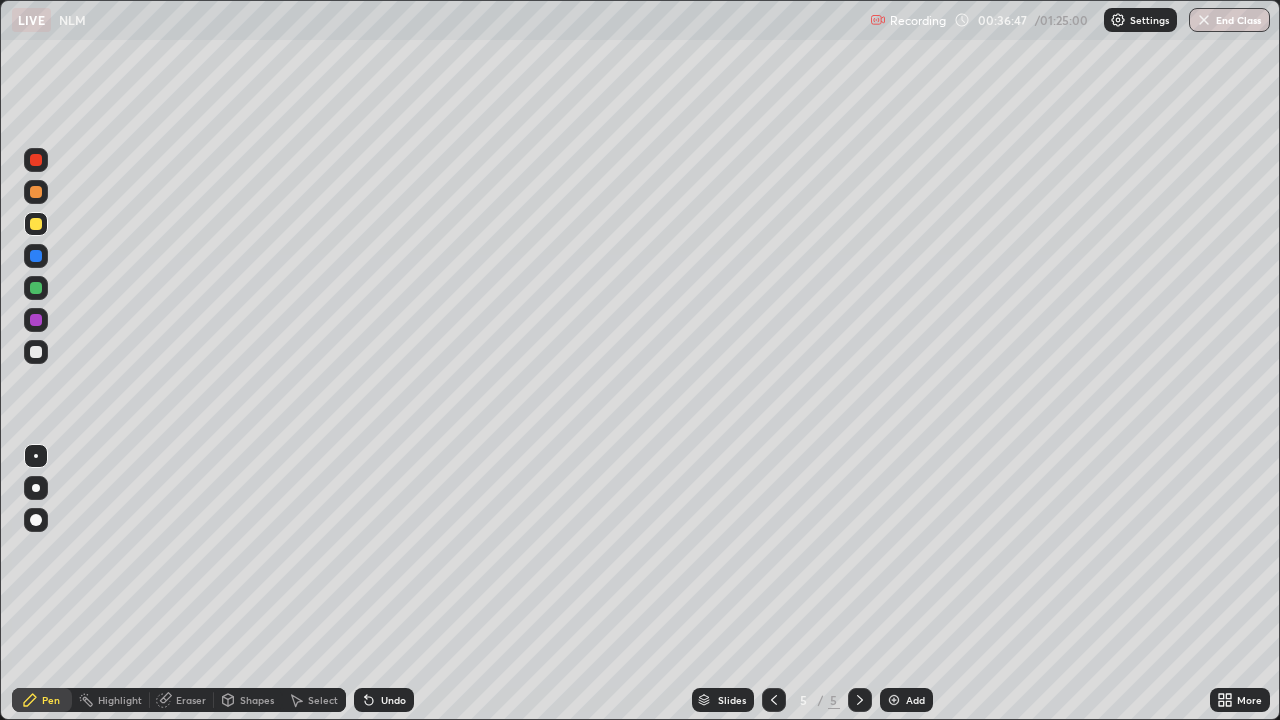 click at bounding box center (36, 288) 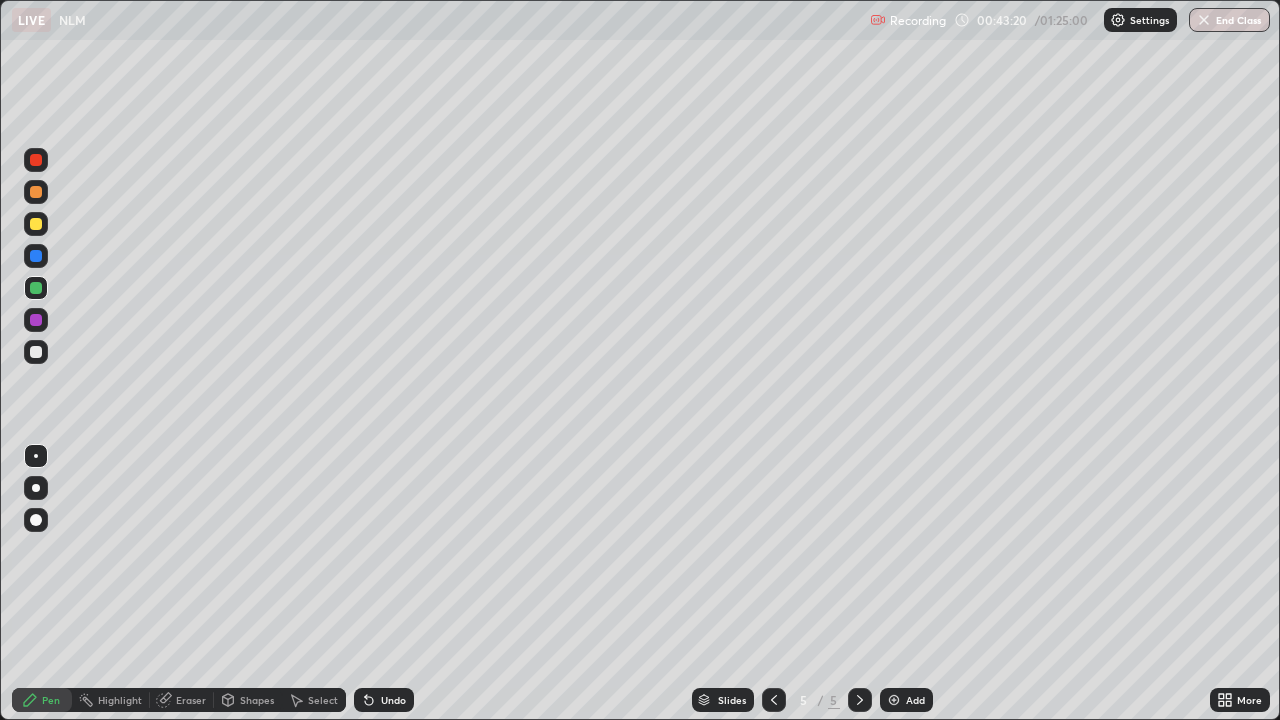 click at bounding box center (894, 700) 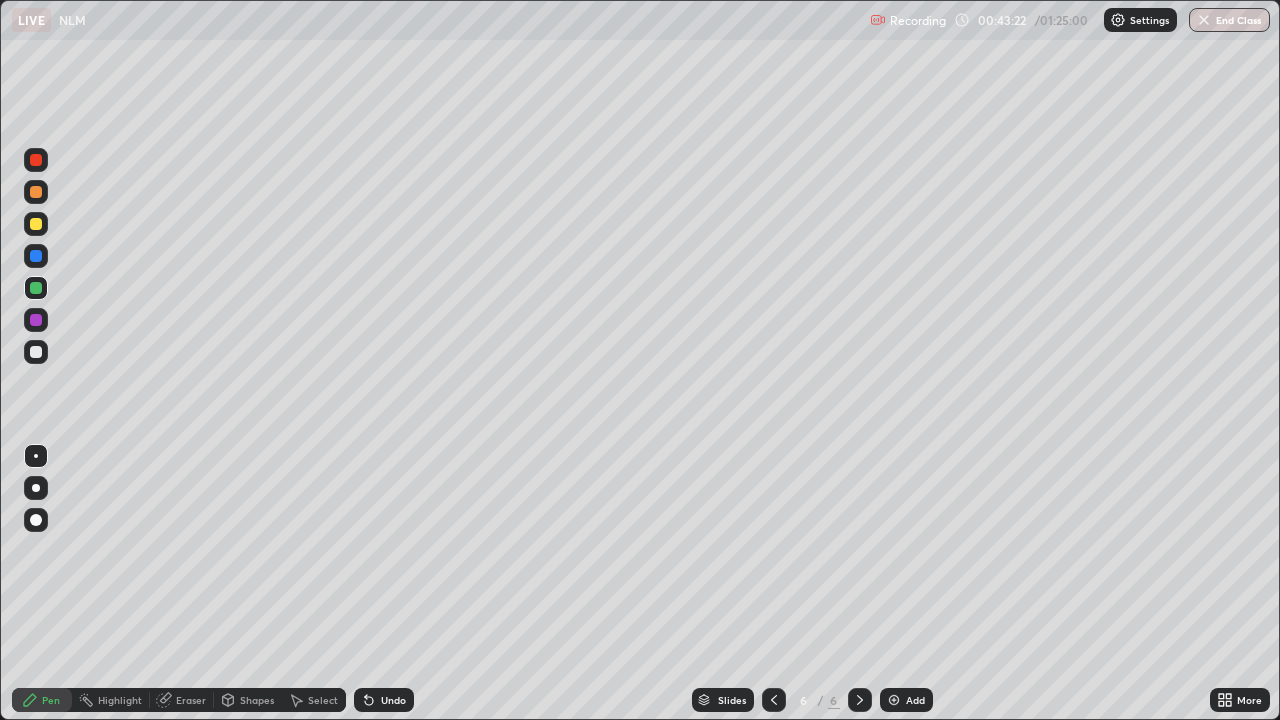 click at bounding box center (36, 224) 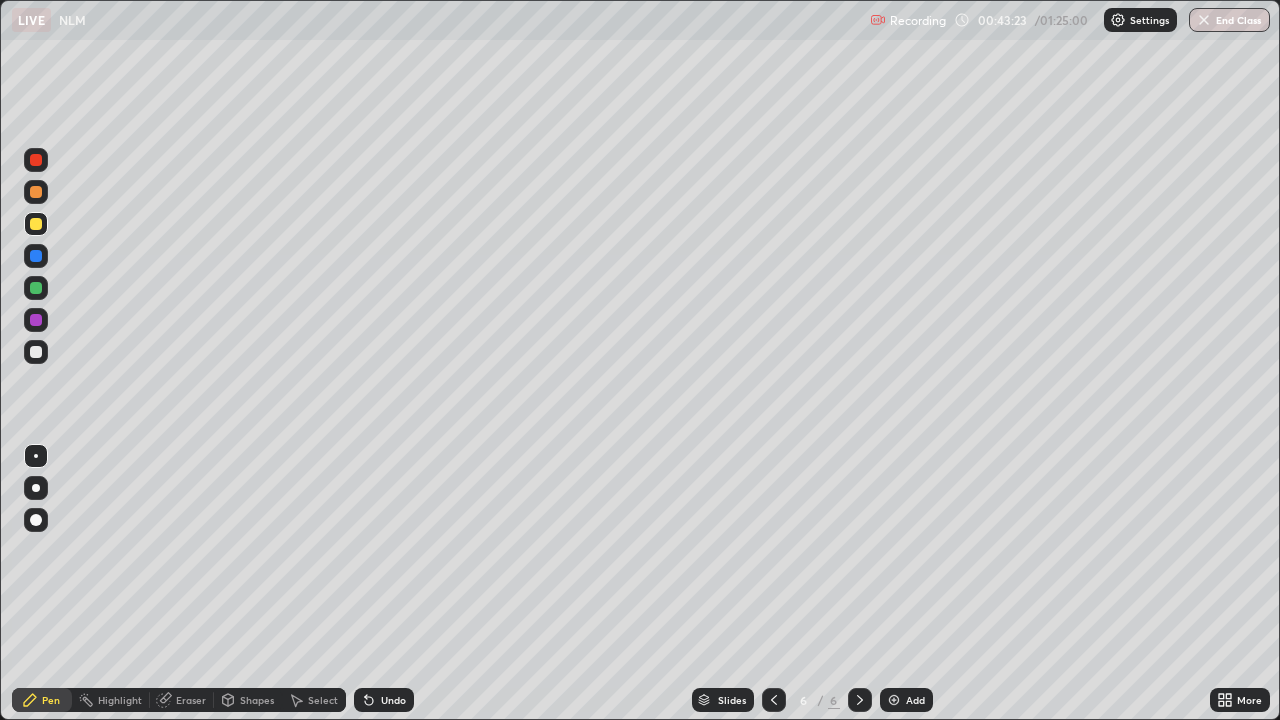 click on "Shapes" at bounding box center [248, 700] 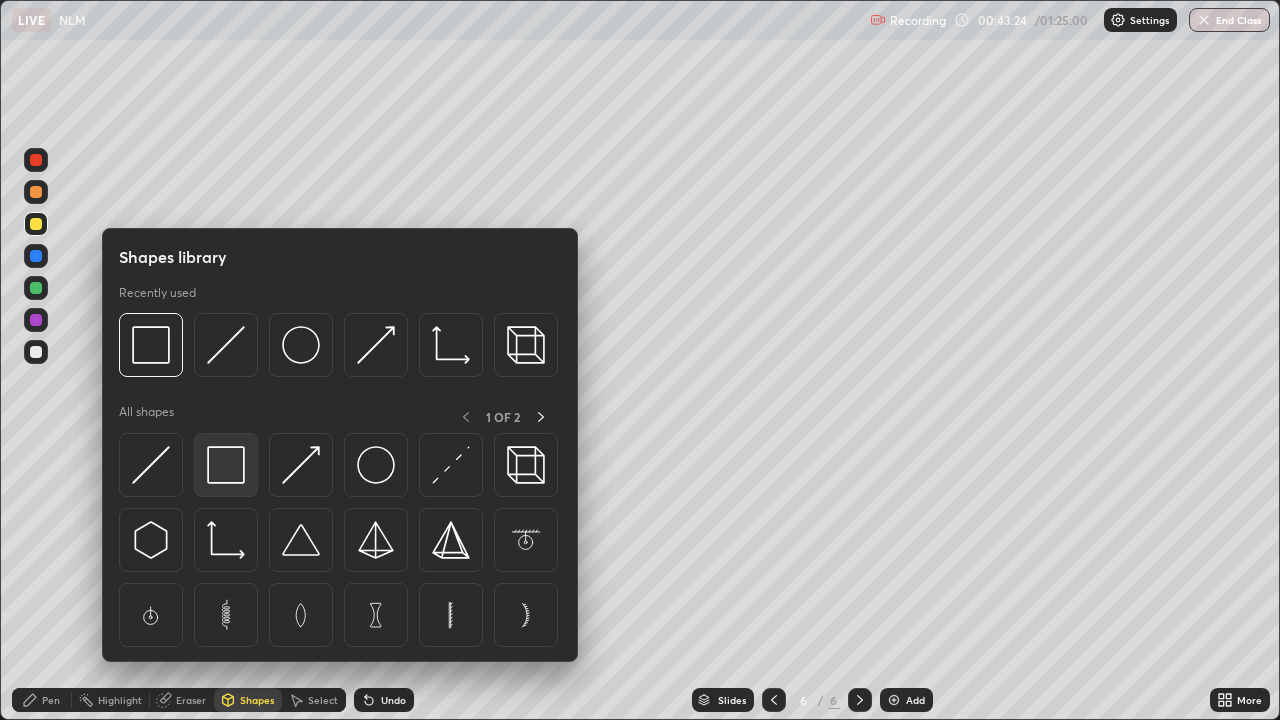 click at bounding box center (226, 465) 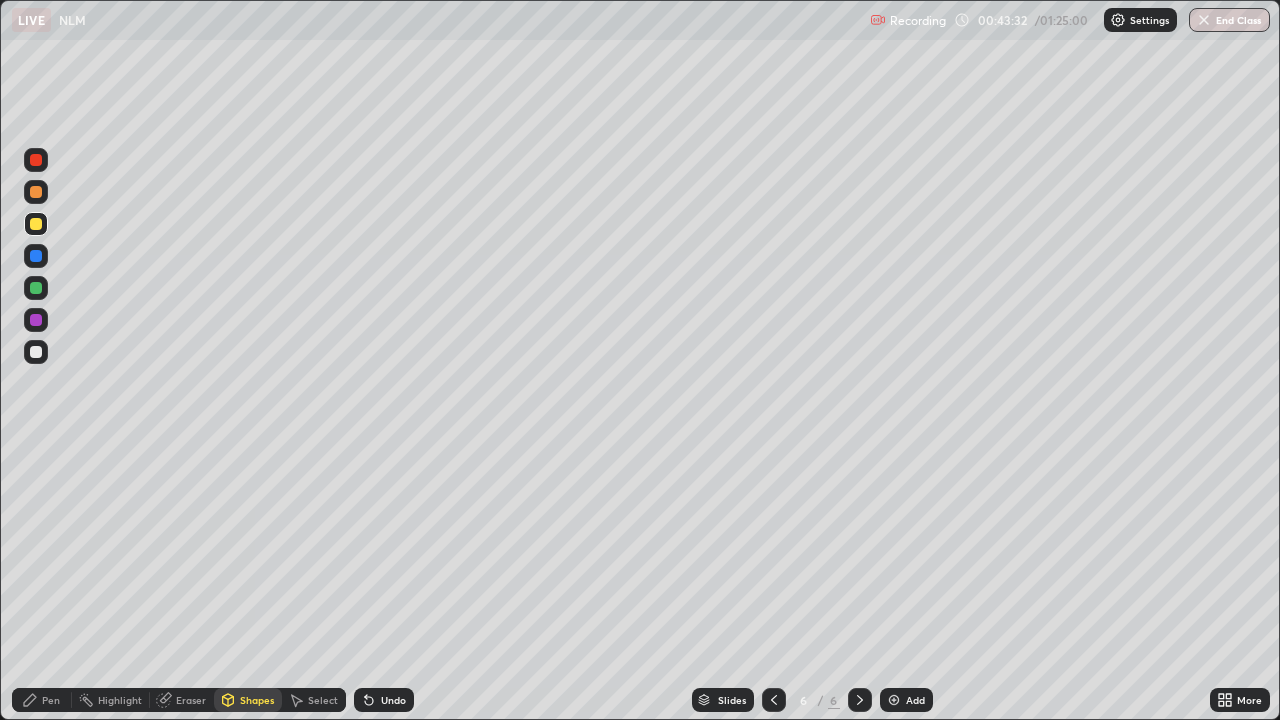 click on "Pen" at bounding box center (51, 700) 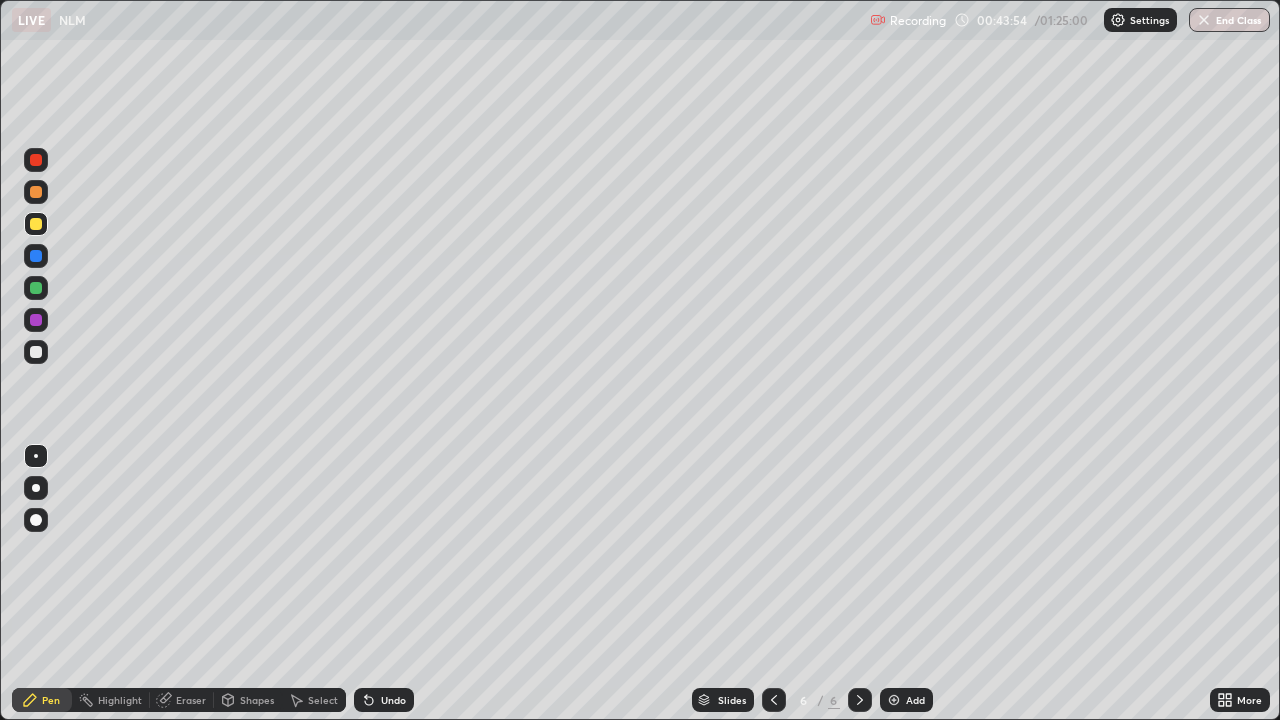 click on "Select" at bounding box center [314, 700] 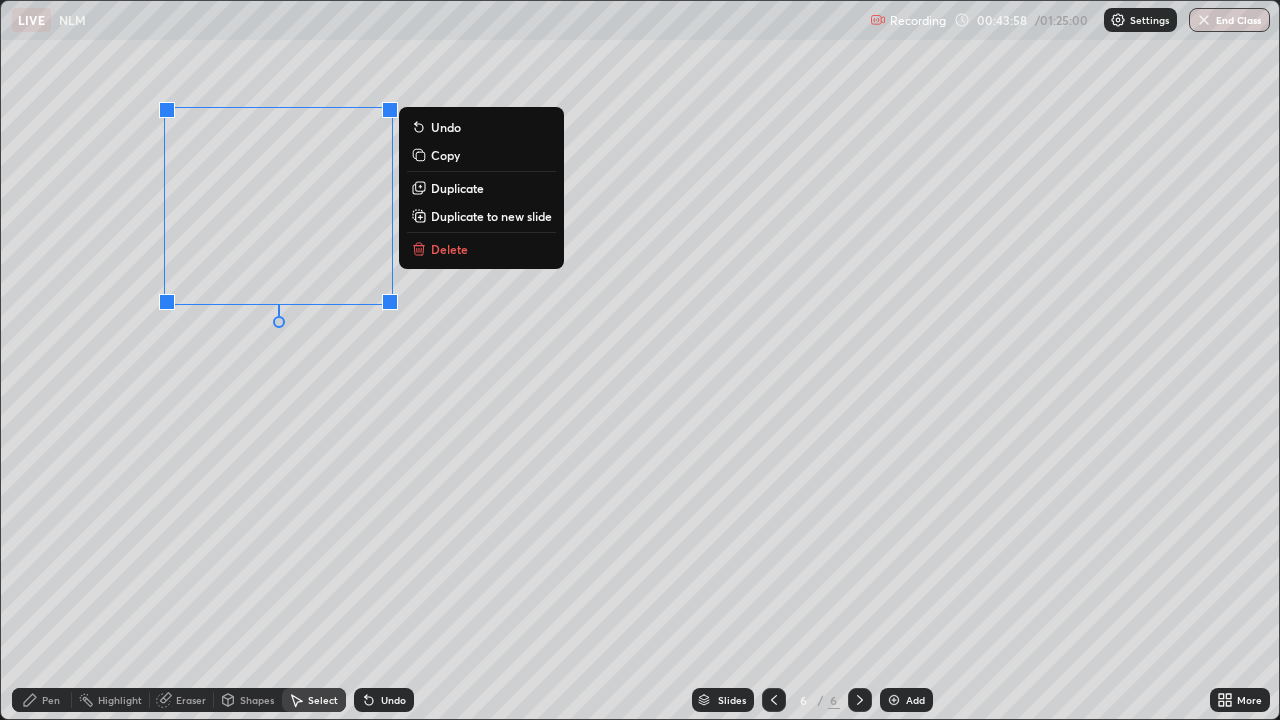 click on "Duplicate" at bounding box center [457, 188] 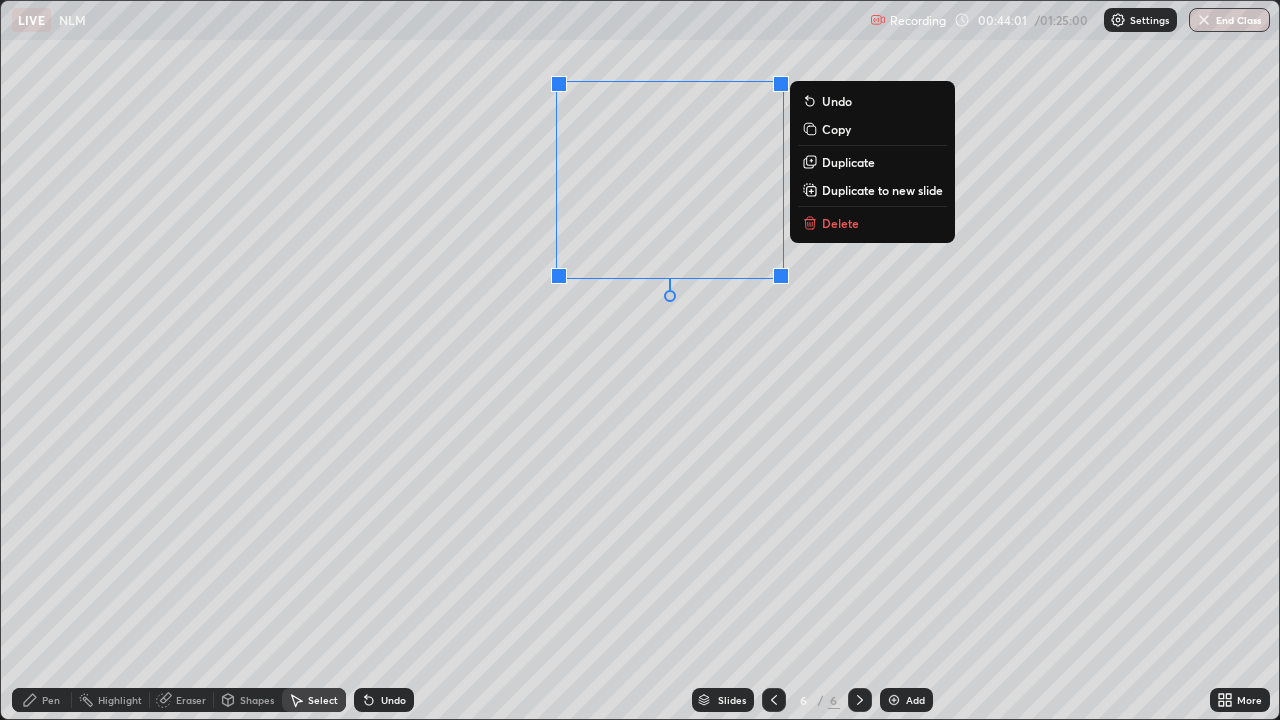 click on "Duplicate" at bounding box center [848, 162] 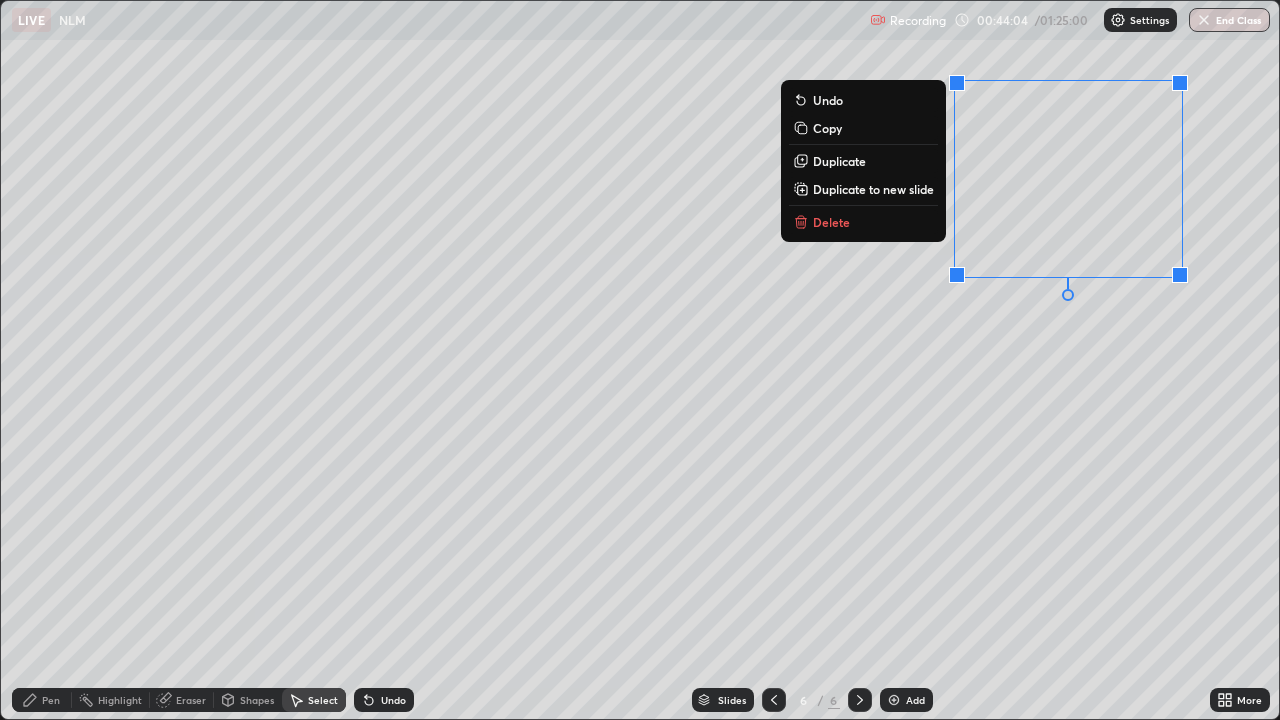click on "0 ° Undo Copy Duplicate Duplicate to new slide Delete" at bounding box center [640, 360] 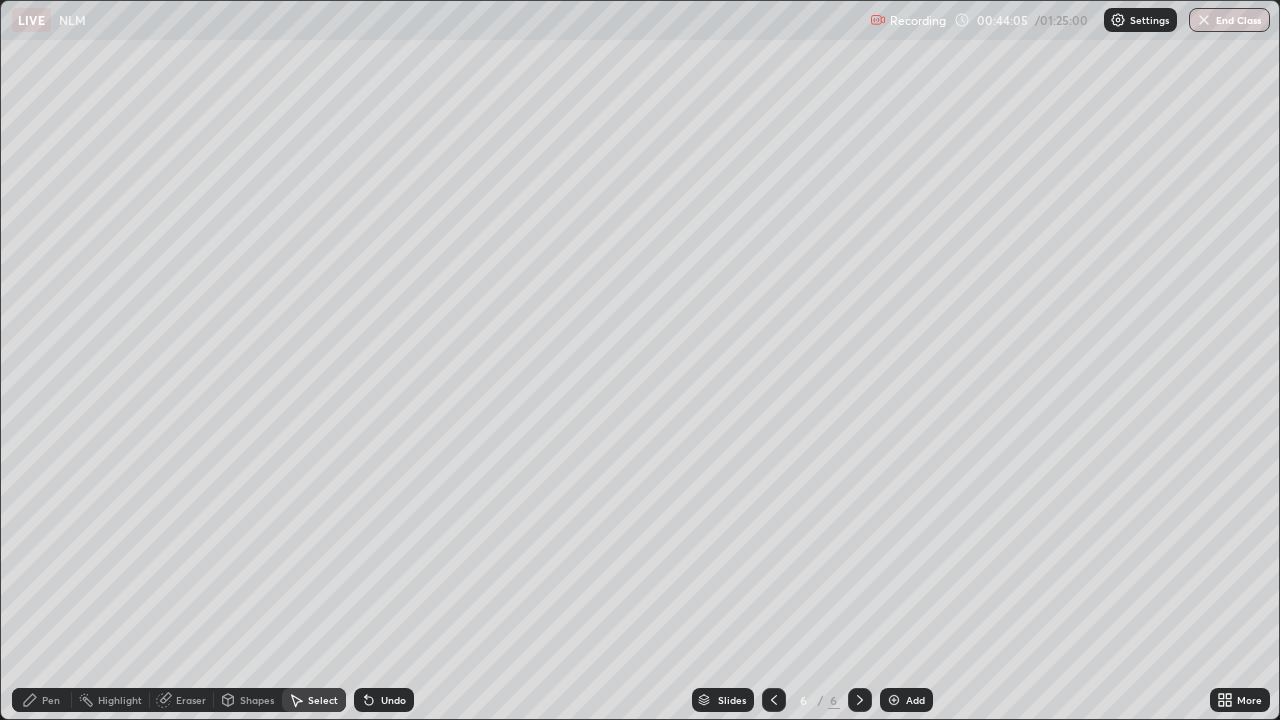 click on "Pen" at bounding box center (51, 700) 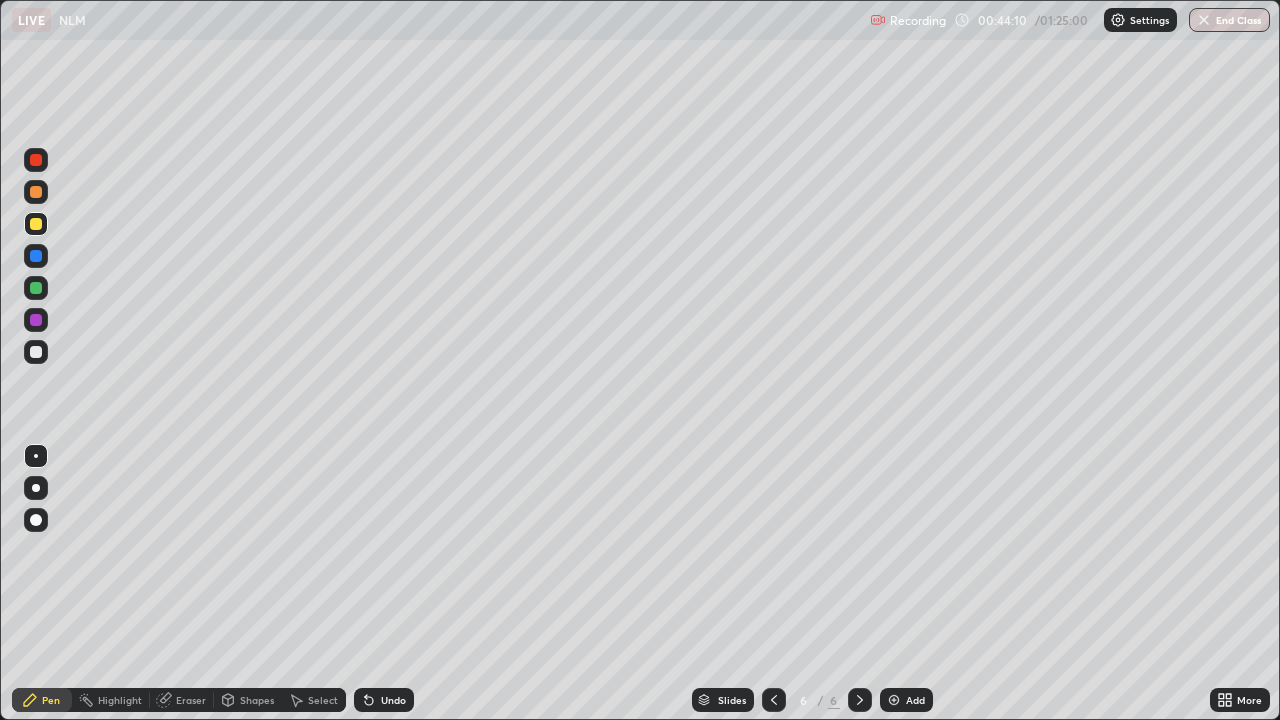 click on "Undo" at bounding box center [393, 700] 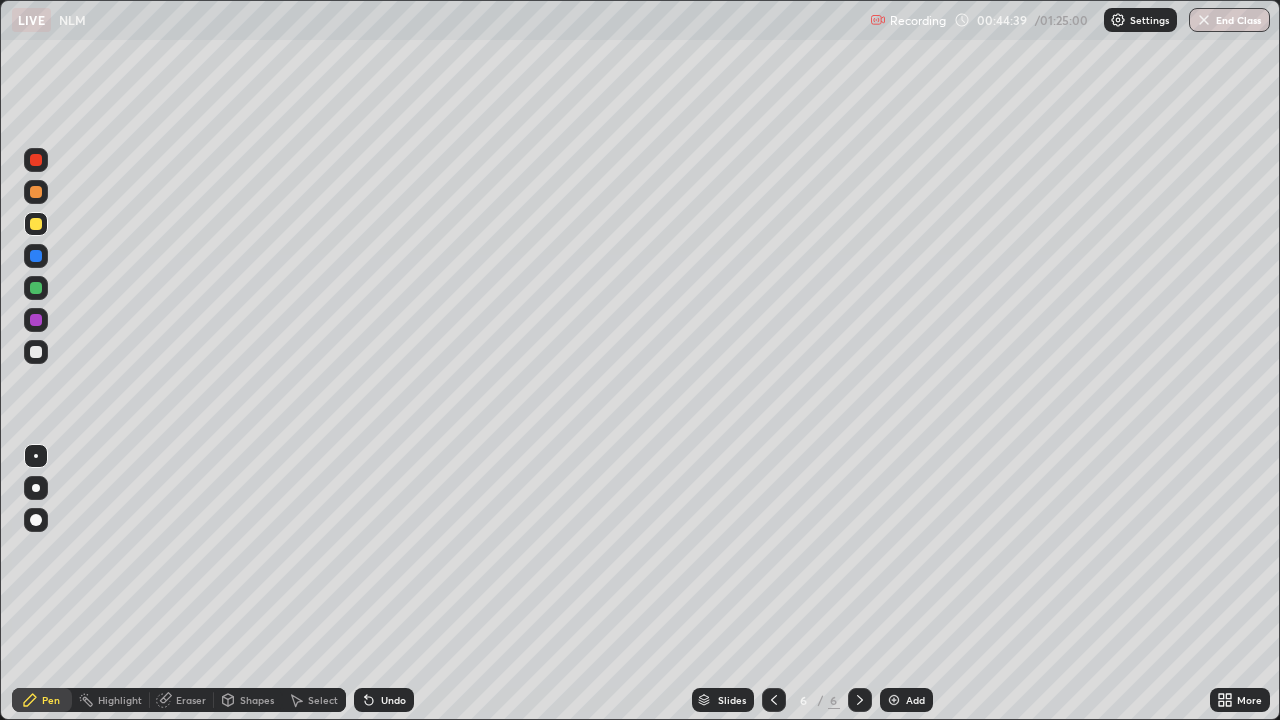 click at bounding box center [36, 192] 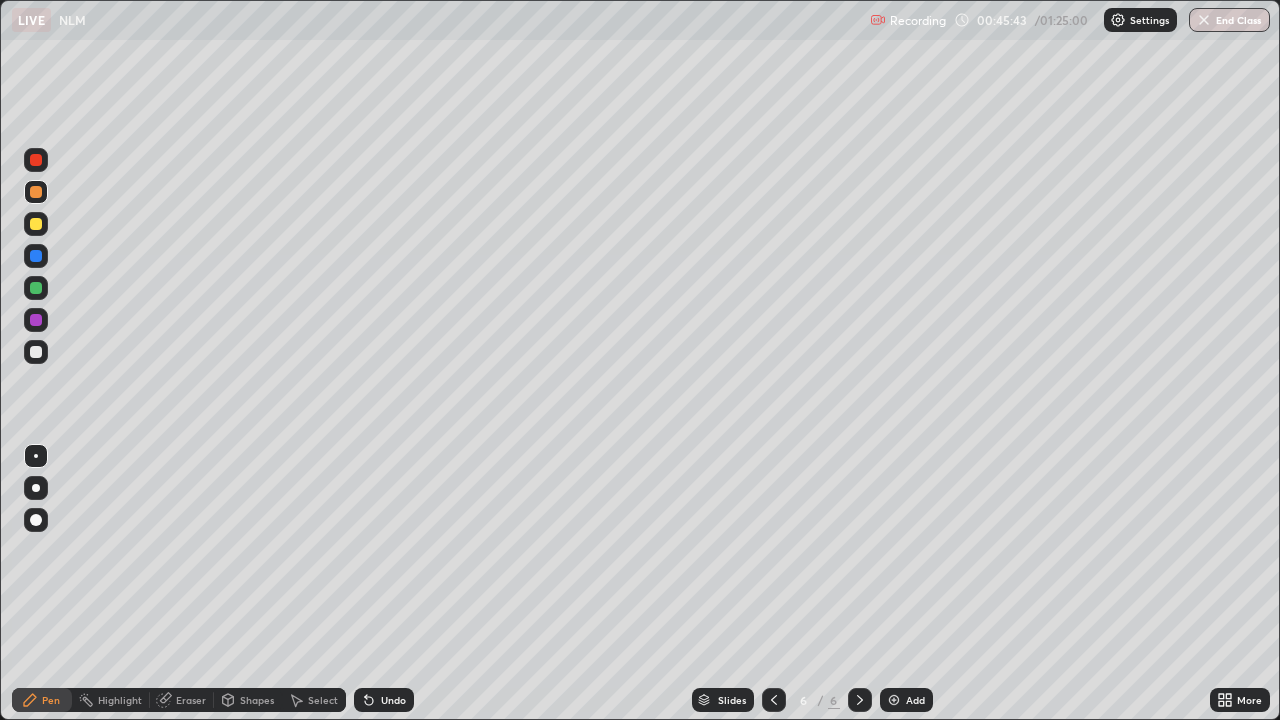click on "Undo" at bounding box center (384, 700) 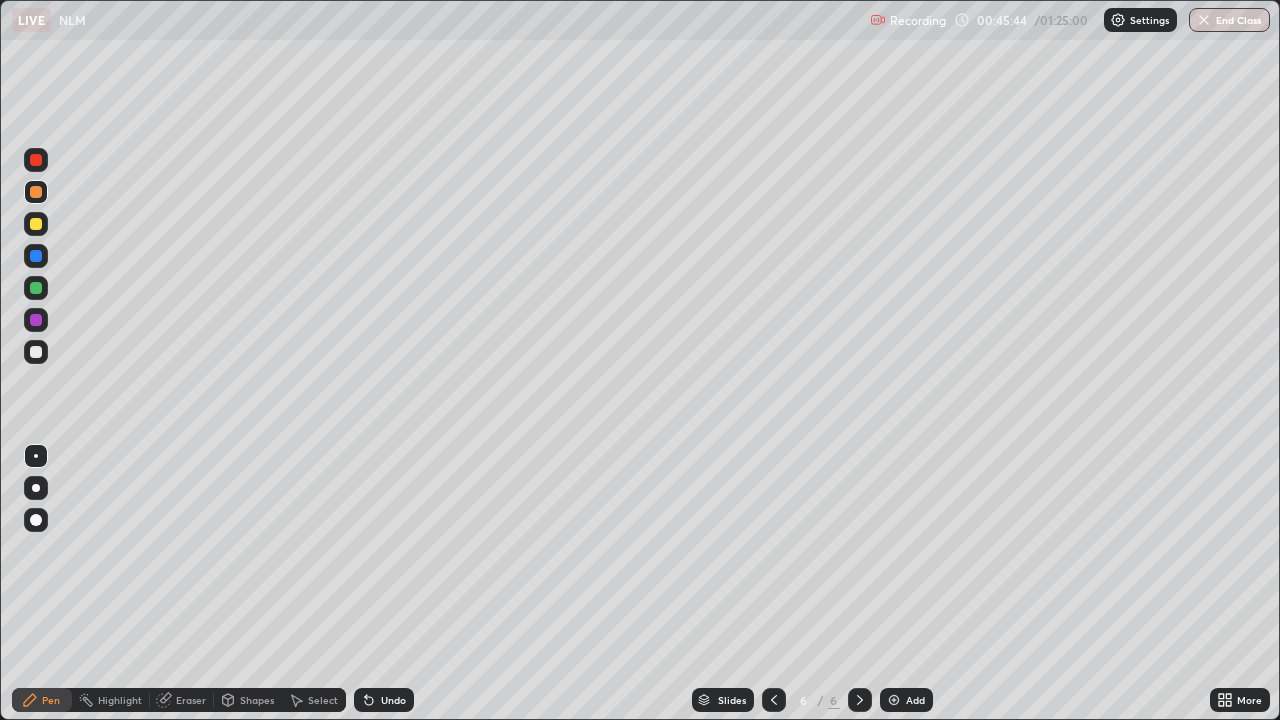click on "Undo" at bounding box center [384, 700] 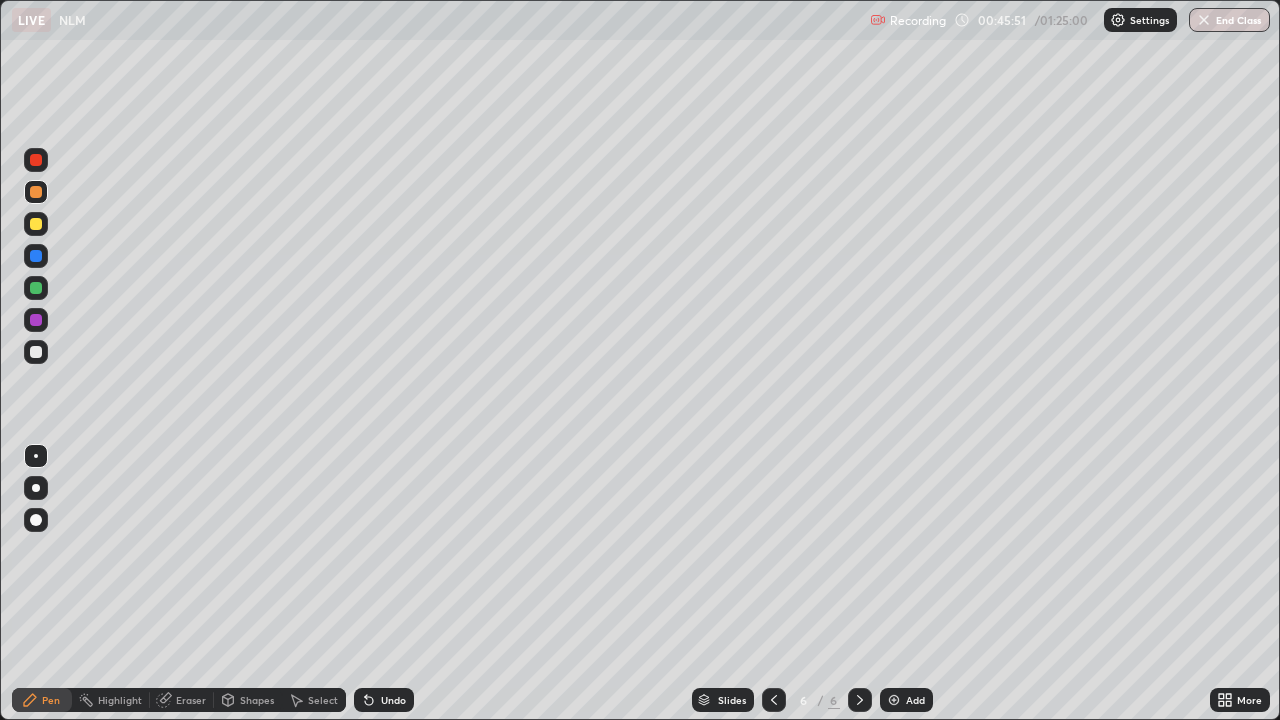 click at bounding box center [36, 352] 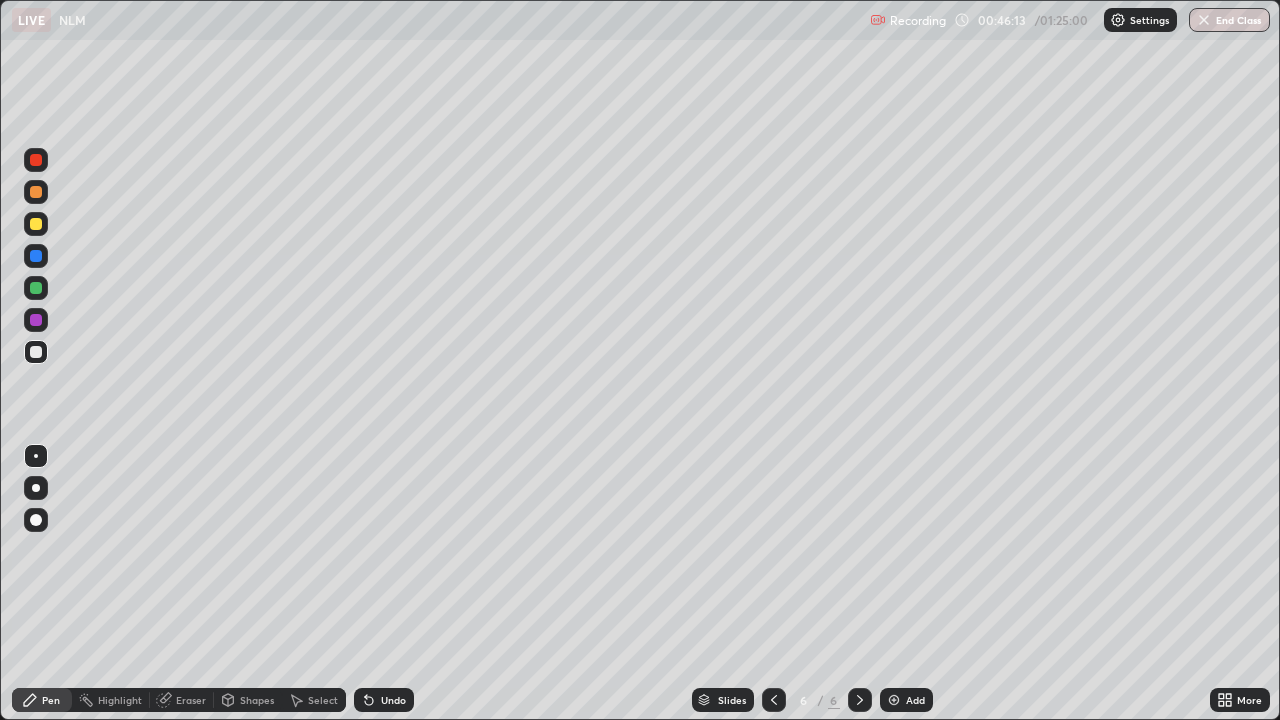 click on "Undo" at bounding box center [393, 700] 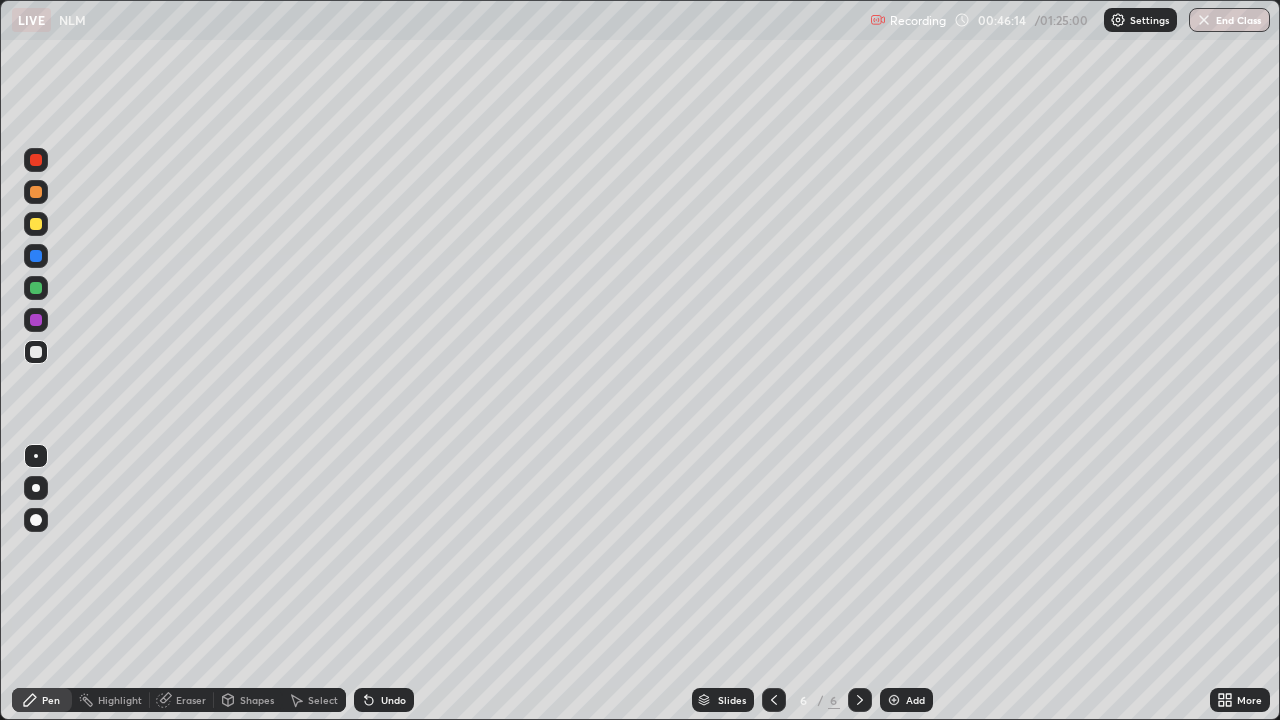 click on "Undo" at bounding box center [393, 700] 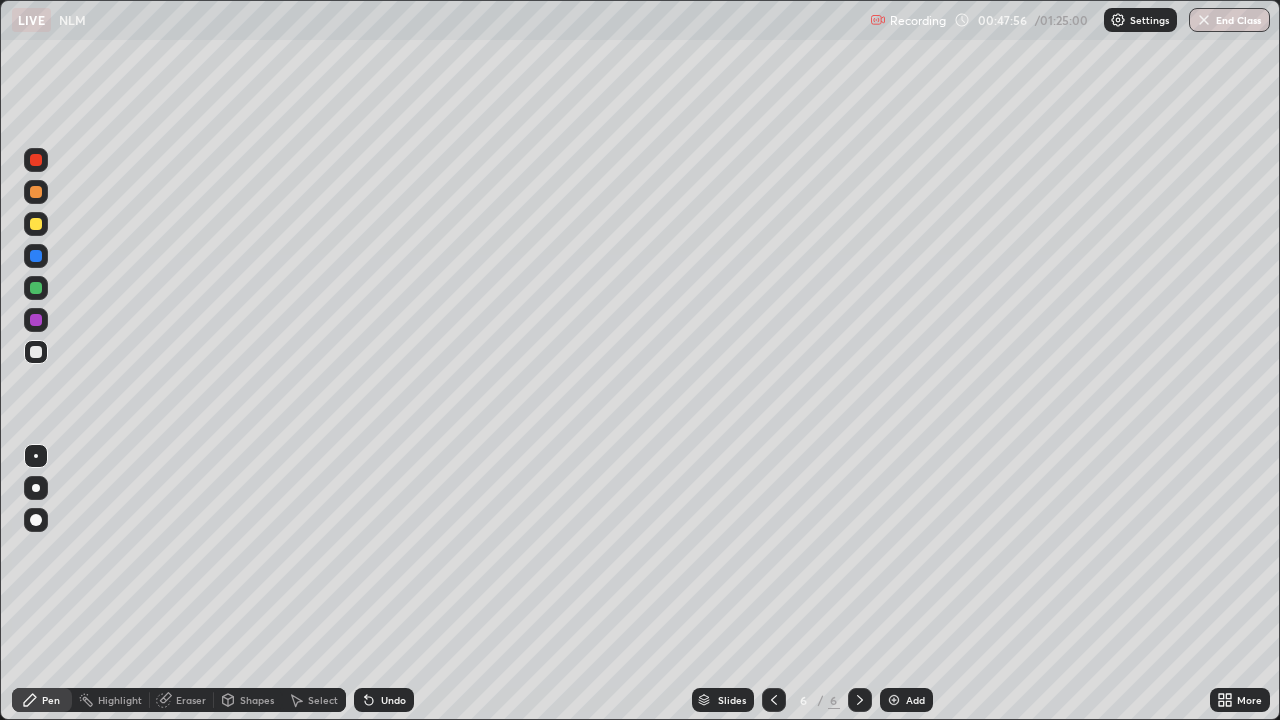 click on "Undo" at bounding box center (384, 700) 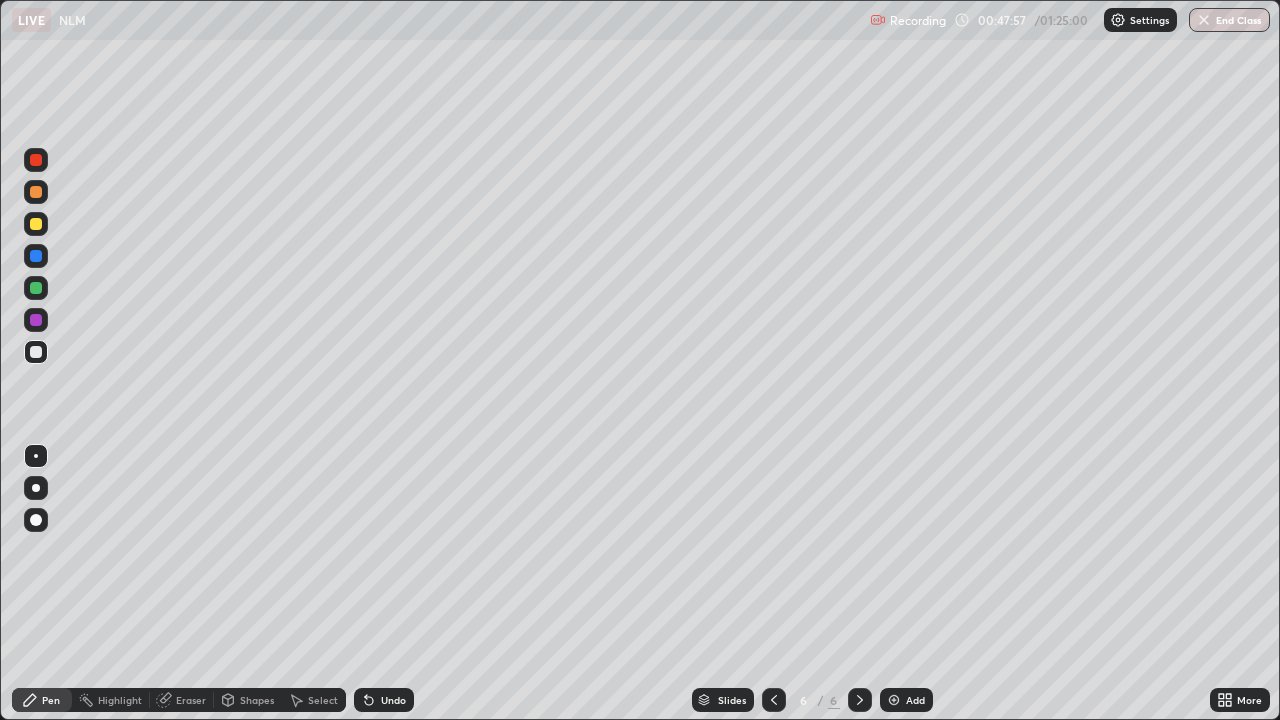 click on "Undo" at bounding box center [384, 700] 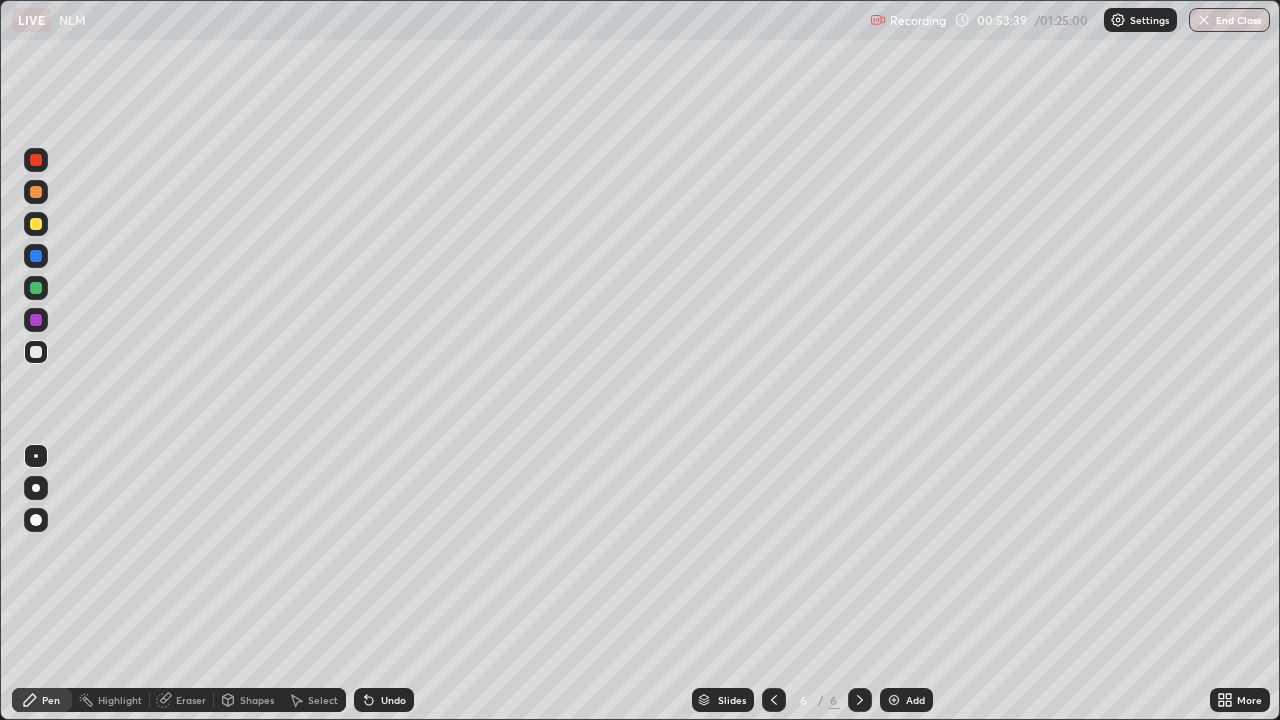 click on "Add" at bounding box center (915, 700) 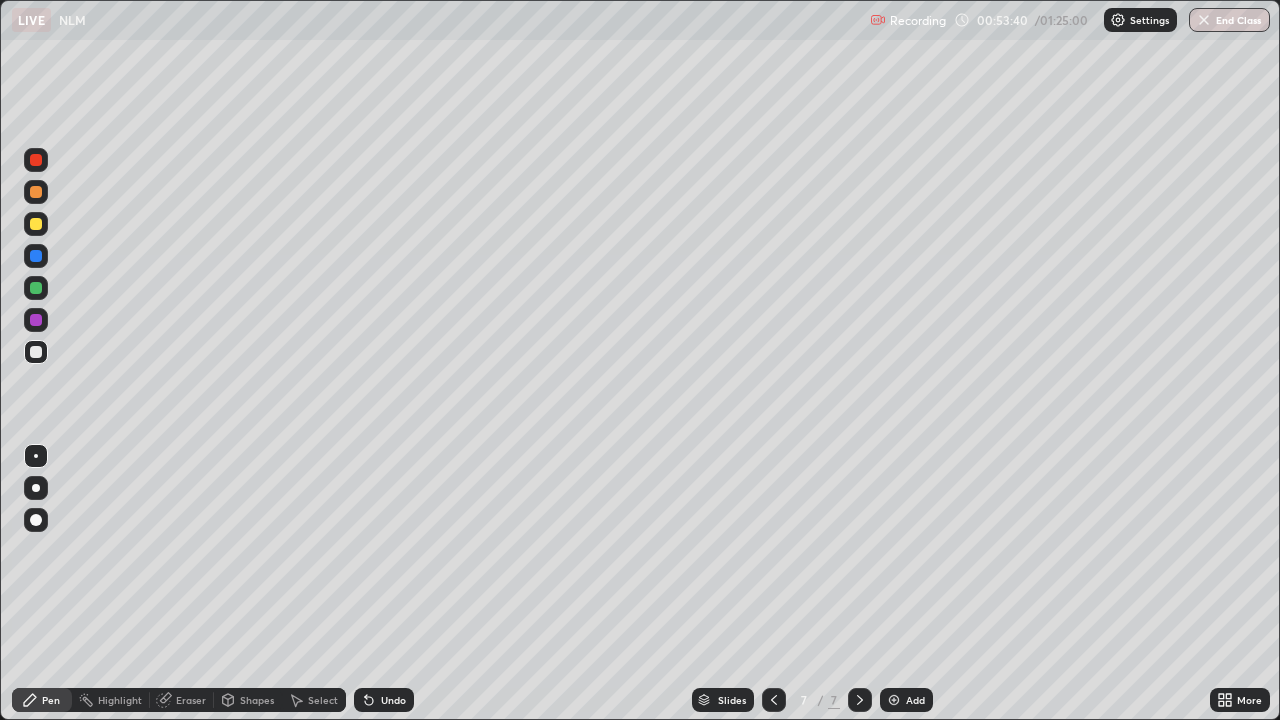 click at bounding box center [36, 224] 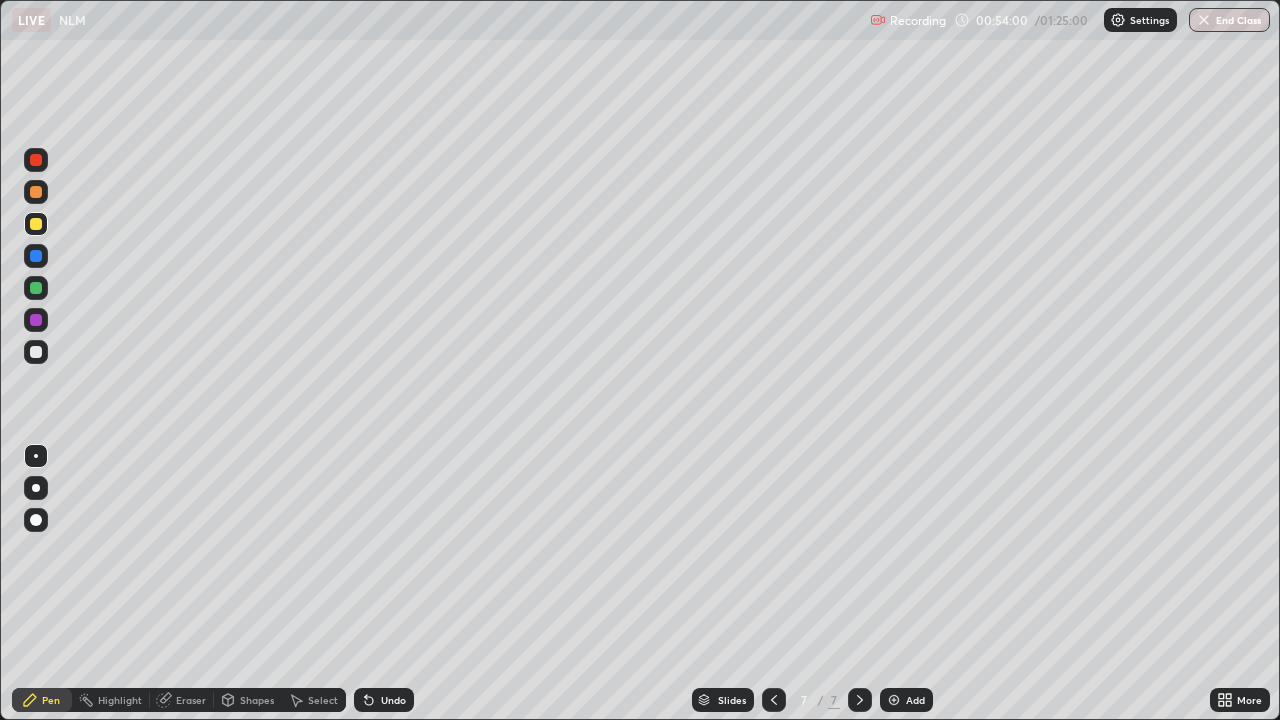 click on "Undo" at bounding box center [393, 700] 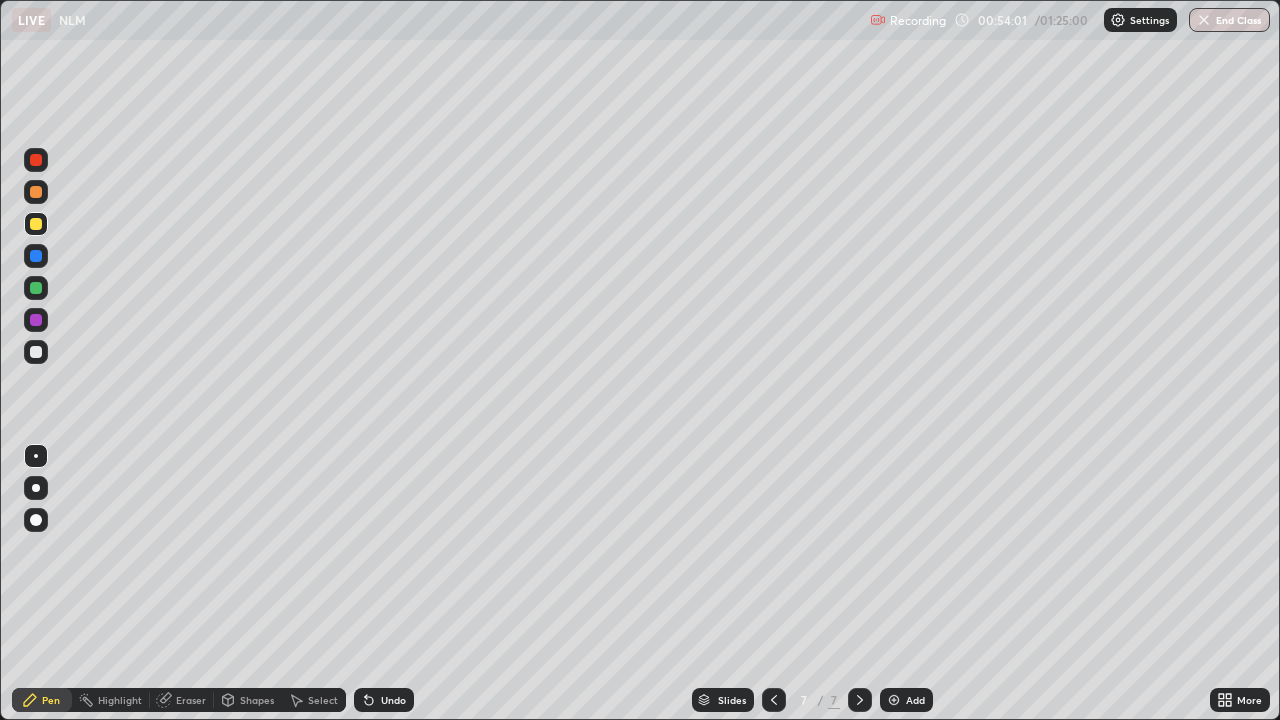 click on "Undo" at bounding box center (384, 700) 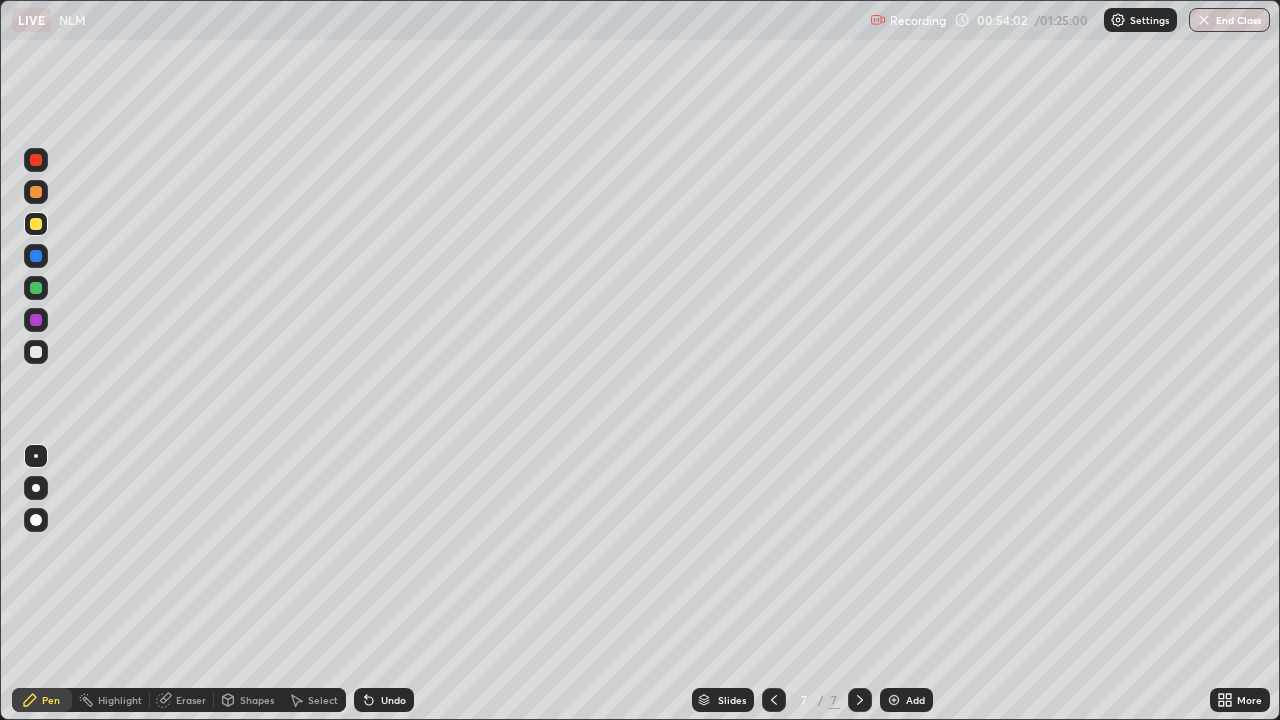 click on "Undo" at bounding box center [384, 700] 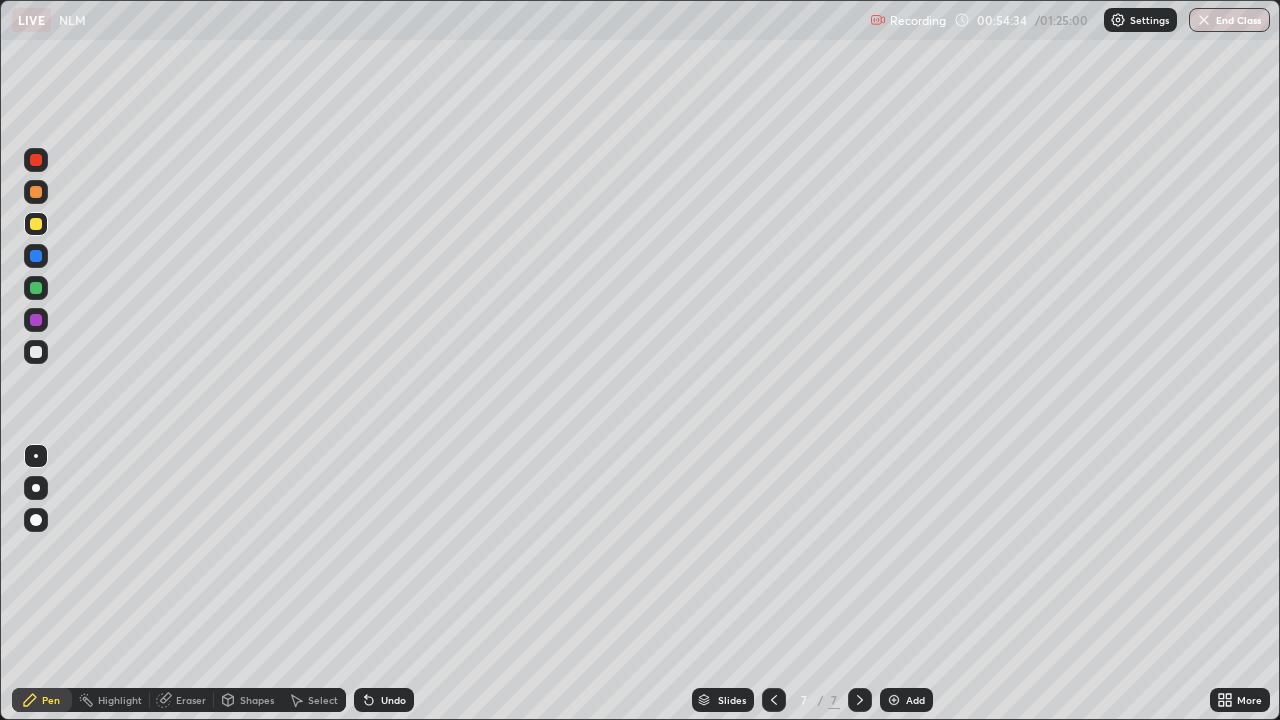 click on "Undo" at bounding box center (384, 700) 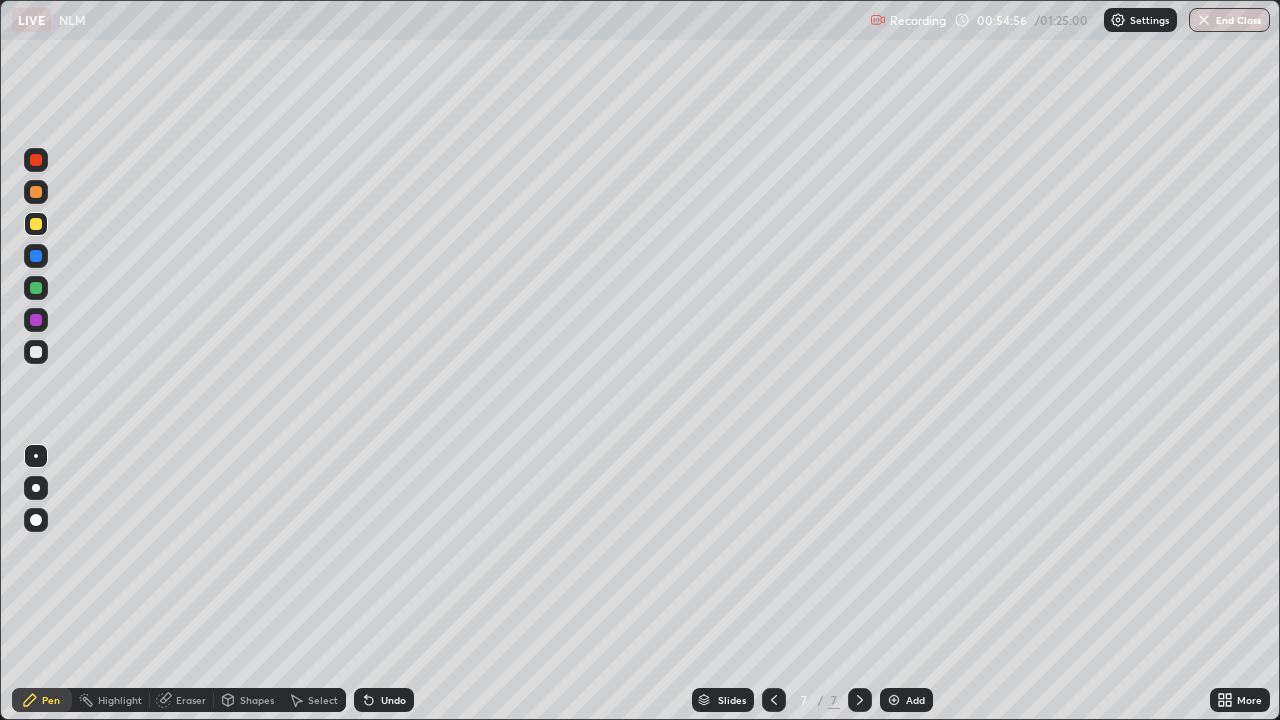 click on "Eraser" at bounding box center (191, 700) 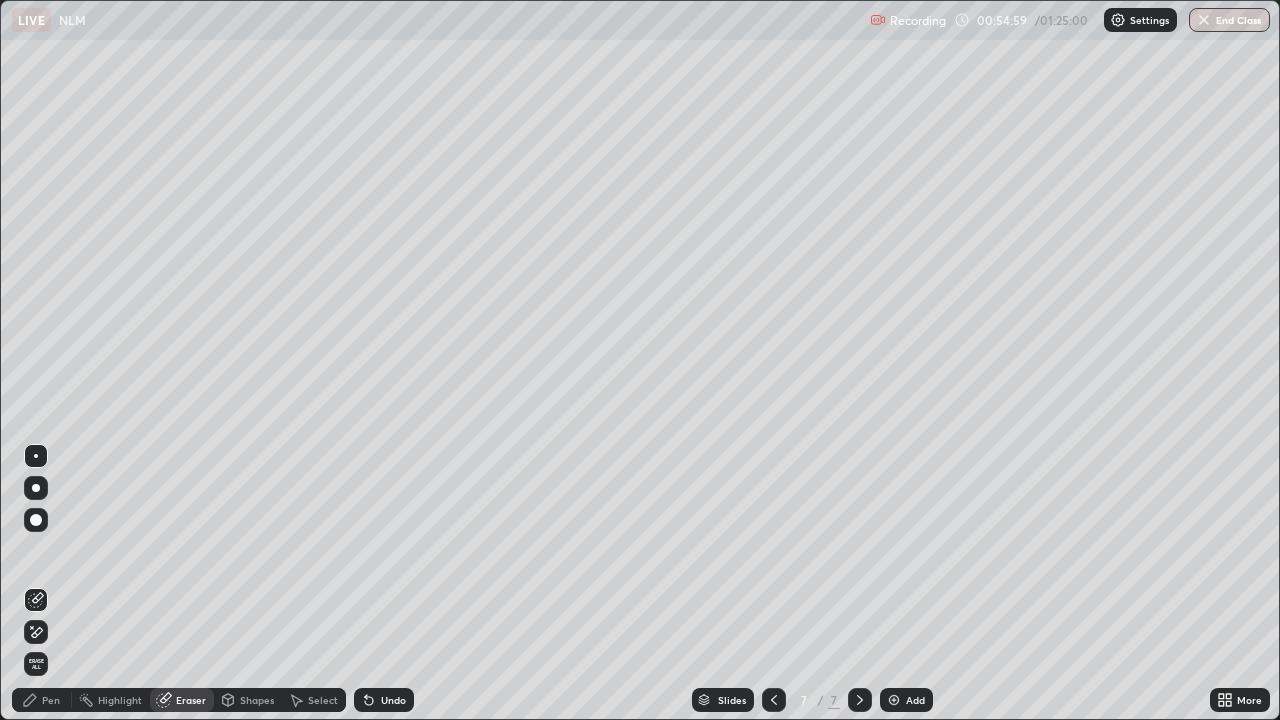 click on "Pen" at bounding box center [42, 700] 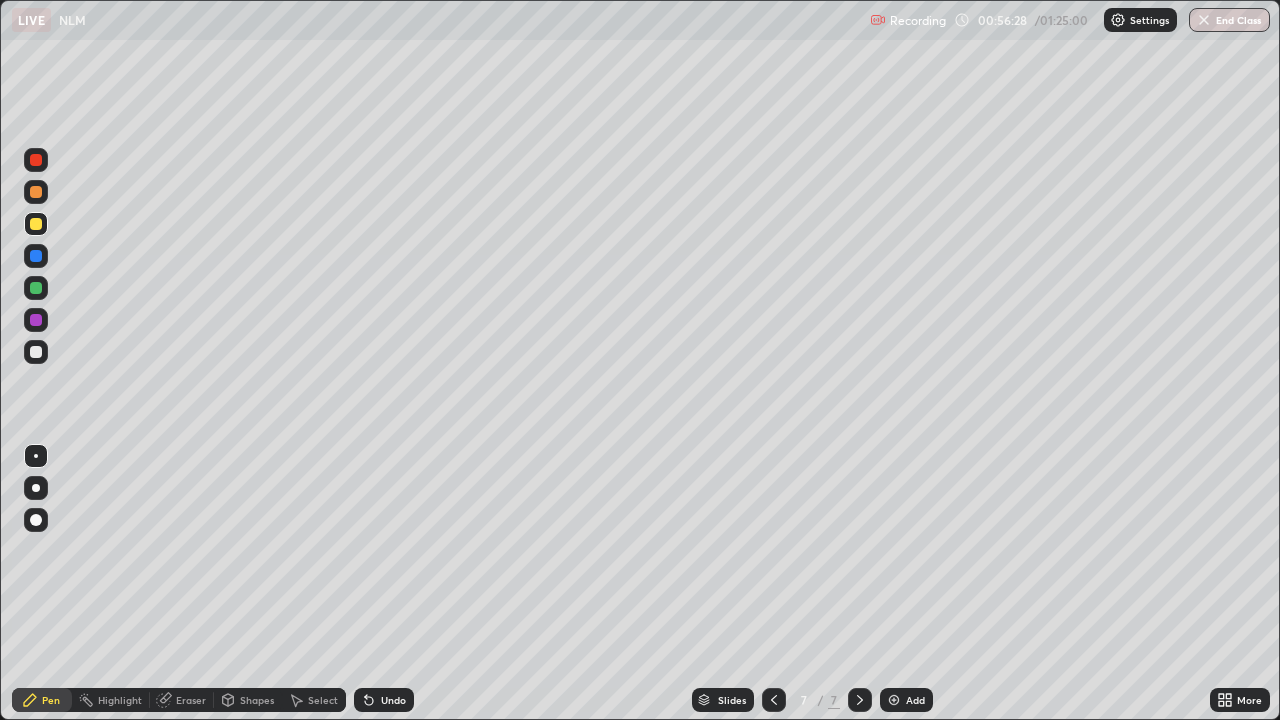 click at bounding box center (36, 192) 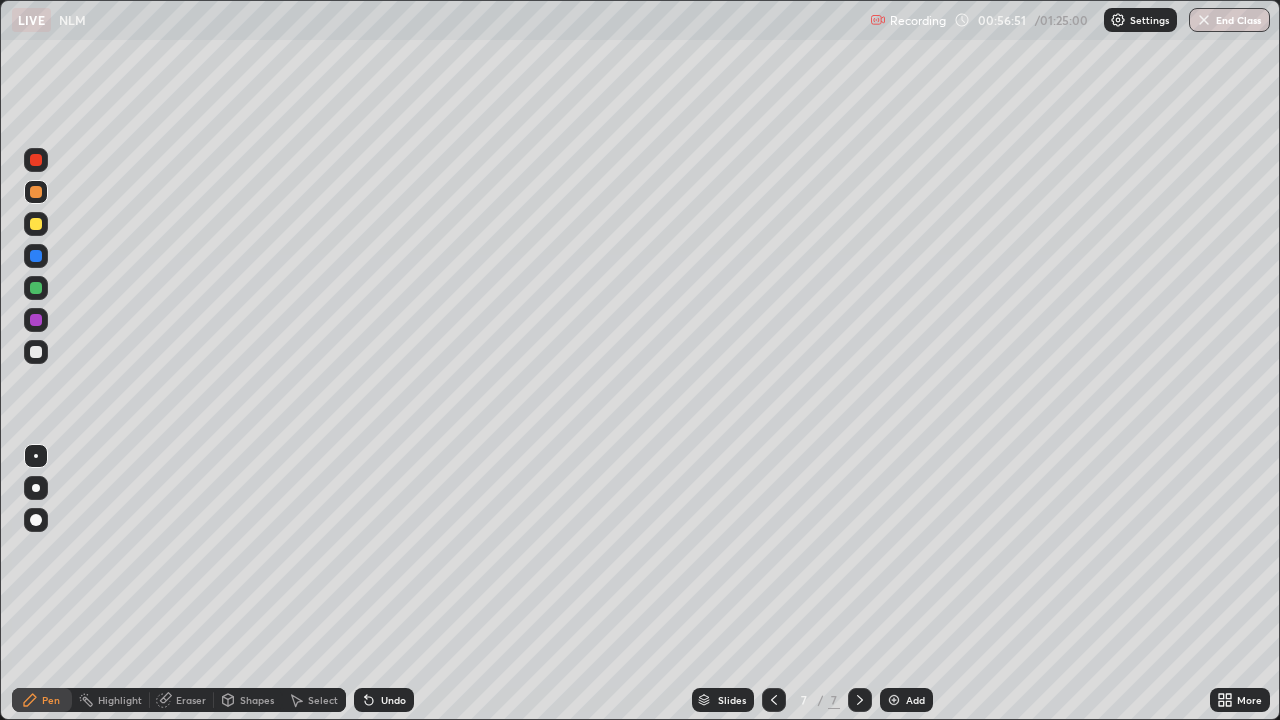 click at bounding box center [36, 224] 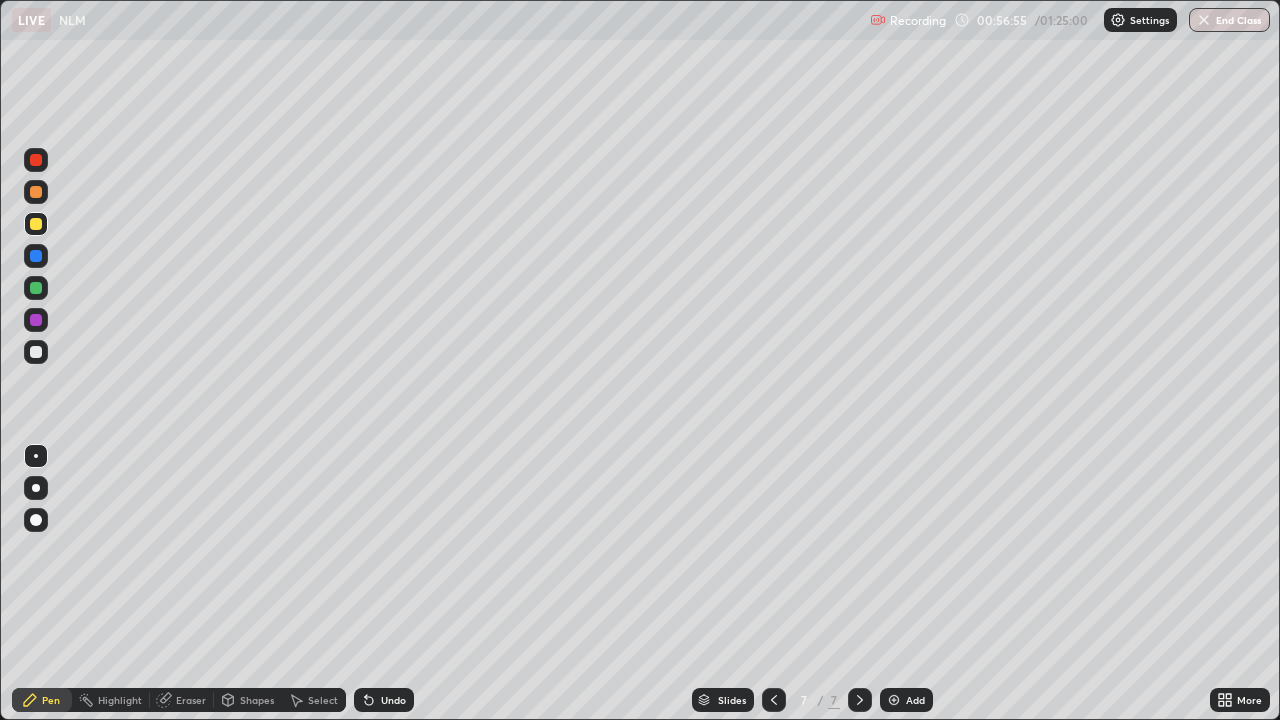 click on "Undo" at bounding box center [393, 700] 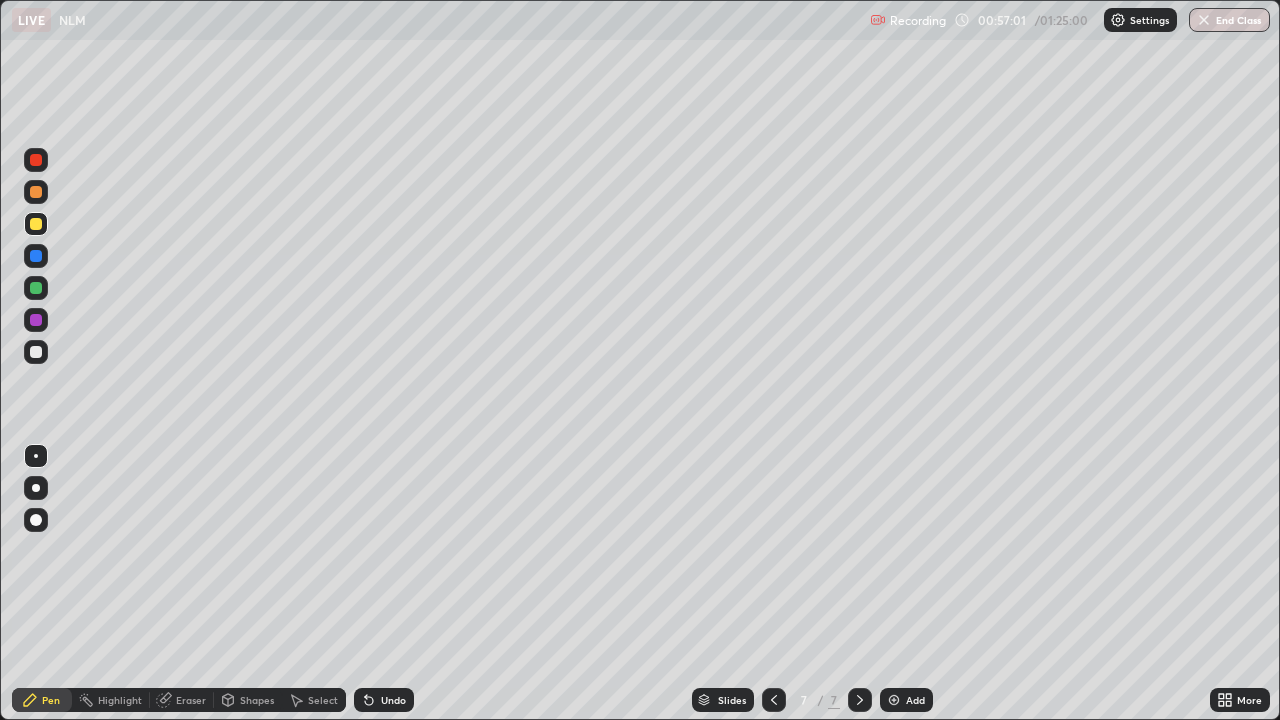 click at bounding box center (36, 288) 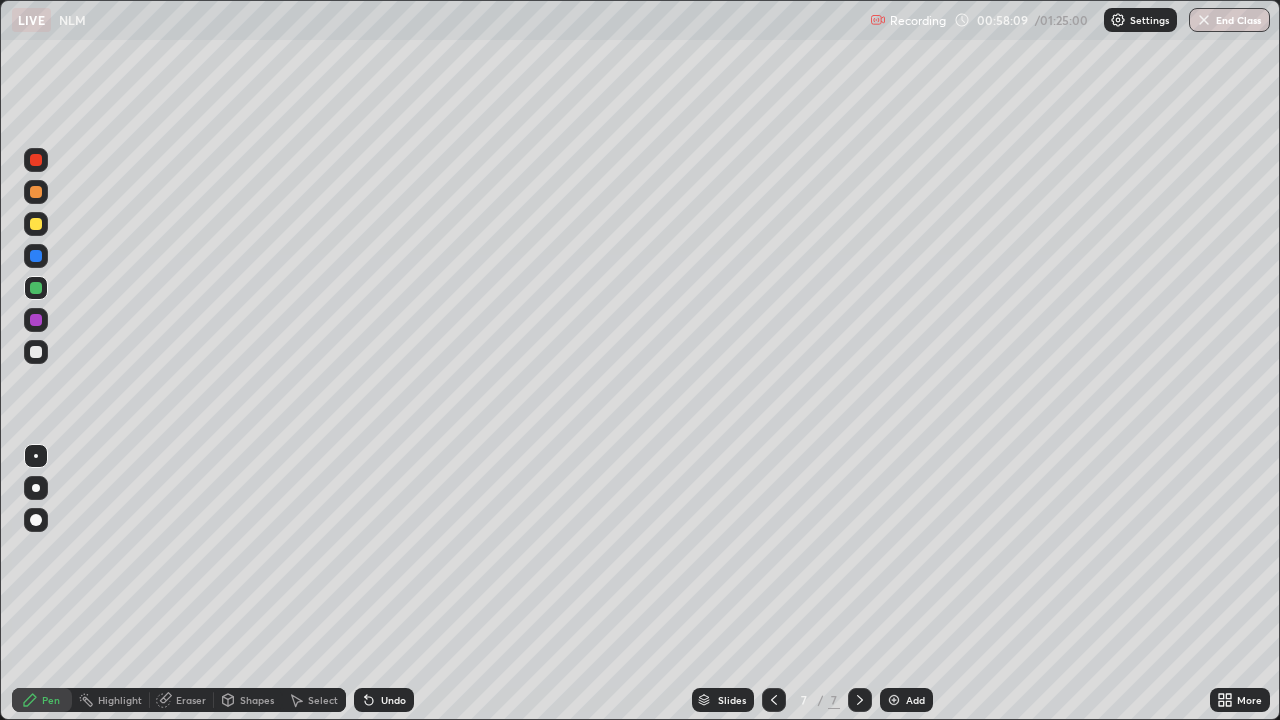 click on "Select" at bounding box center (323, 700) 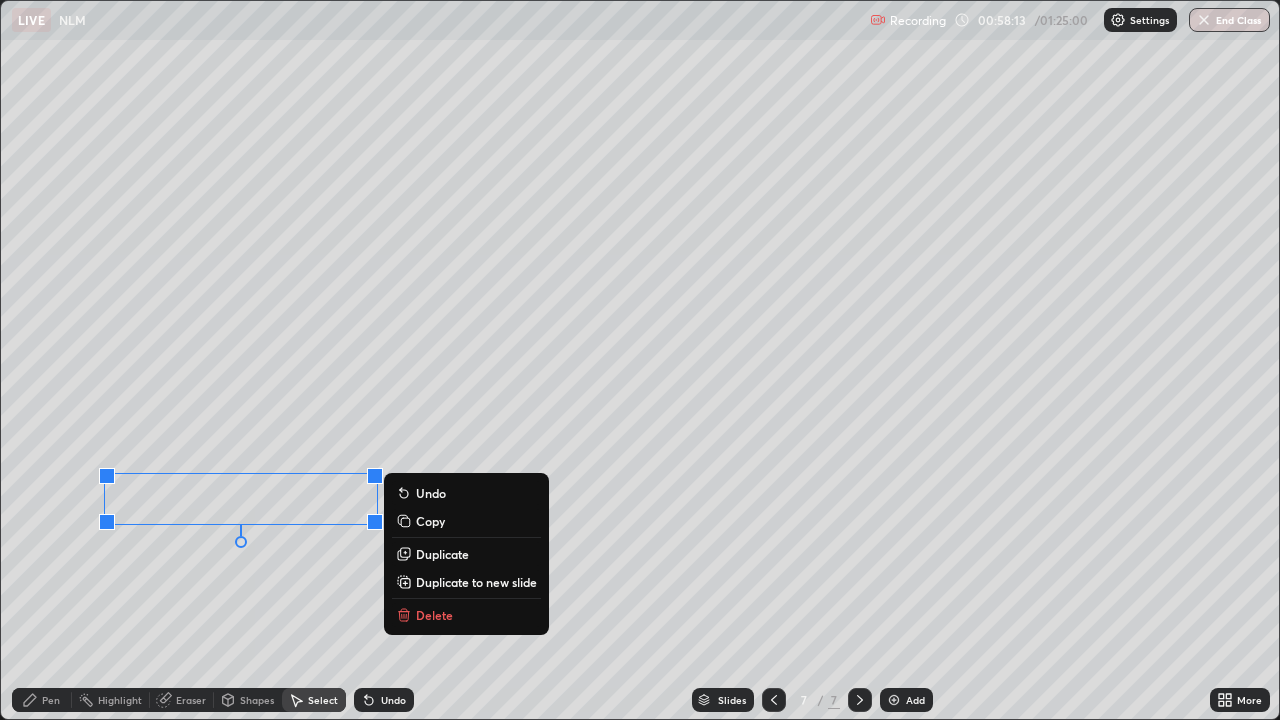 click on "Pen" at bounding box center [42, 700] 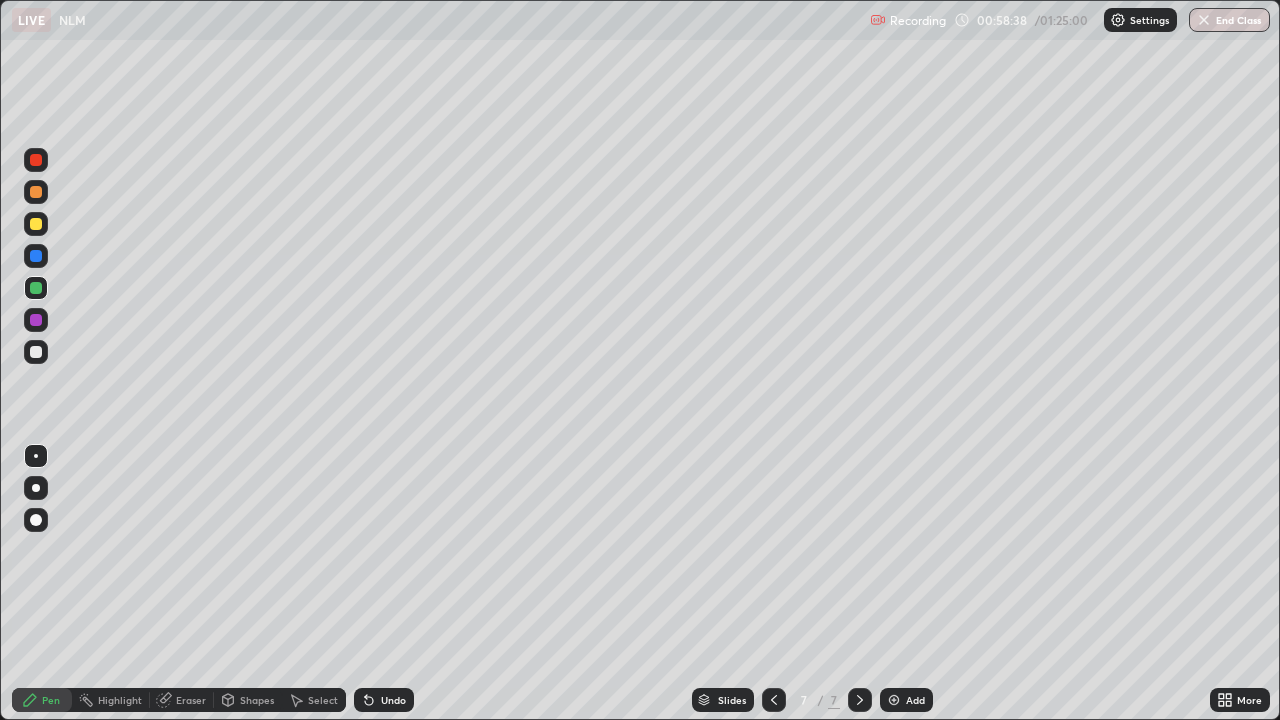 click at bounding box center [36, 352] 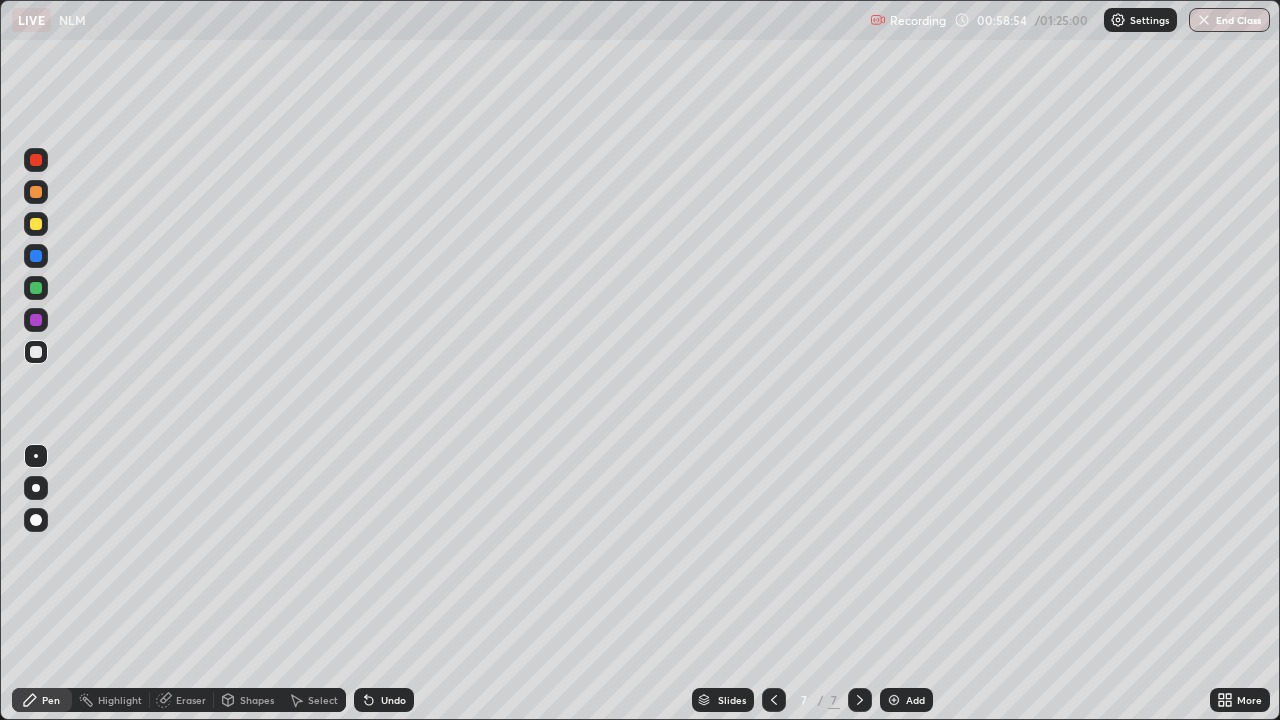 click on "Select" at bounding box center [323, 700] 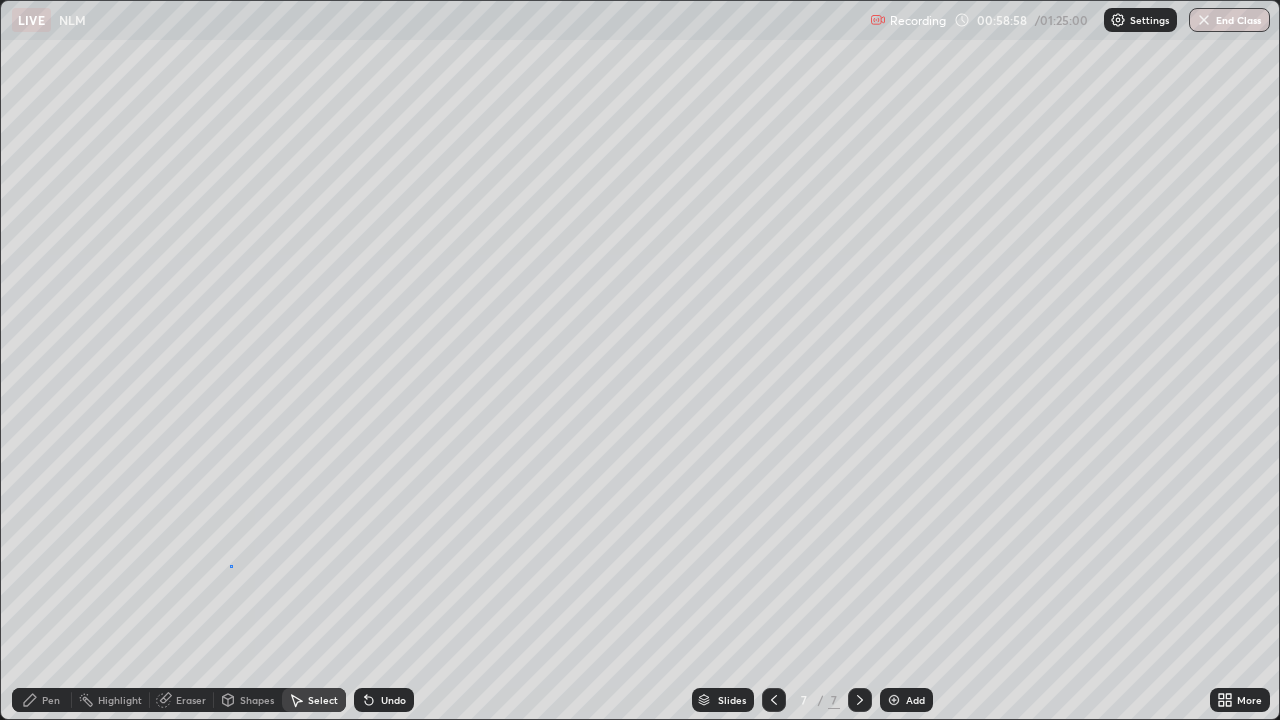 click on "0 ° Undo Copy Duplicate Duplicate to new slide Delete" at bounding box center [640, 360] 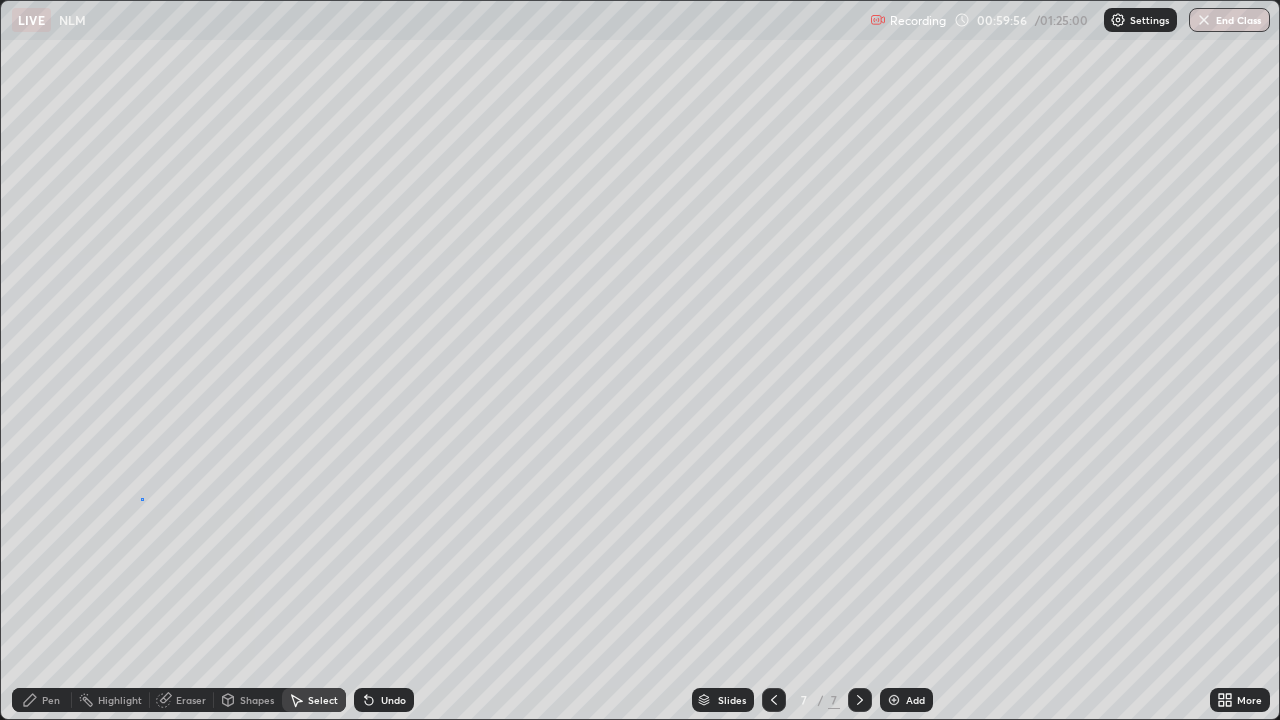 click on "0 ° Undo Copy Duplicate Duplicate to new slide Delete" at bounding box center [640, 360] 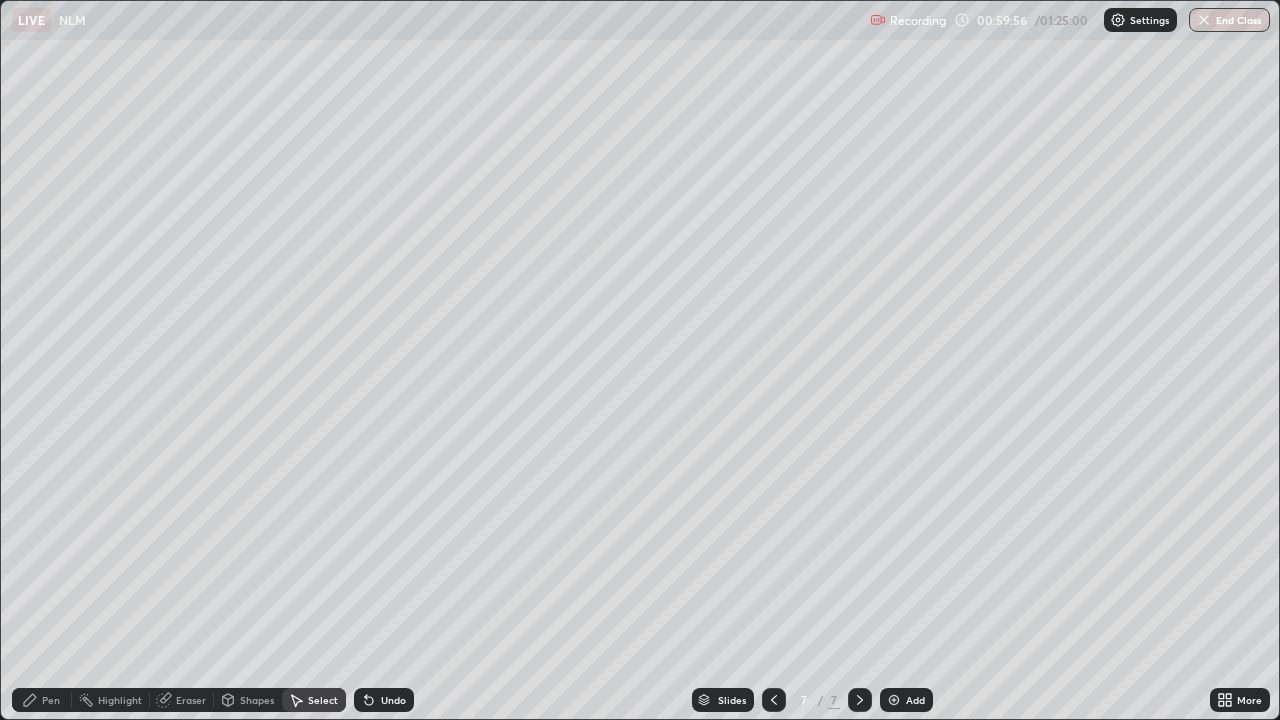 click on "0 ° Undo Copy Duplicate Duplicate to new slide Delete" at bounding box center [640, 360] 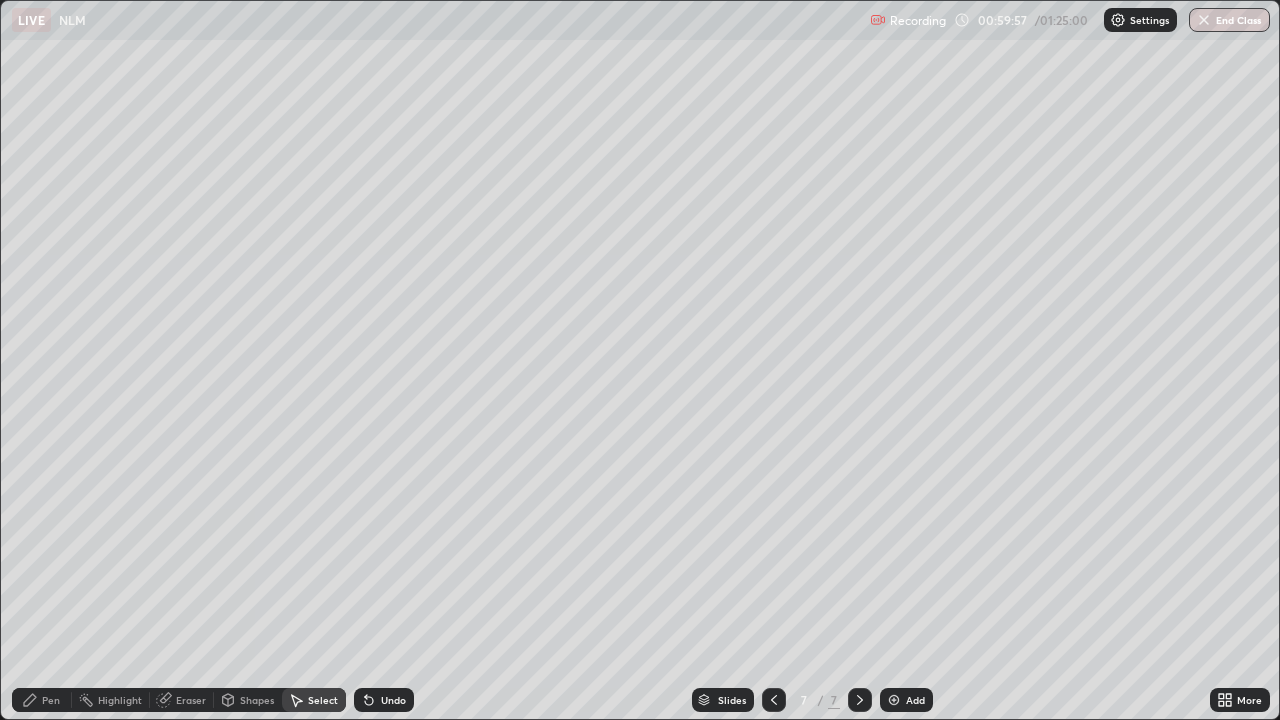 click on "Pen" at bounding box center [51, 700] 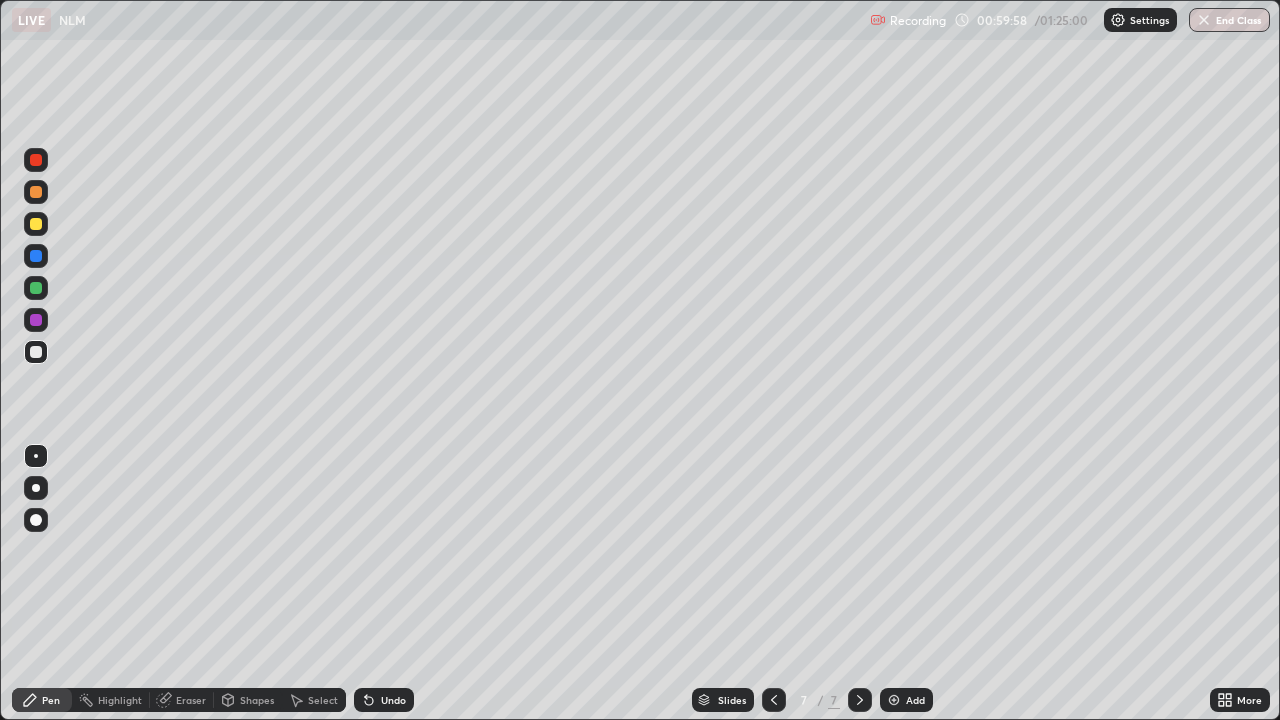 click at bounding box center [36, 288] 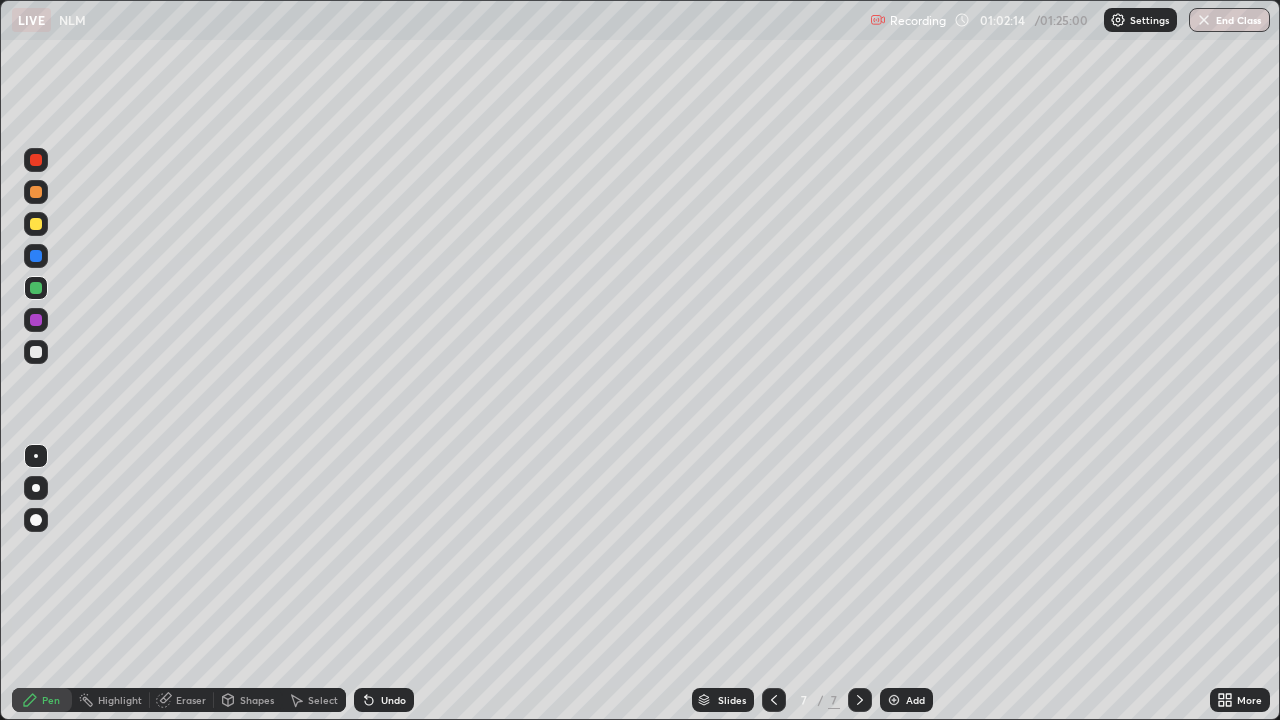 click at bounding box center [36, 224] 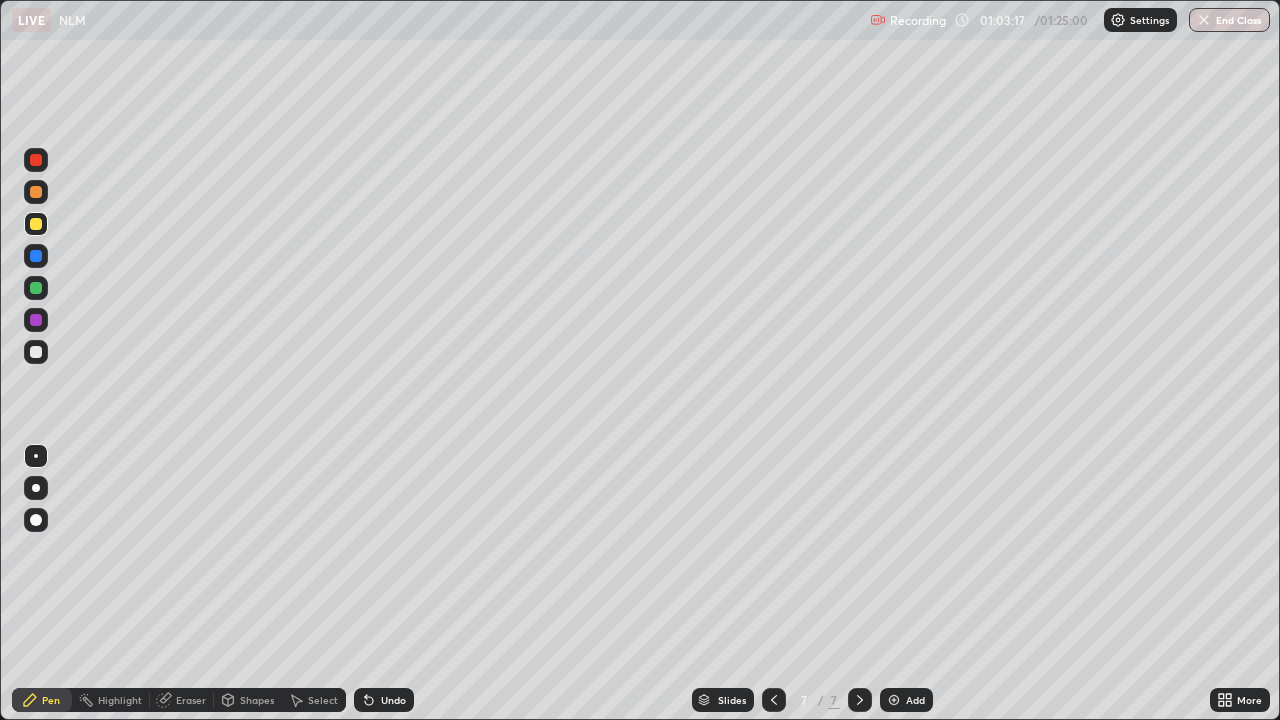 click on "Shapes" at bounding box center [248, 700] 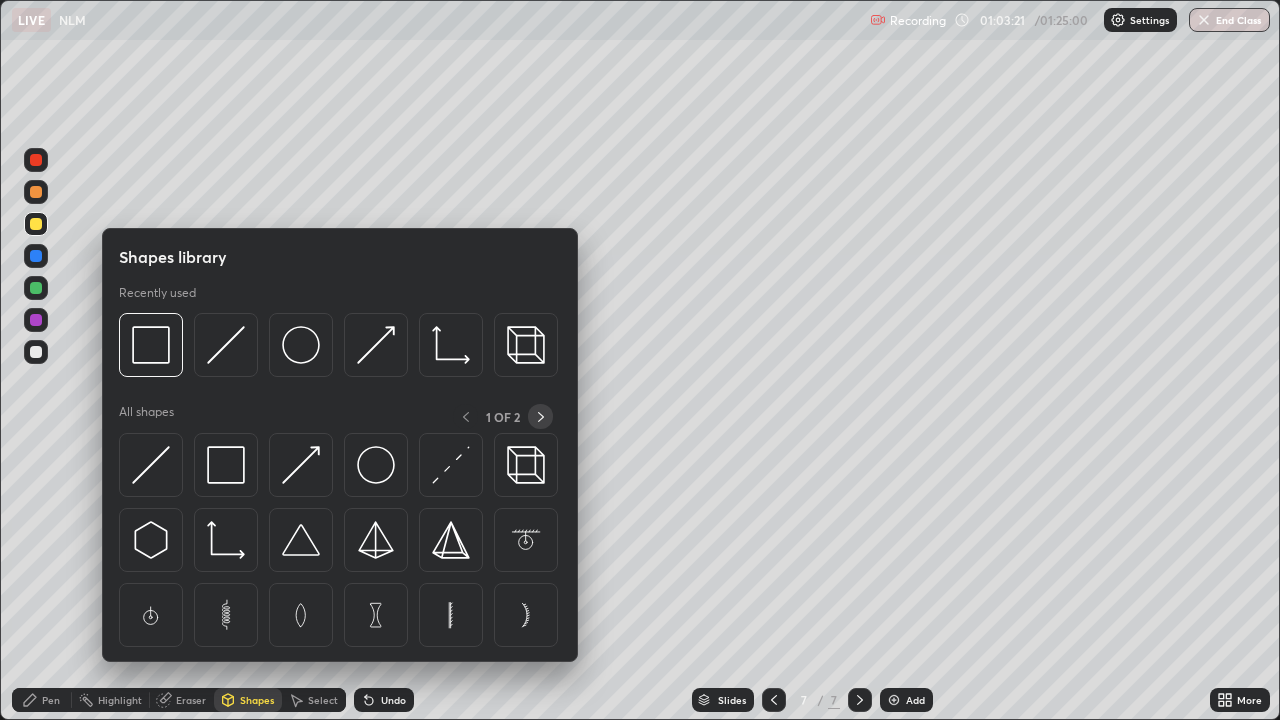 click 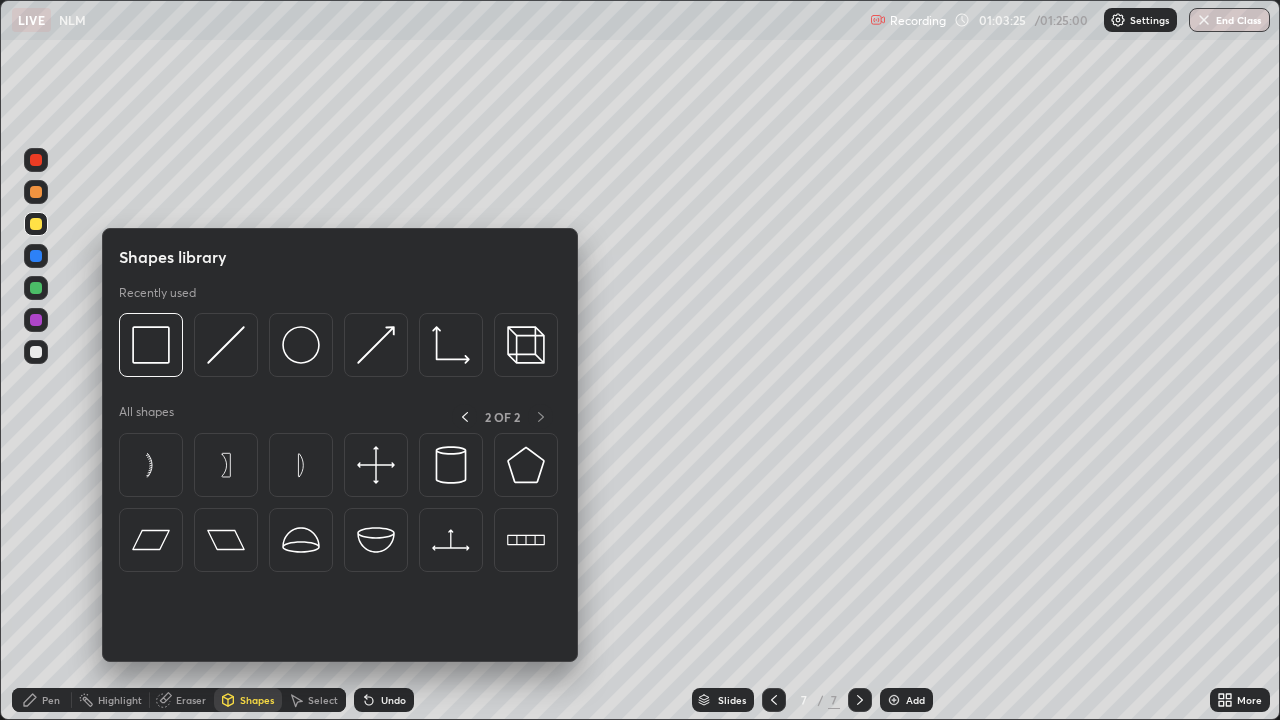 click on "Pen" at bounding box center [51, 700] 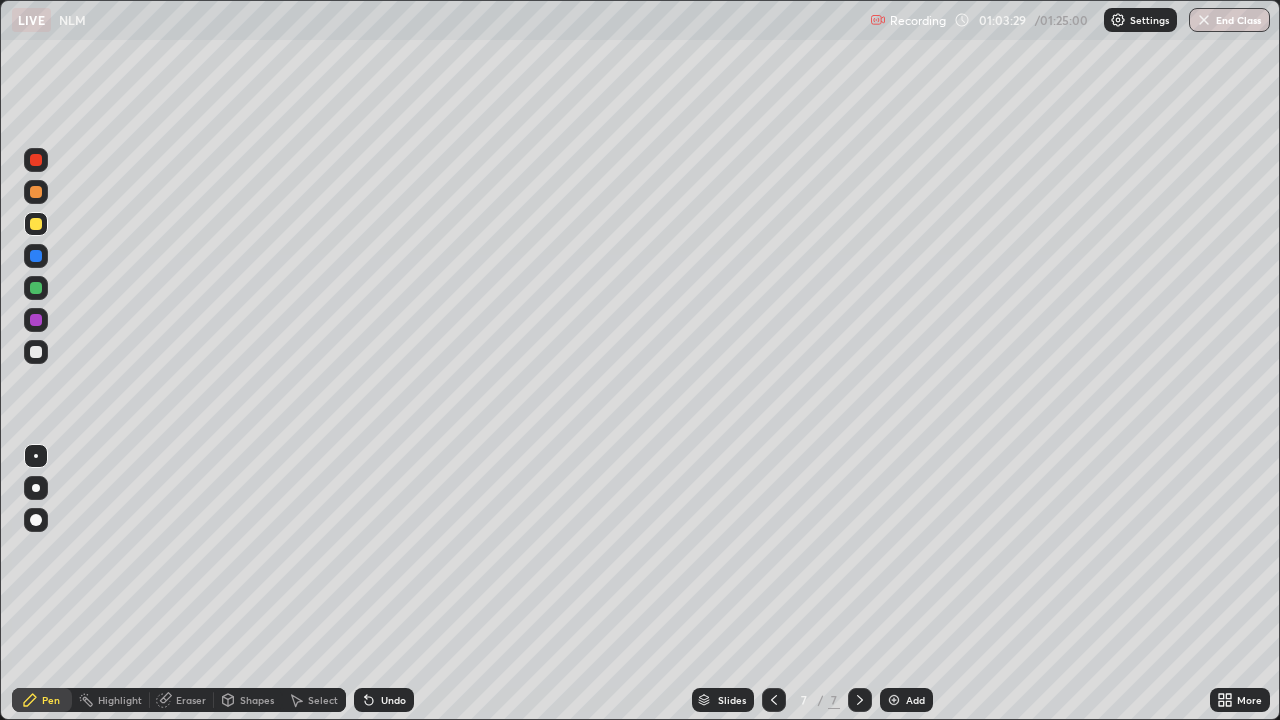 click on "Undo" at bounding box center (393, 700) 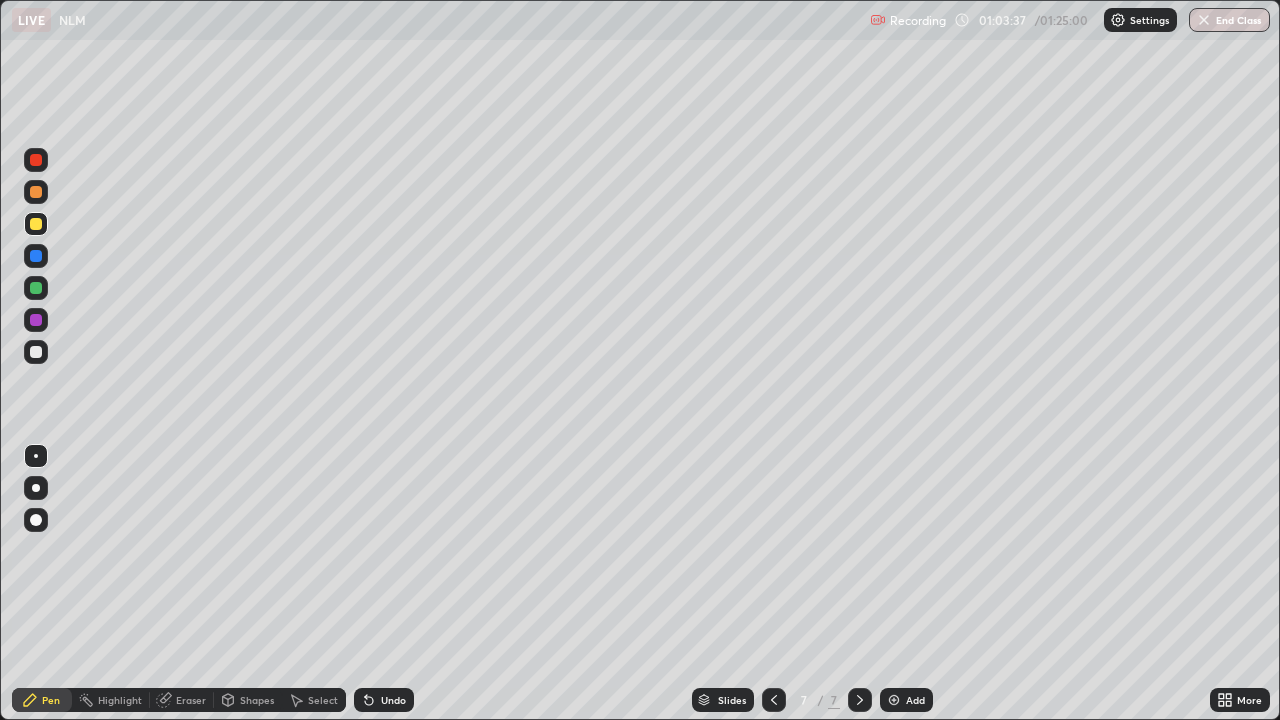 click on "Eraser" at bounding box center (191, 700) 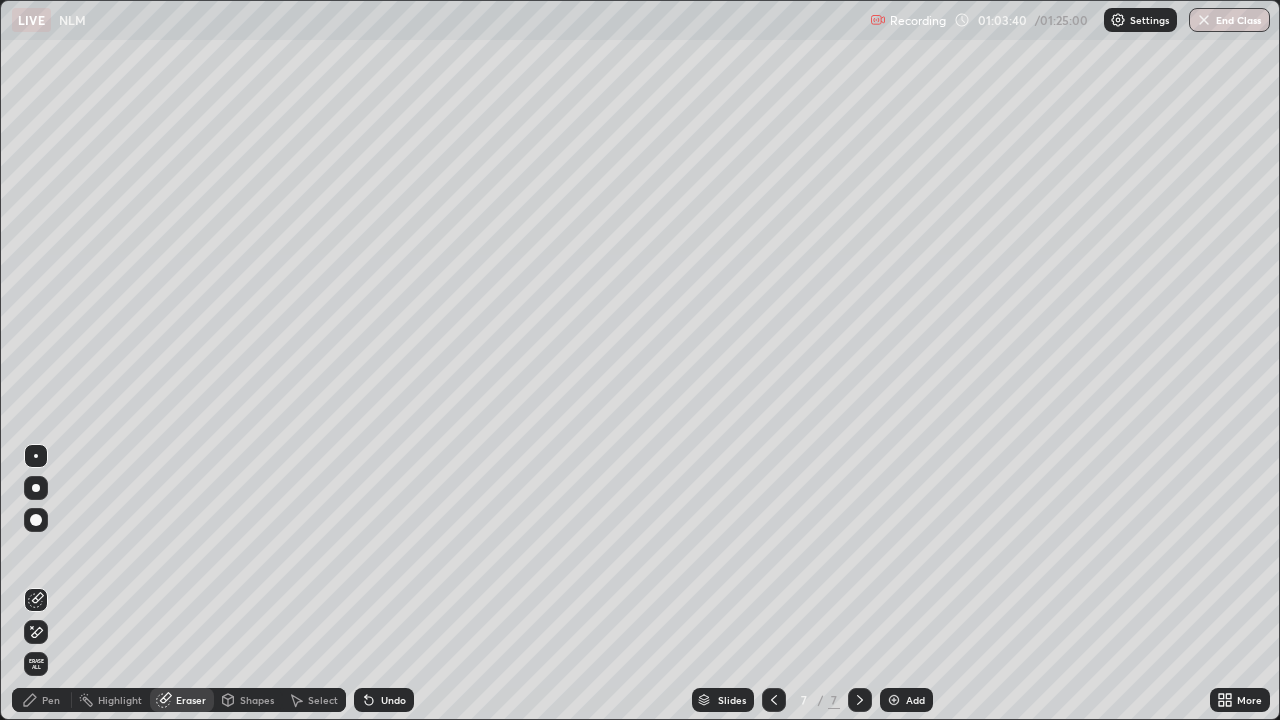 click on "Pen" at bounding box center [51, 700] 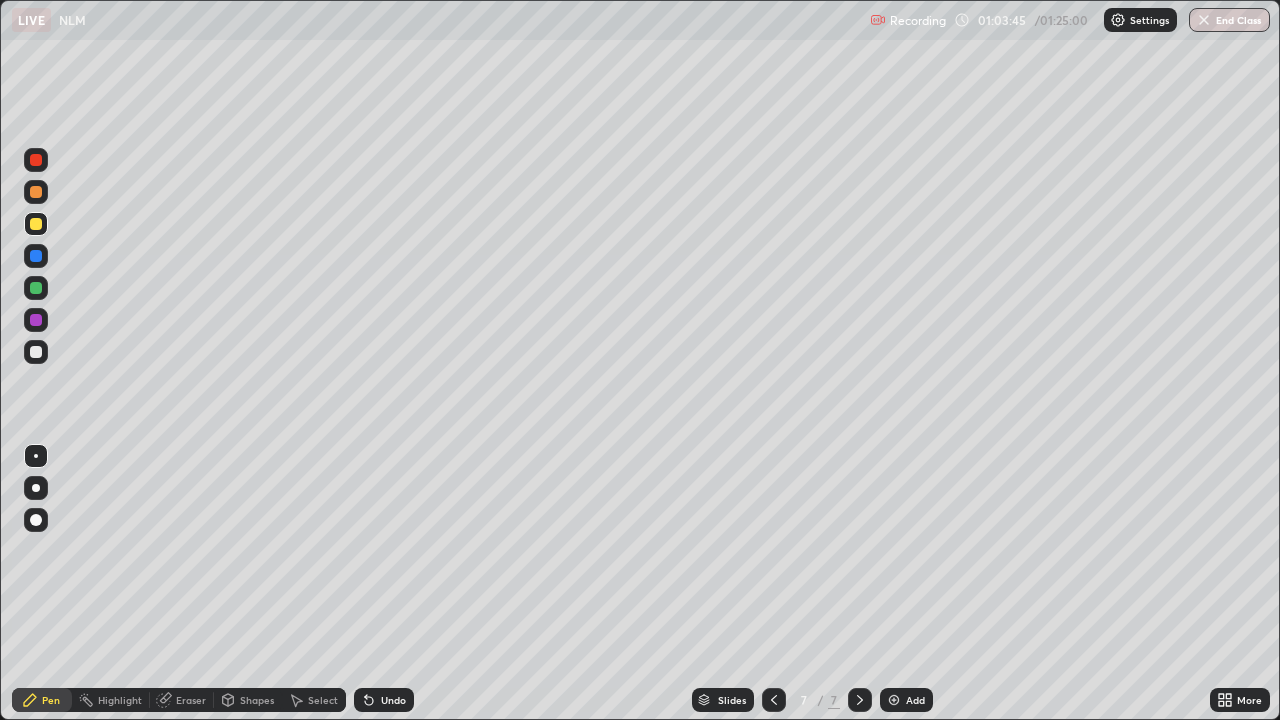 click on "Undo" at bounding box center (384, 700) 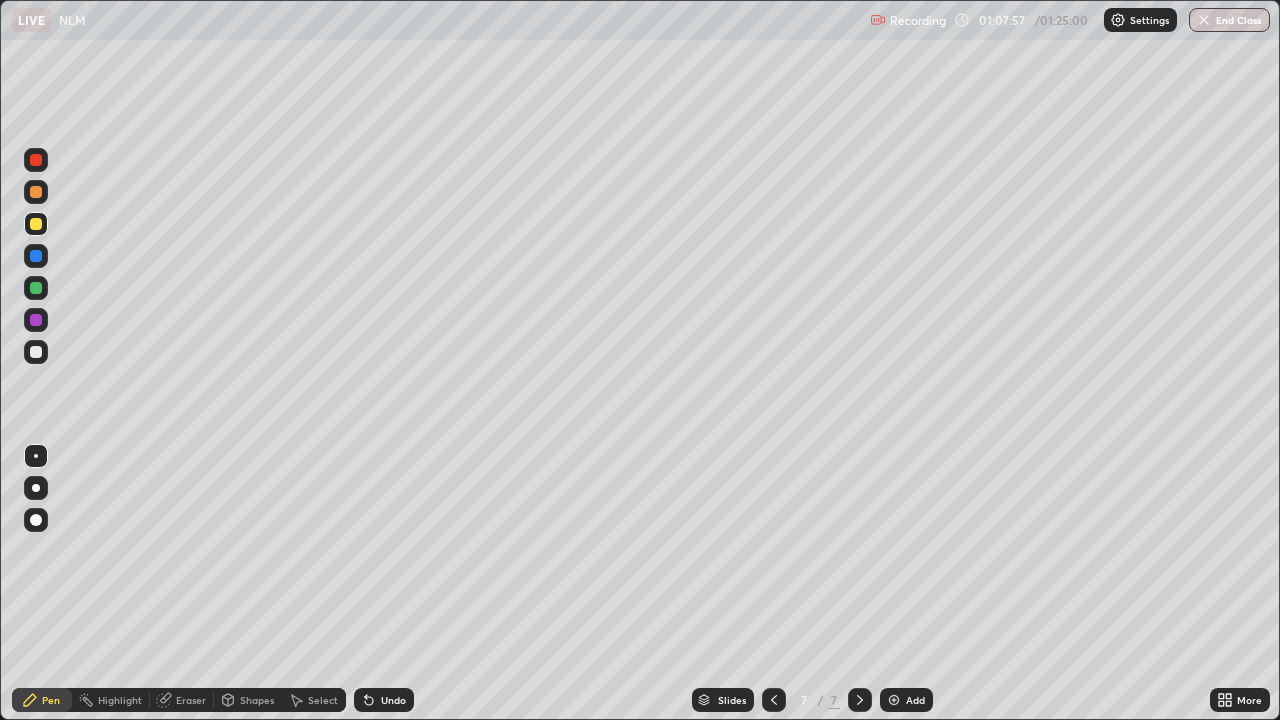 click on "Undo" at bounding box center [384, 700] 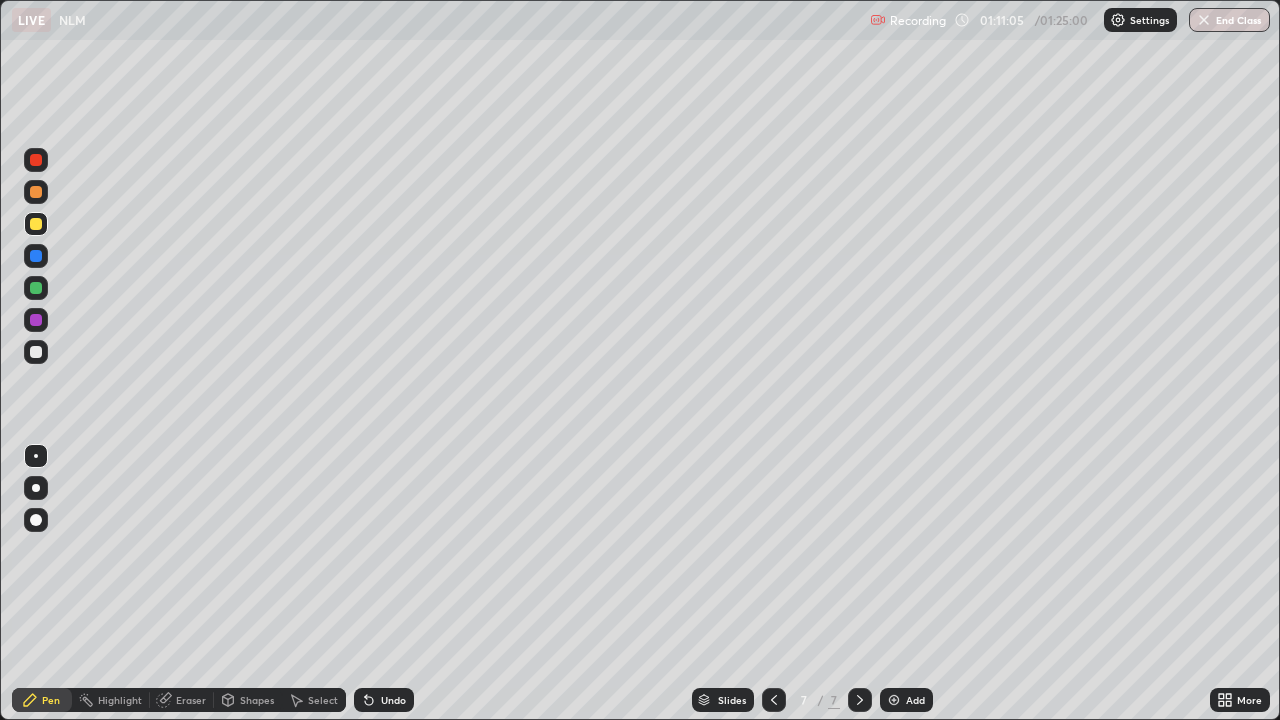 click on "Select" at bounding box center (323, 700) 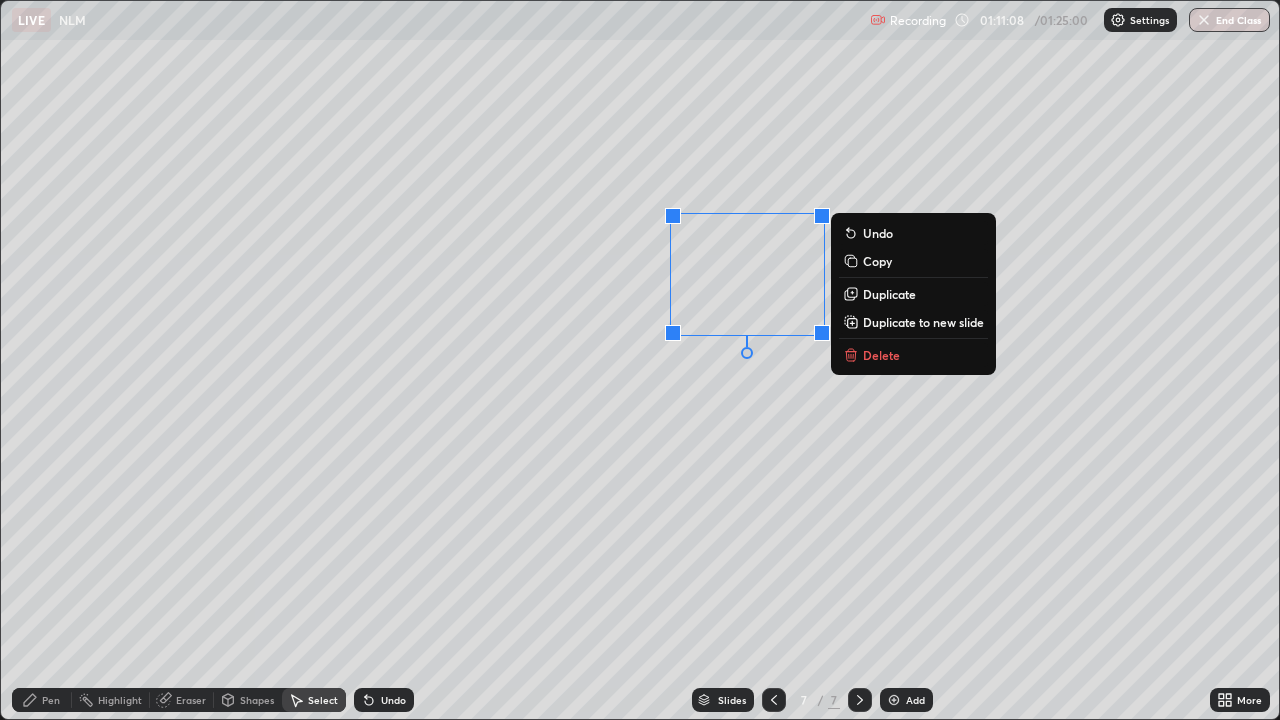 click on "Delete" at bounding box center (881, 355) 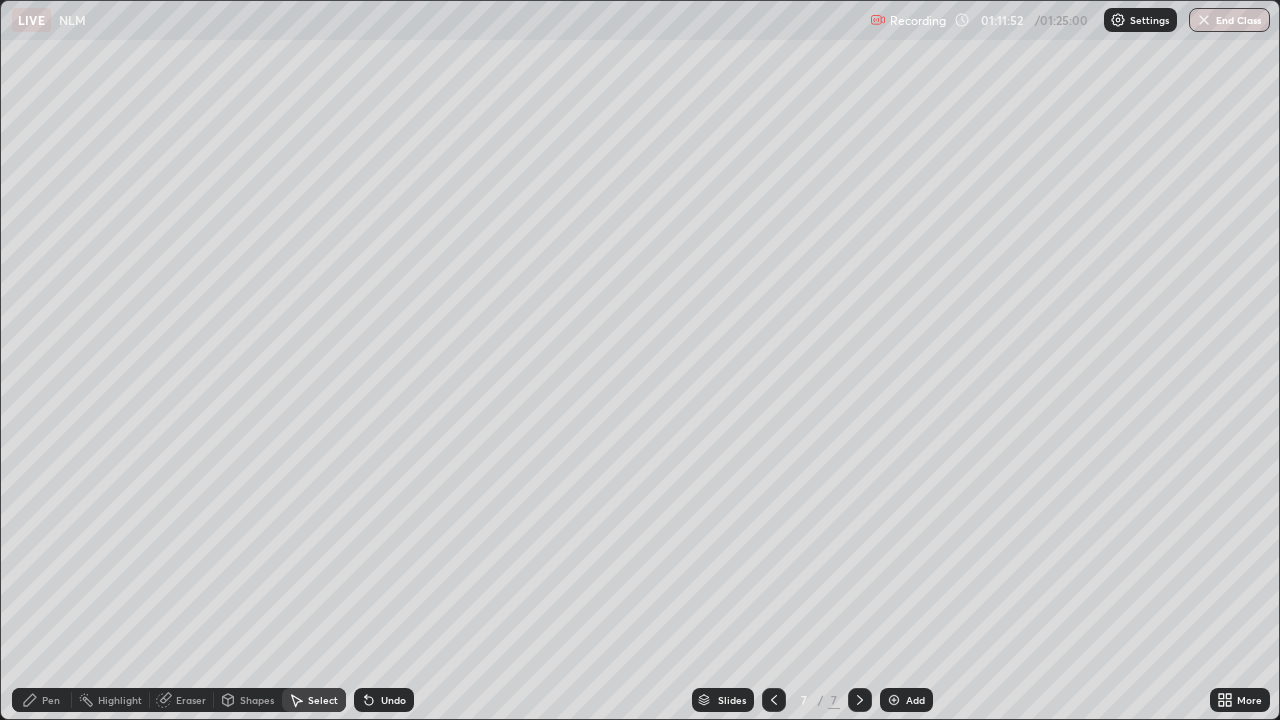 click on "0 ° Undo Copy Duplicate Duplicate to new slide Delete" at bounding box center [640, 360] 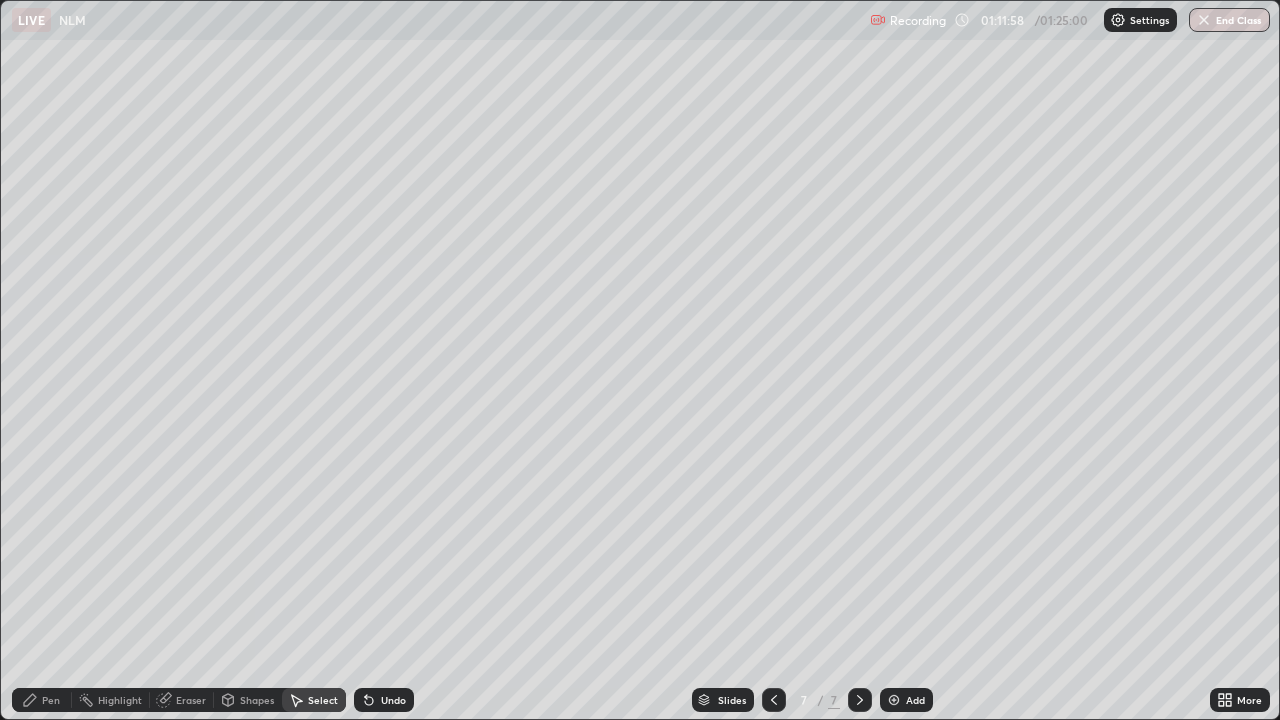 click on "Pen" at bounding box center (42, 700) 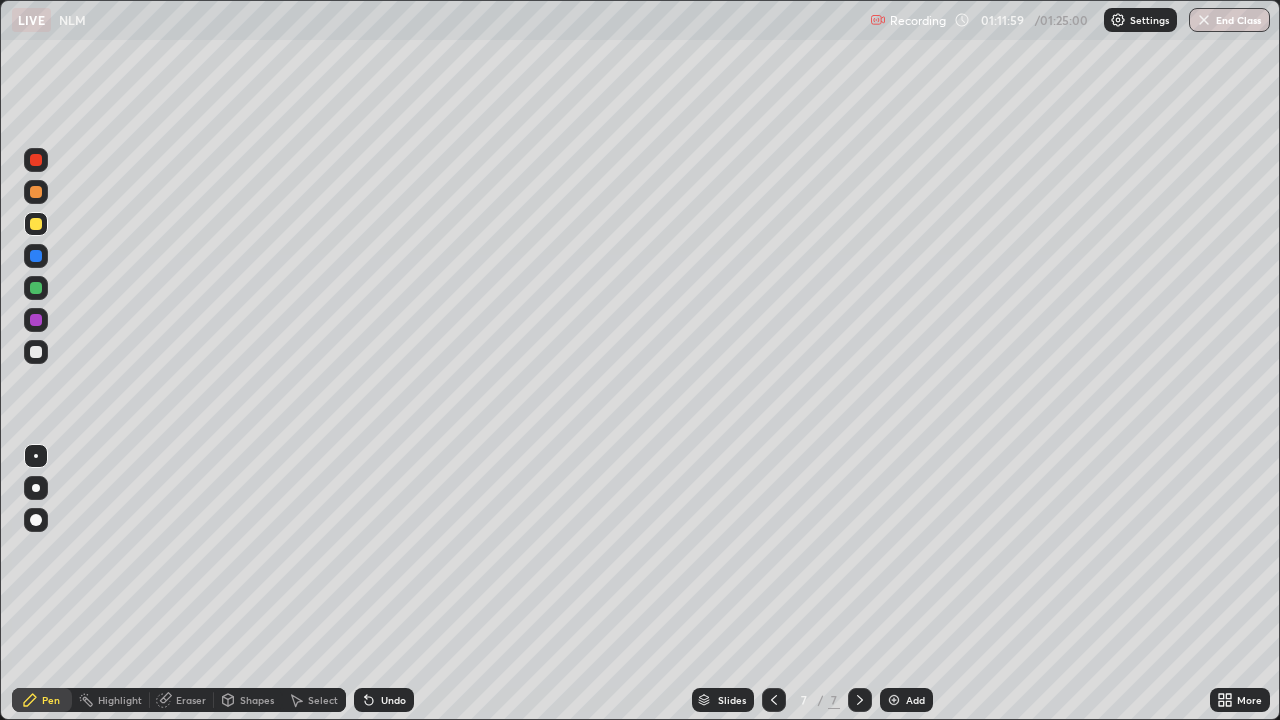 click at bounding box center [36, 320] 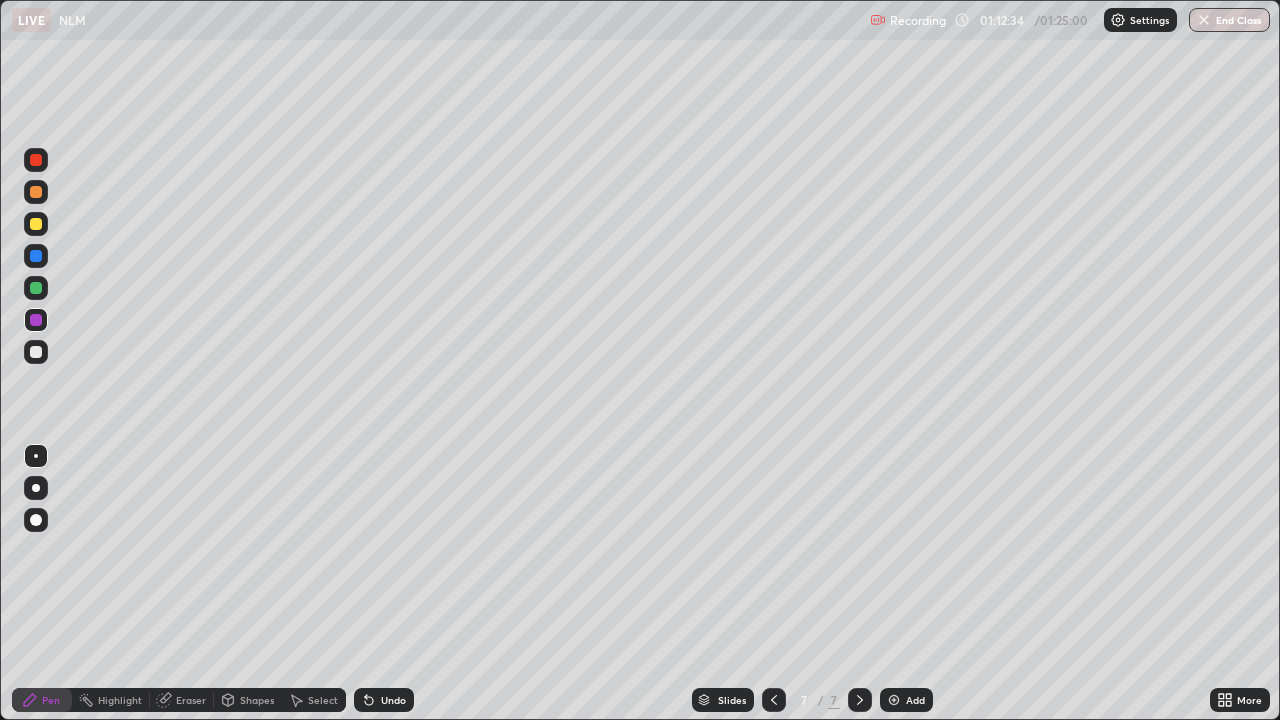 click at bounding box center [36, 224] 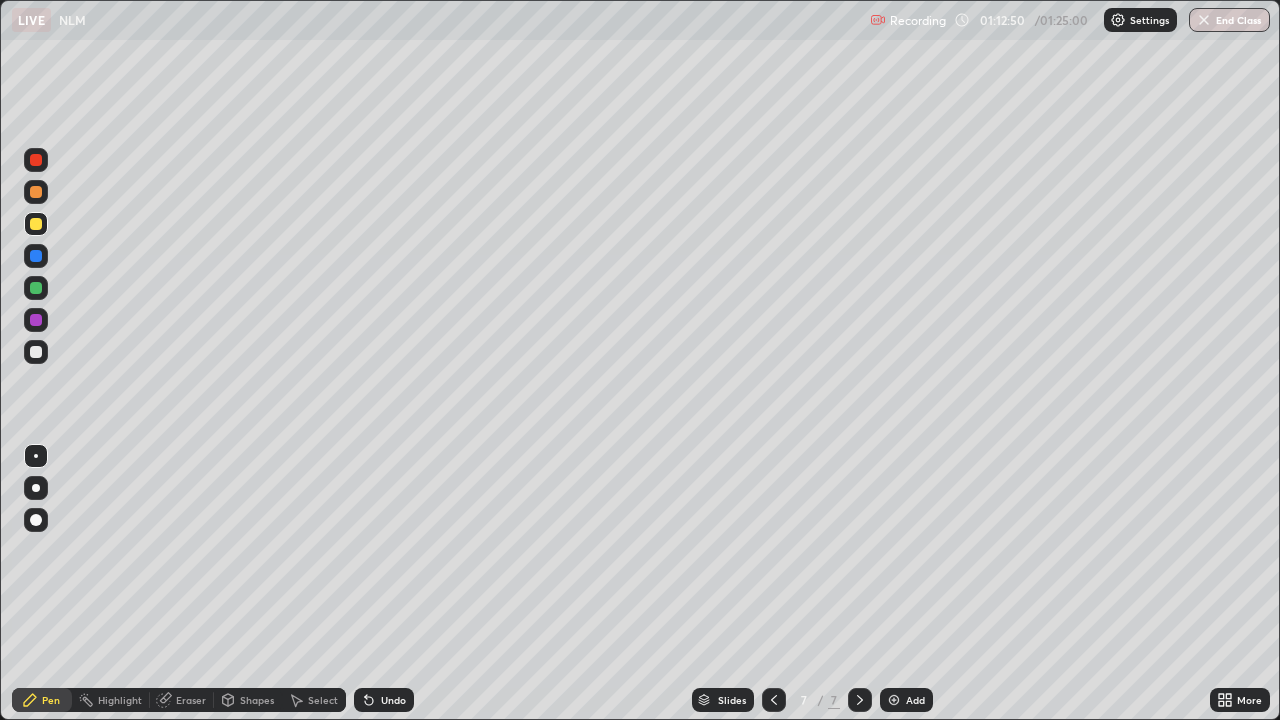 click at bounding box center [36, 288] 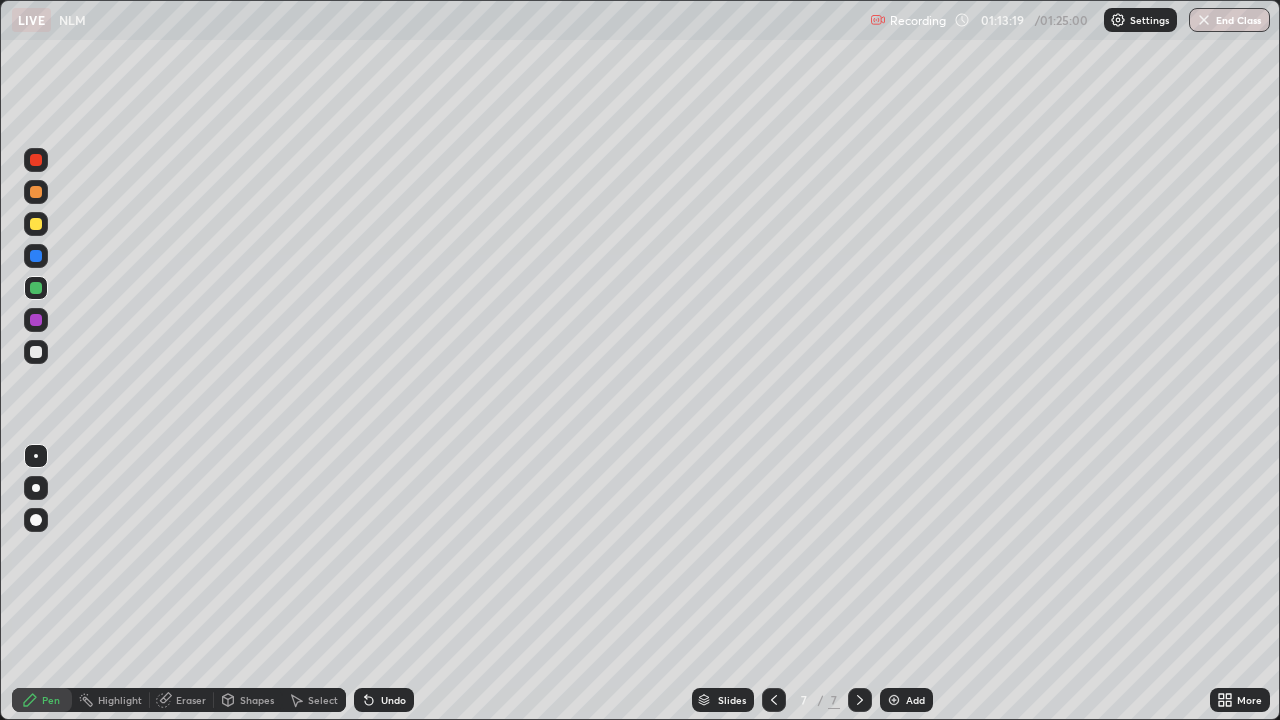 click at bounding box center (36, 224) 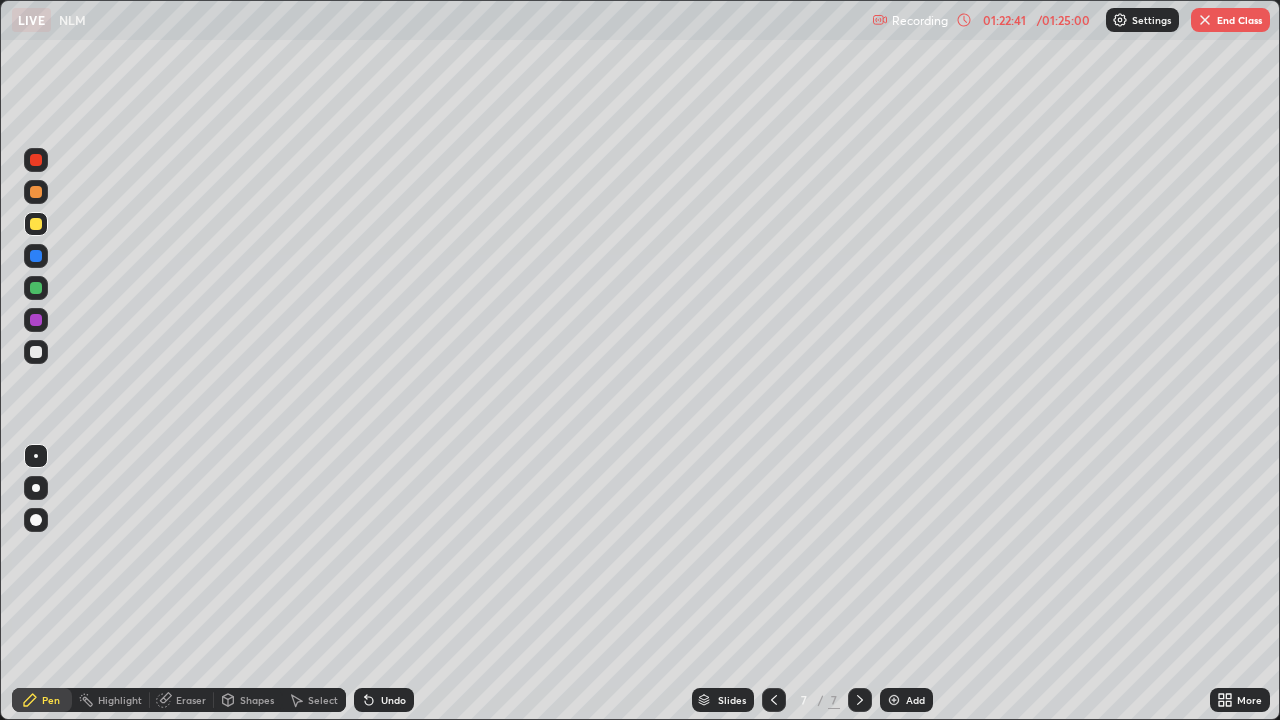 click 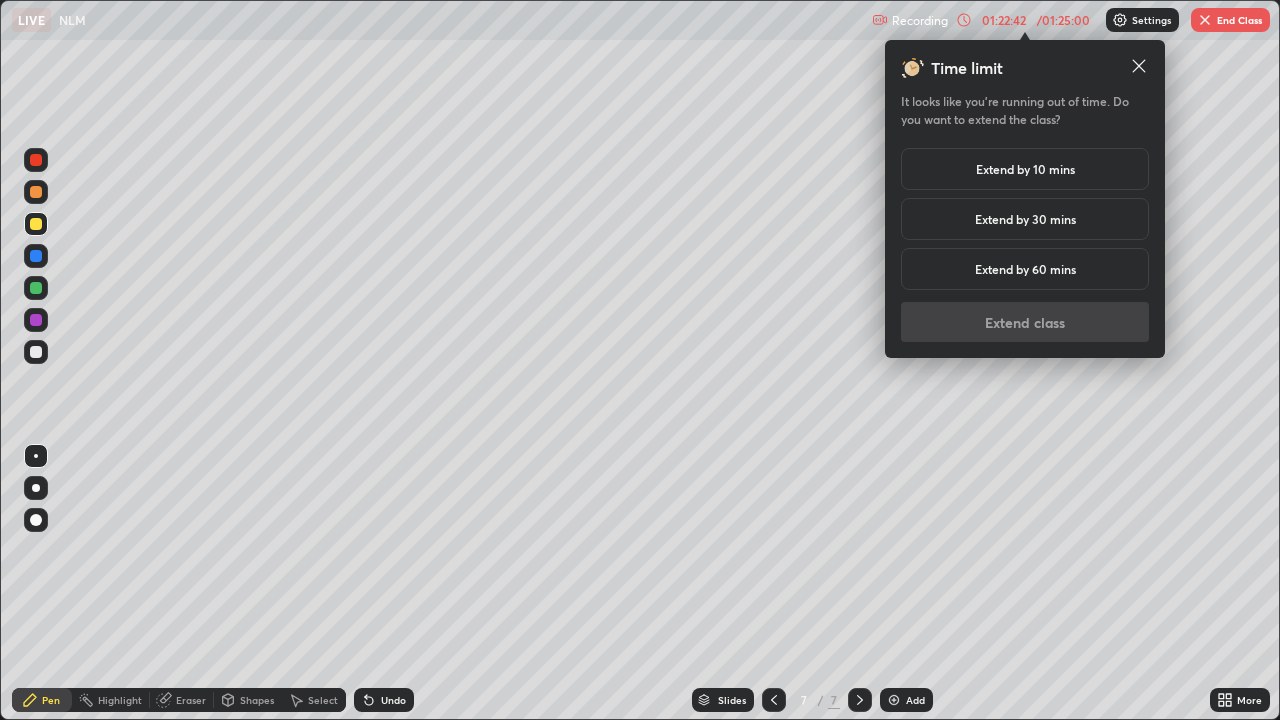 click on "Extend by 60 mins" at bounding box center (1025, 269) 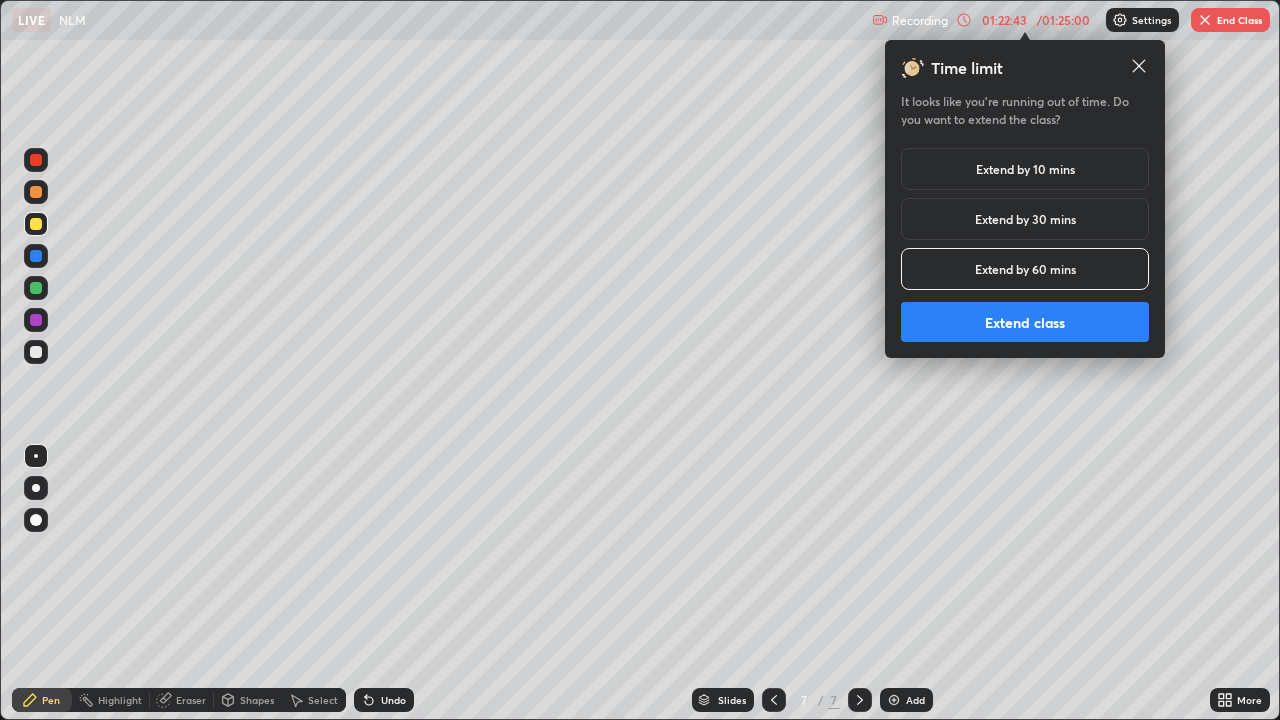 click on "Extend class" at bounding box center [1025, 322] 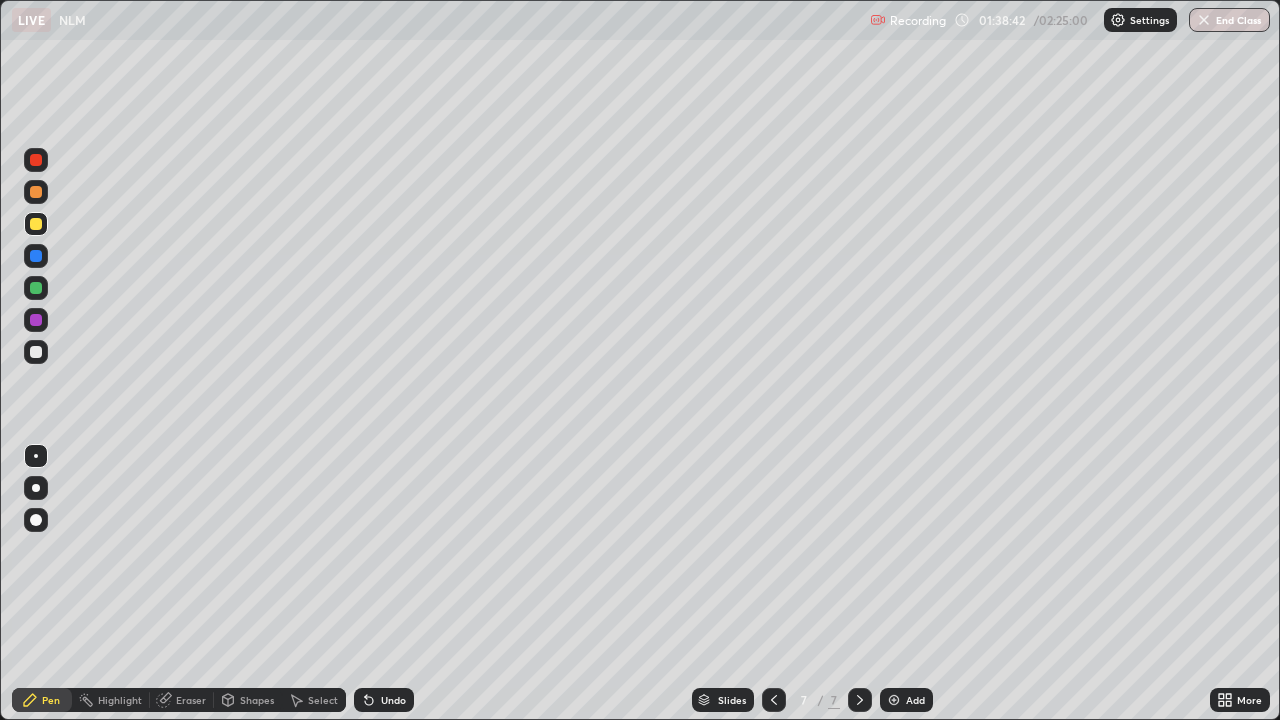 click on "Add" at bounding box center (915, 700) 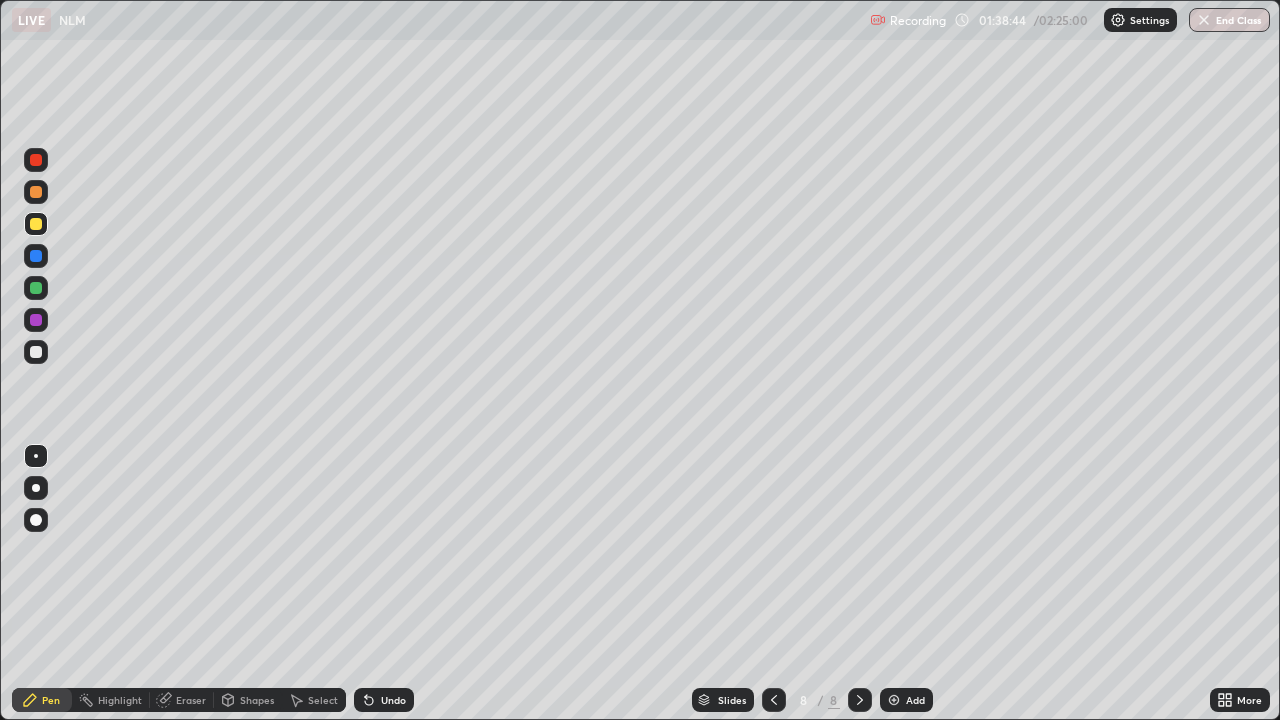 click at bounding box center [36, 224] 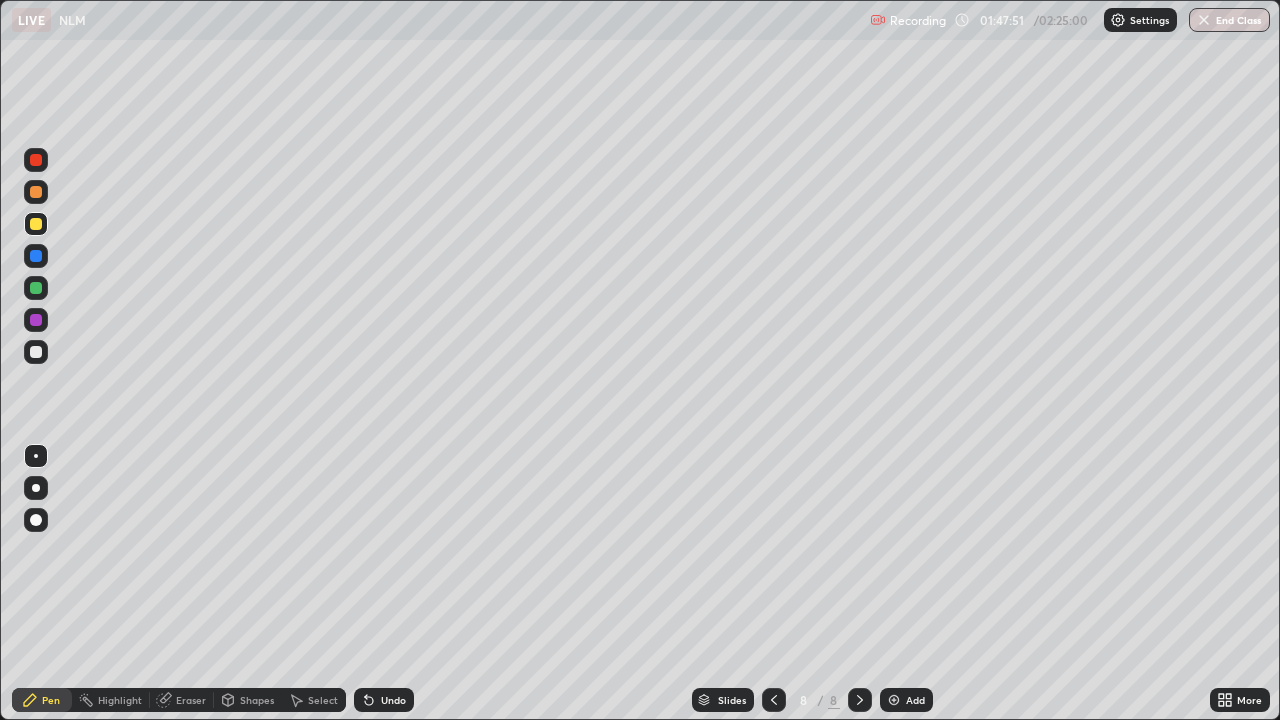 click at bounding box center [36, 288] 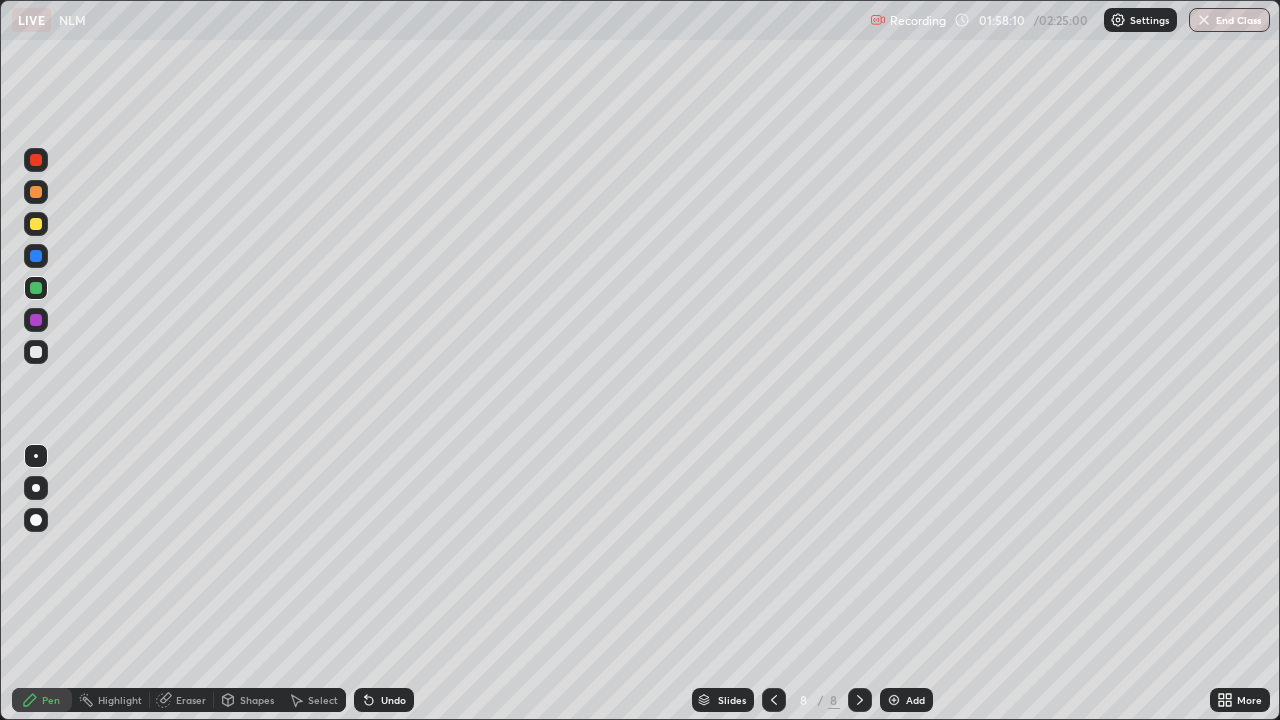 click on "Select" at bounding box center [323, 700] 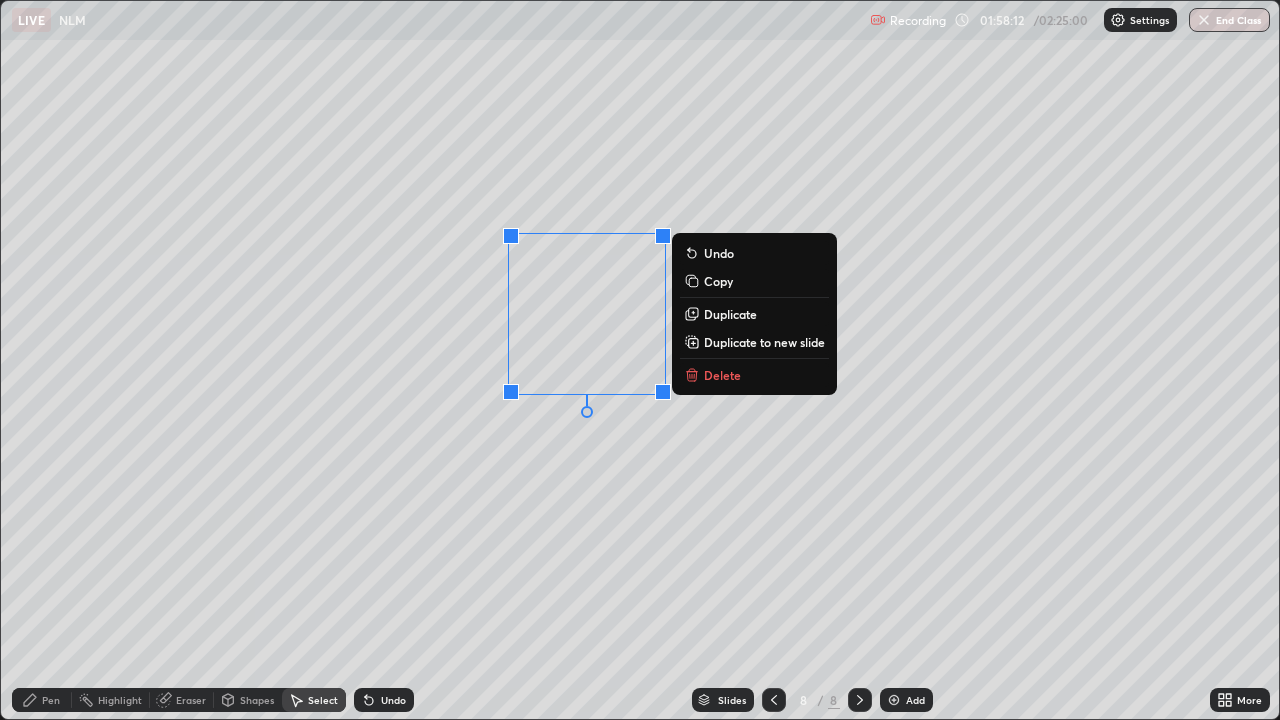 click on "Delete" at bounding box center (722, 375) 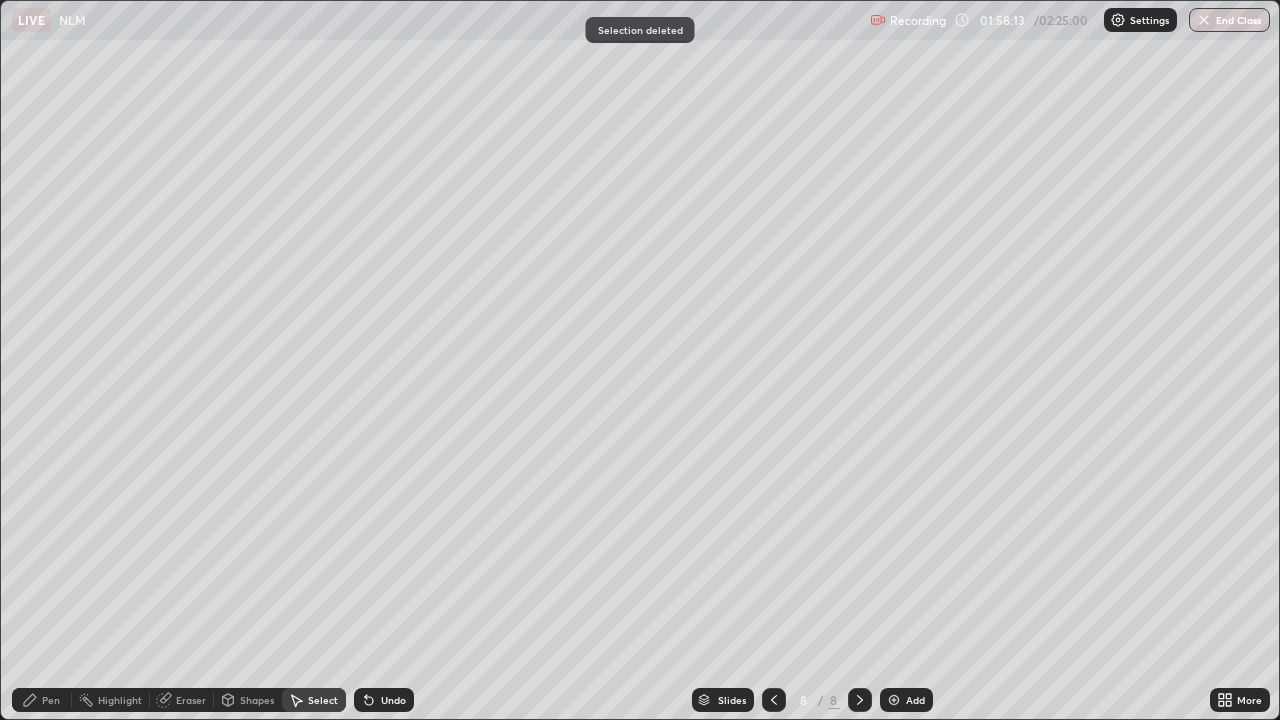 click on "Pen" at bounding box center [51, 700] 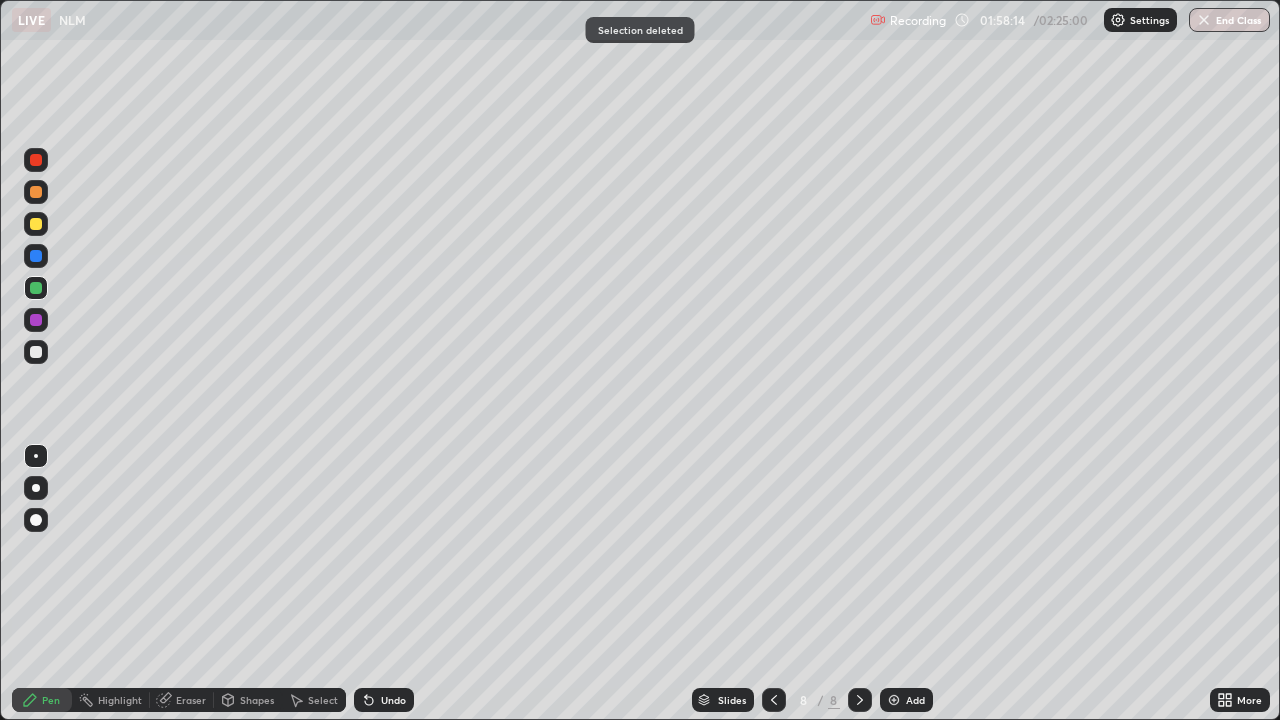 click at bounding box center (36, 224) 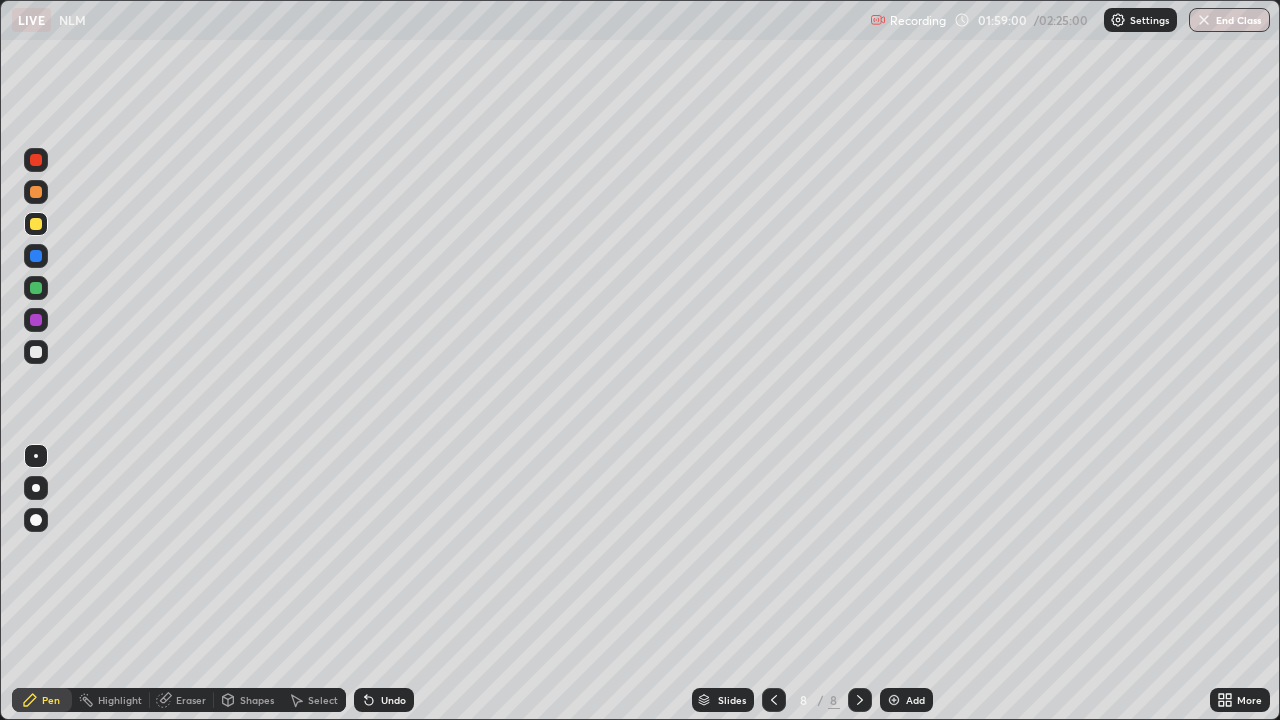 click on "Undo" at bounding box center (393, 700) 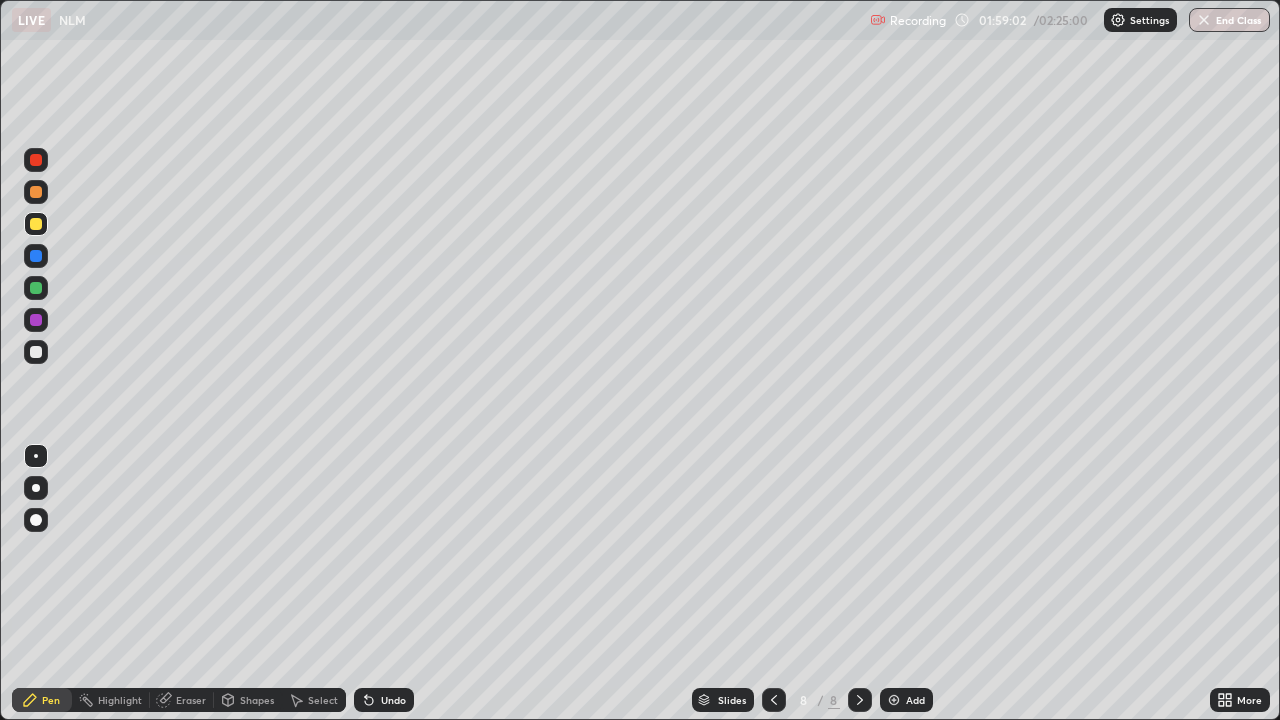 click on "Undo" at bounding box center (384, 700) 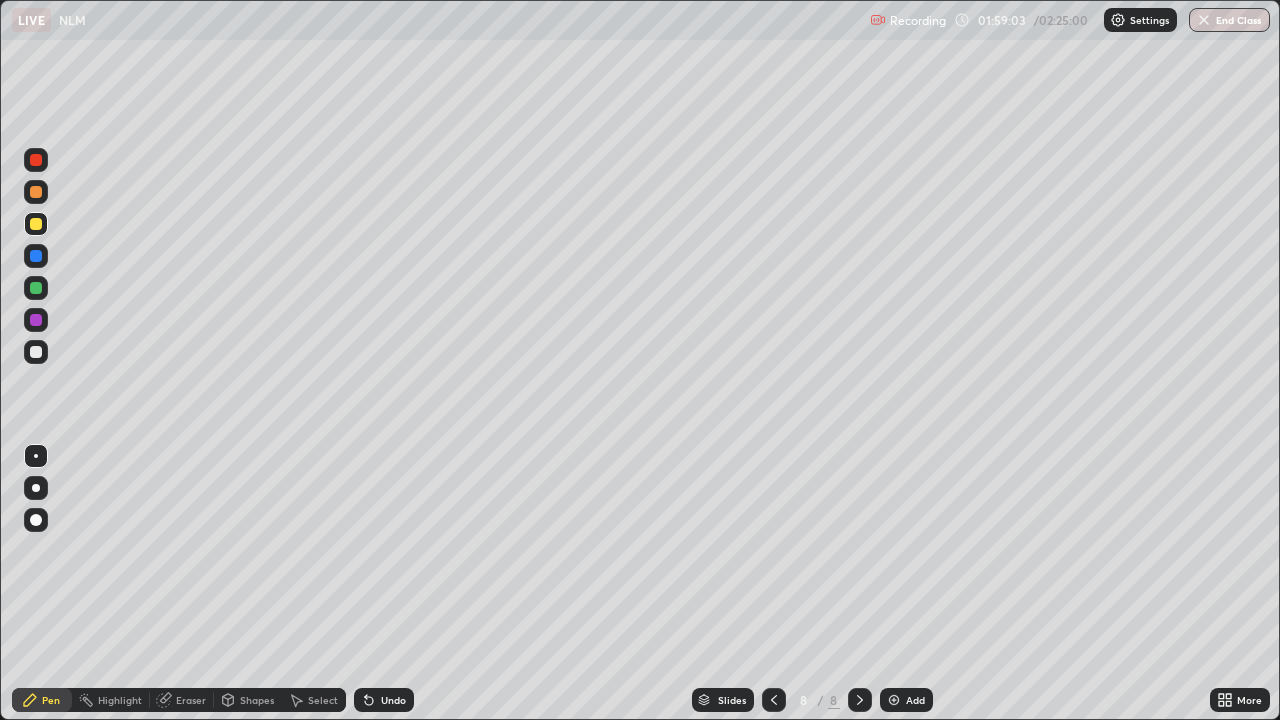 click on "Undo" at bounding box center (393, 700) 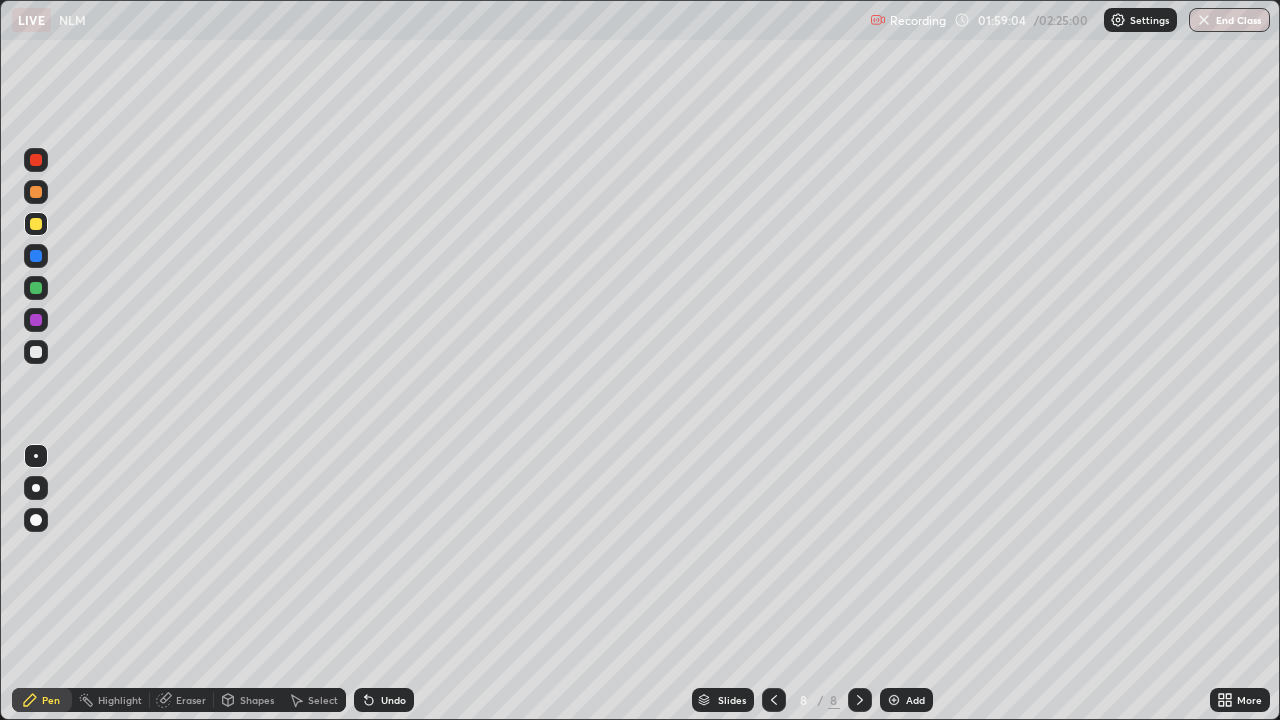 click on "Undo" at bounding box center (393, 700) 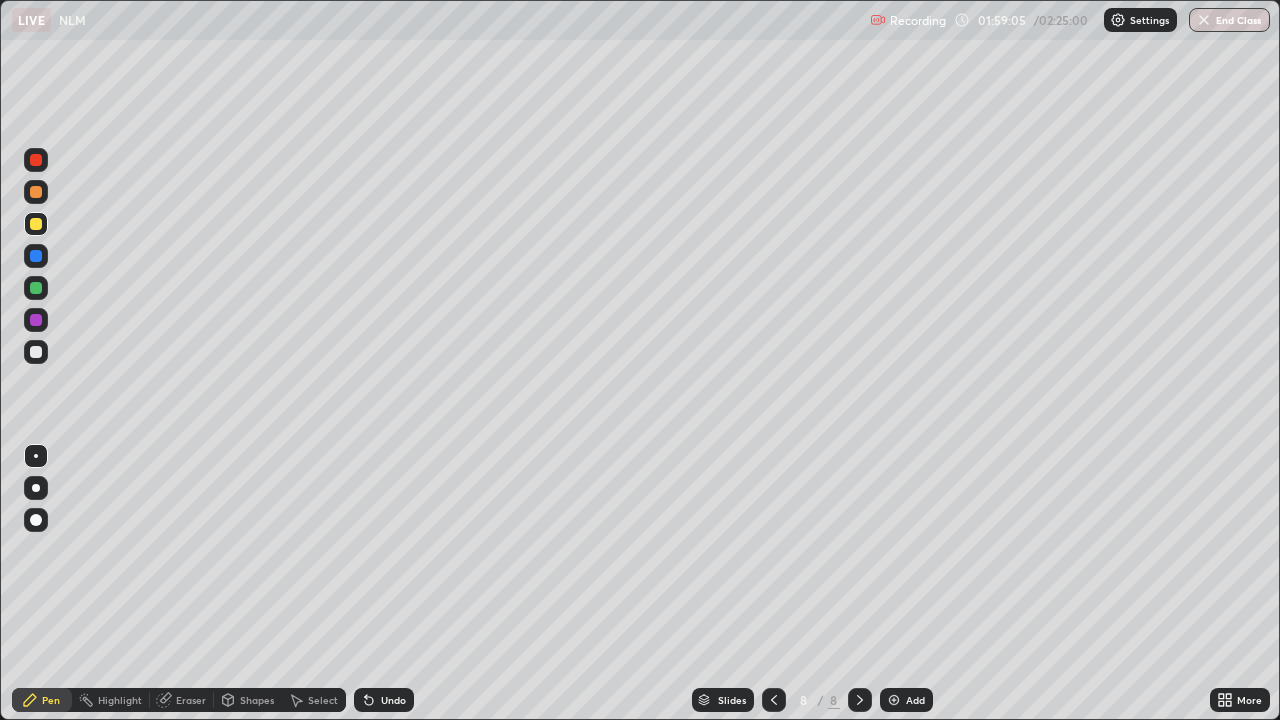 click on "Undo" at bounding box center (384, 700) 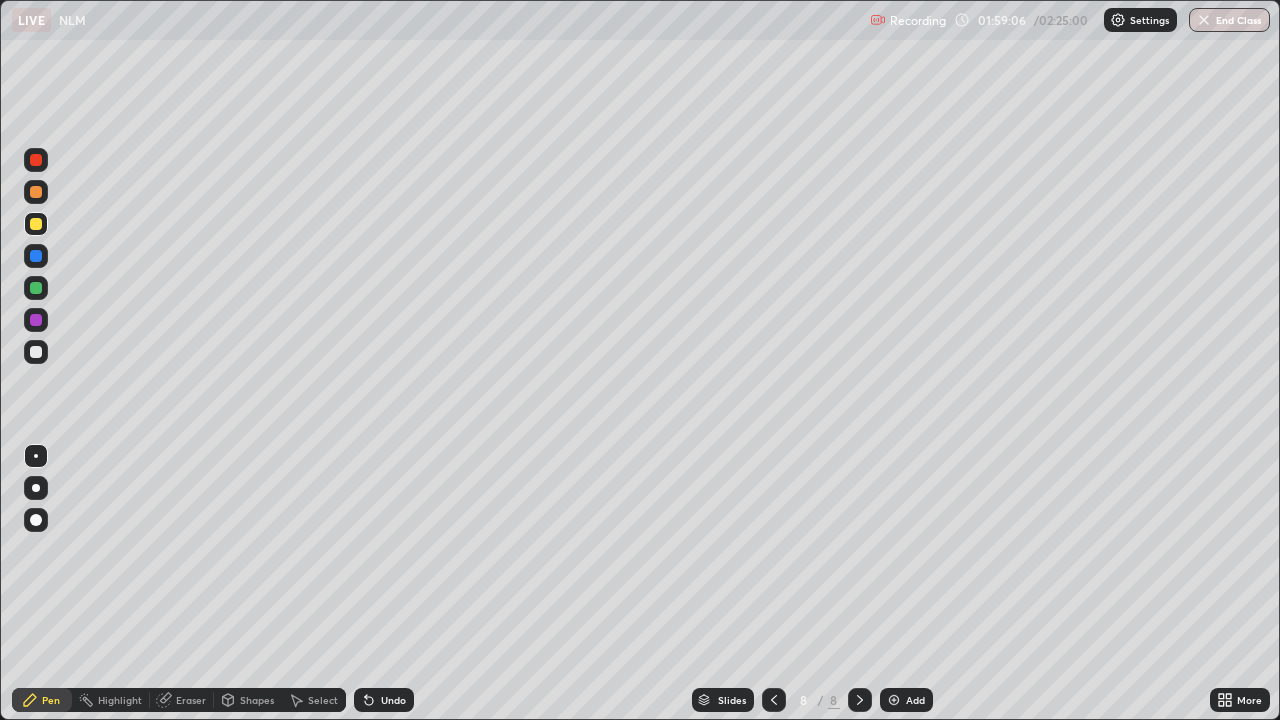 click on "Undo" at bounding box center (384, 700) 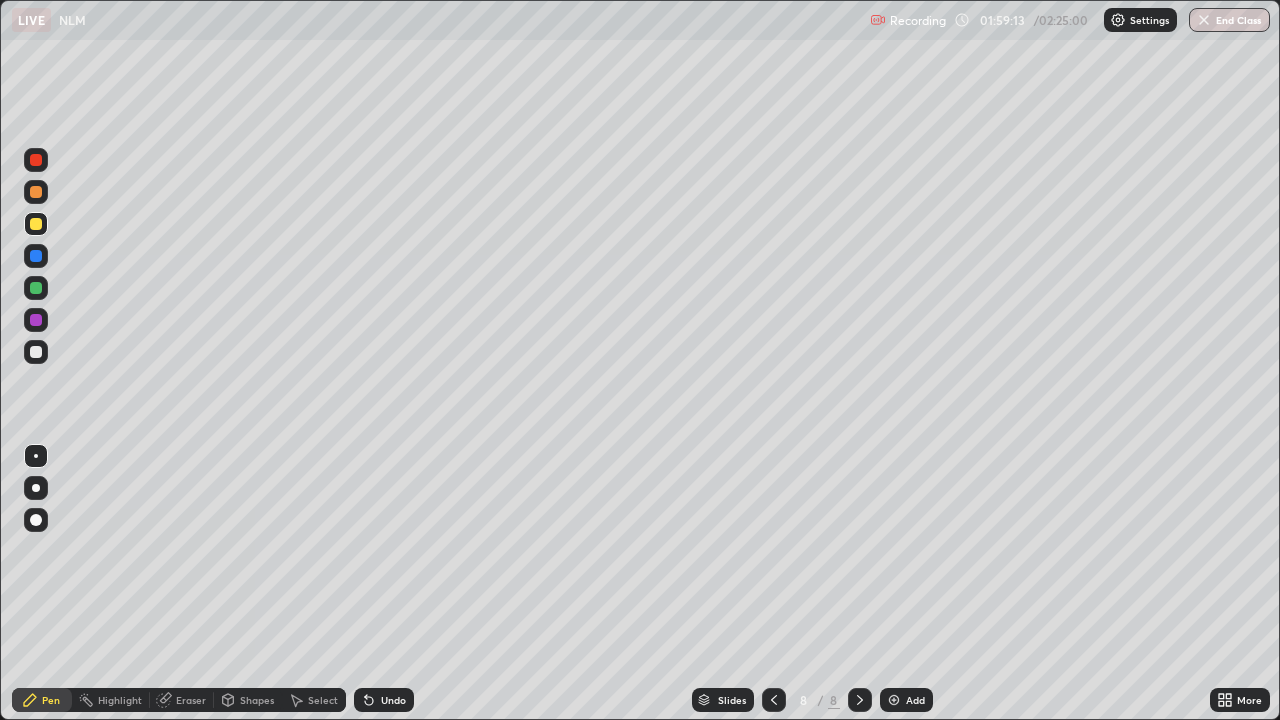 click 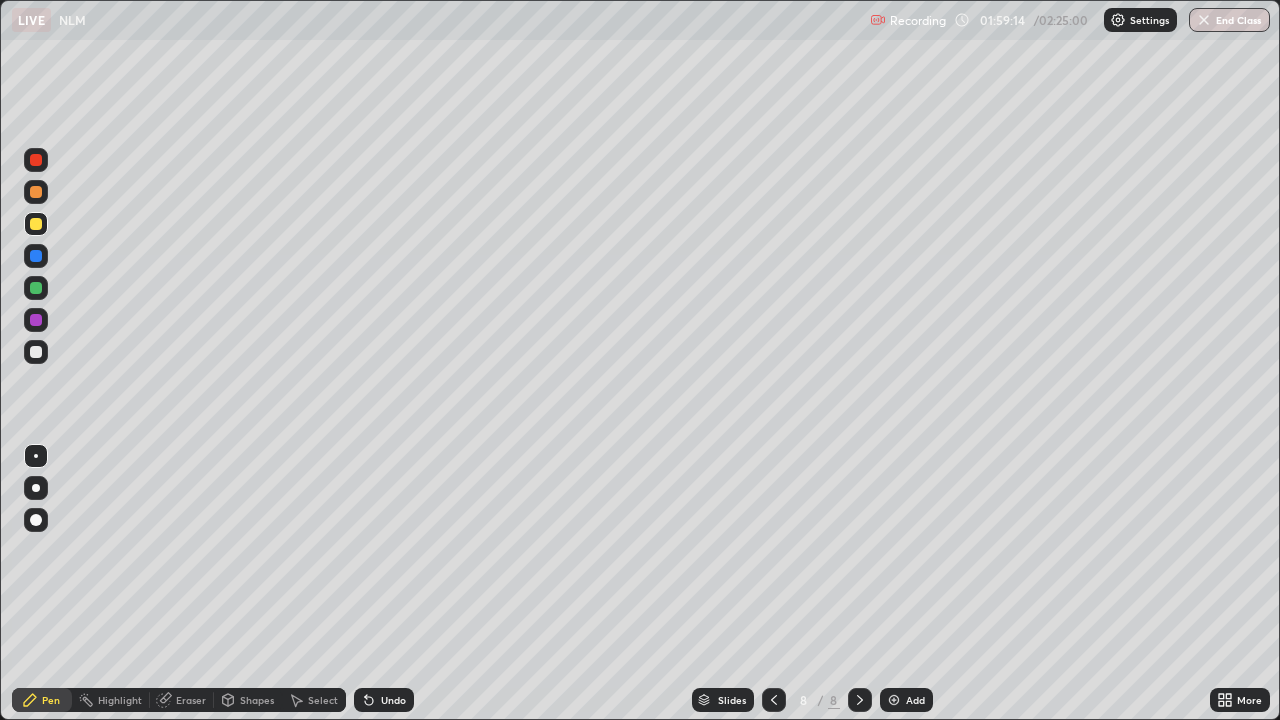 click on "Add" at bounding box center [915, 700] 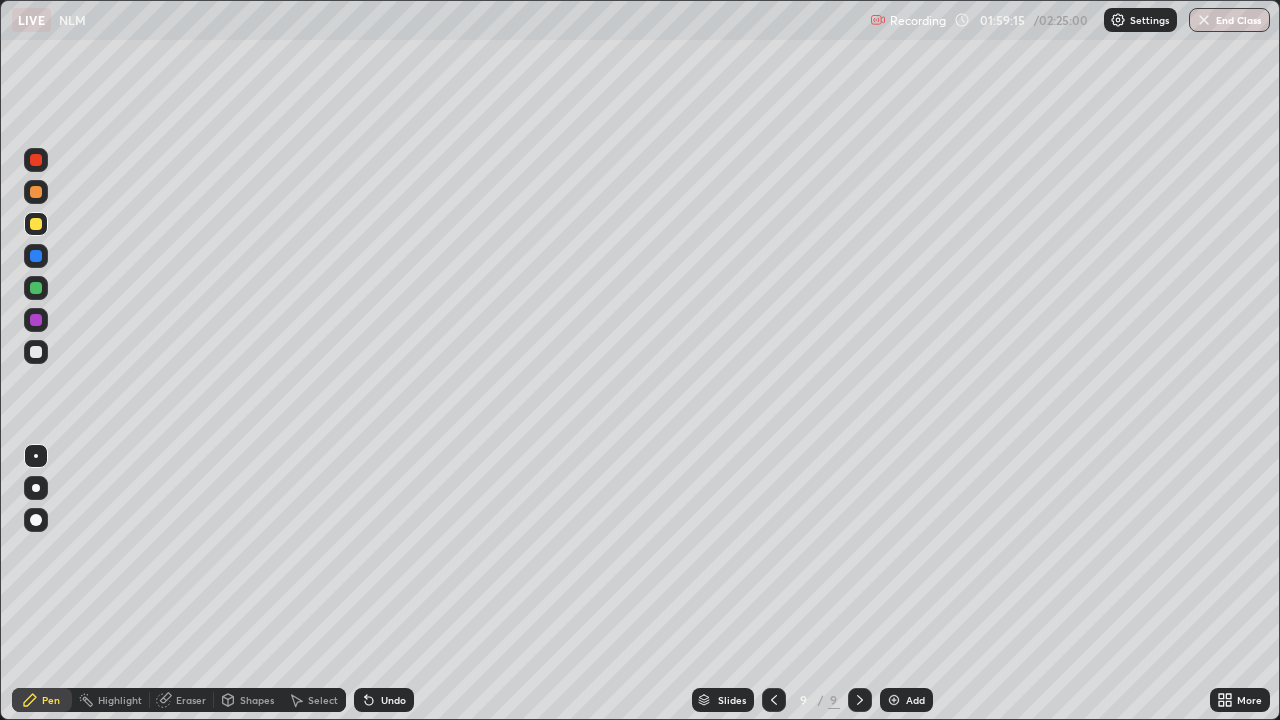click at bounding box center [36, 224] 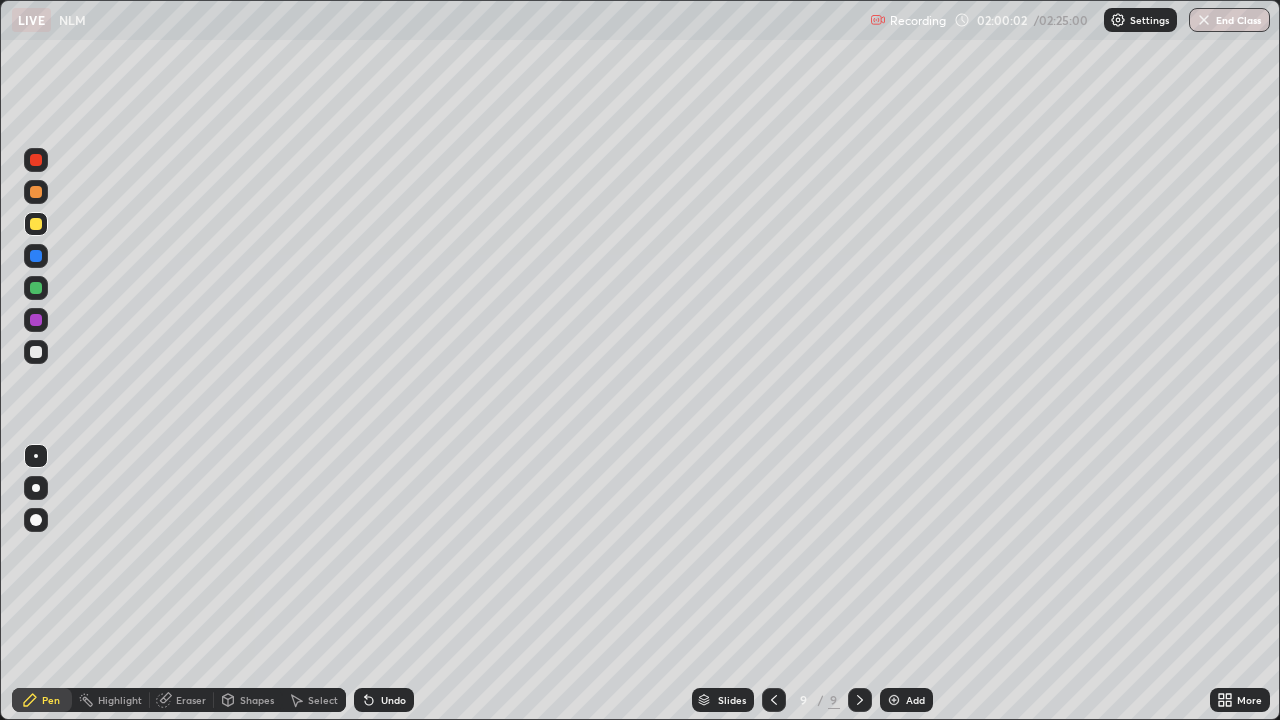 click on "Undo" at bounding box center (393, 700) 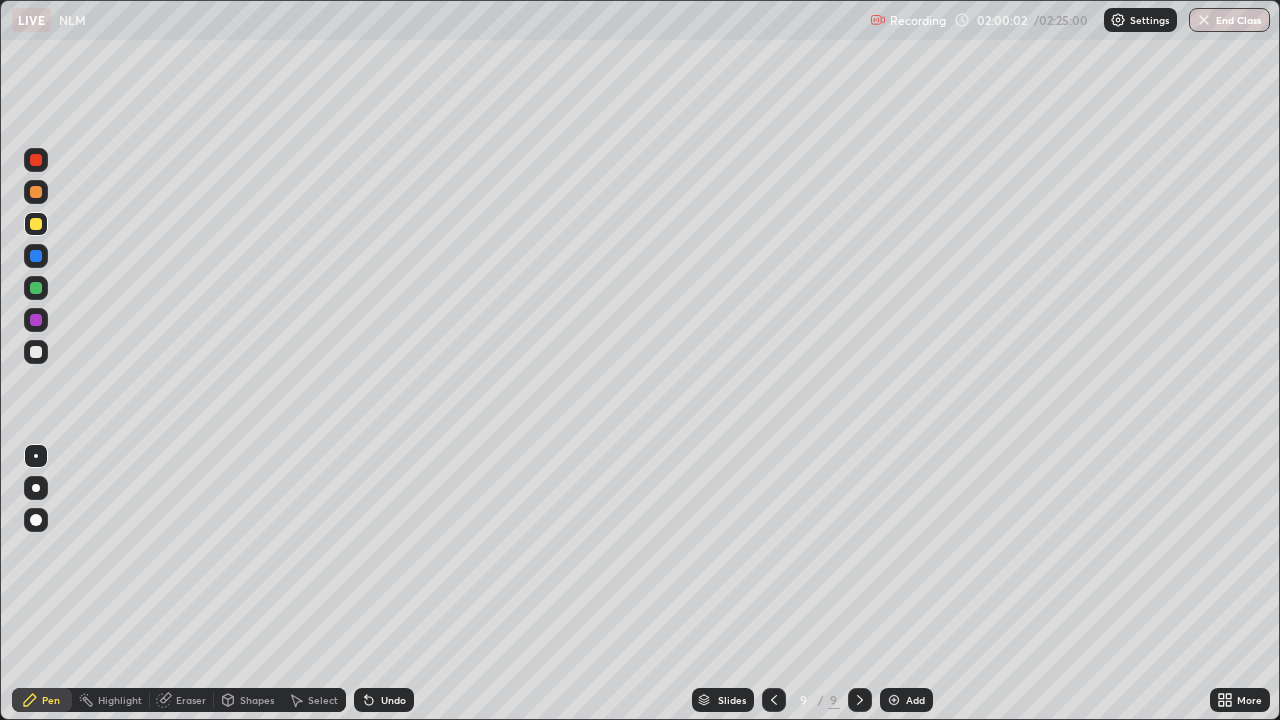 click on "Undo" at bounding box center [384, 700] 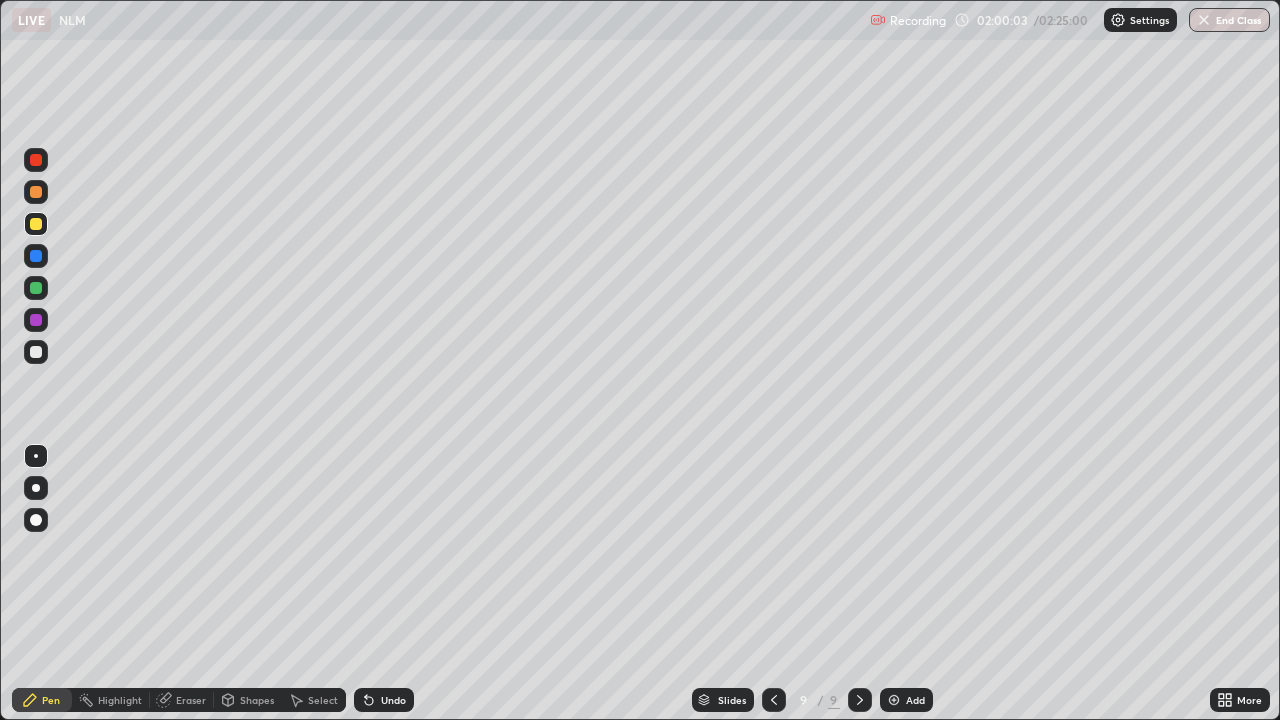 click 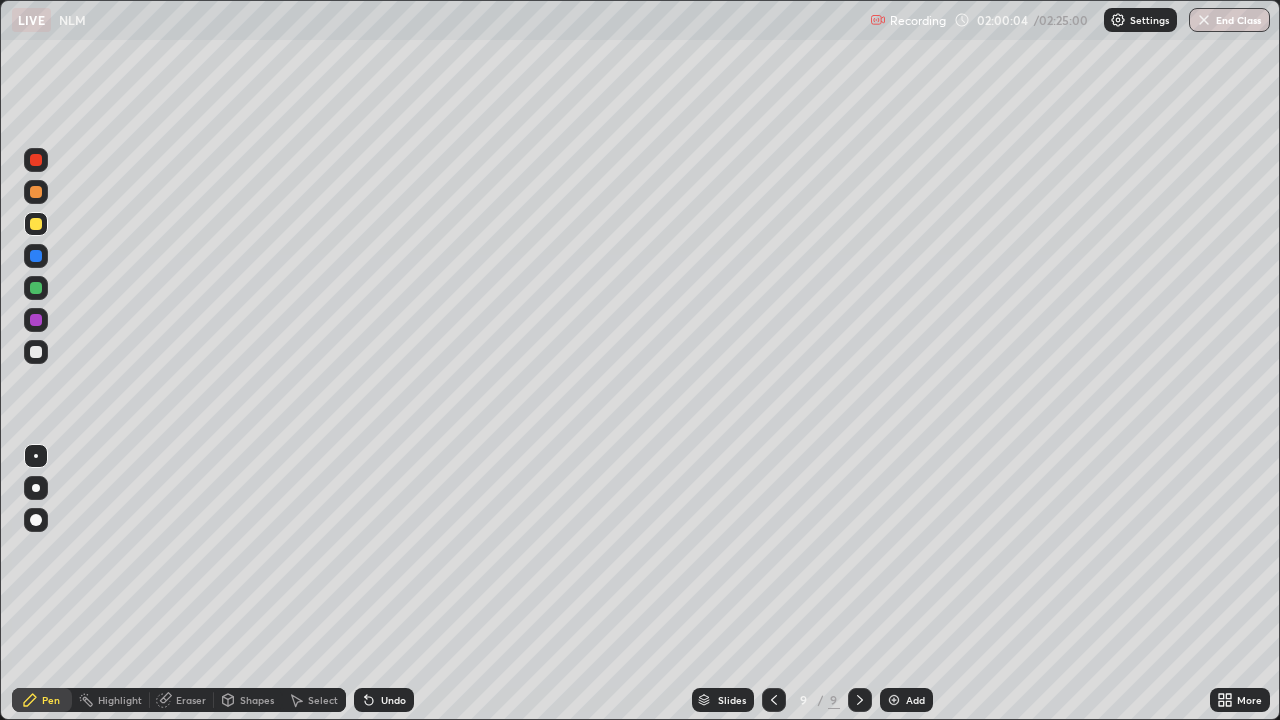 click on "Undo" at bounding box center (384, 700) 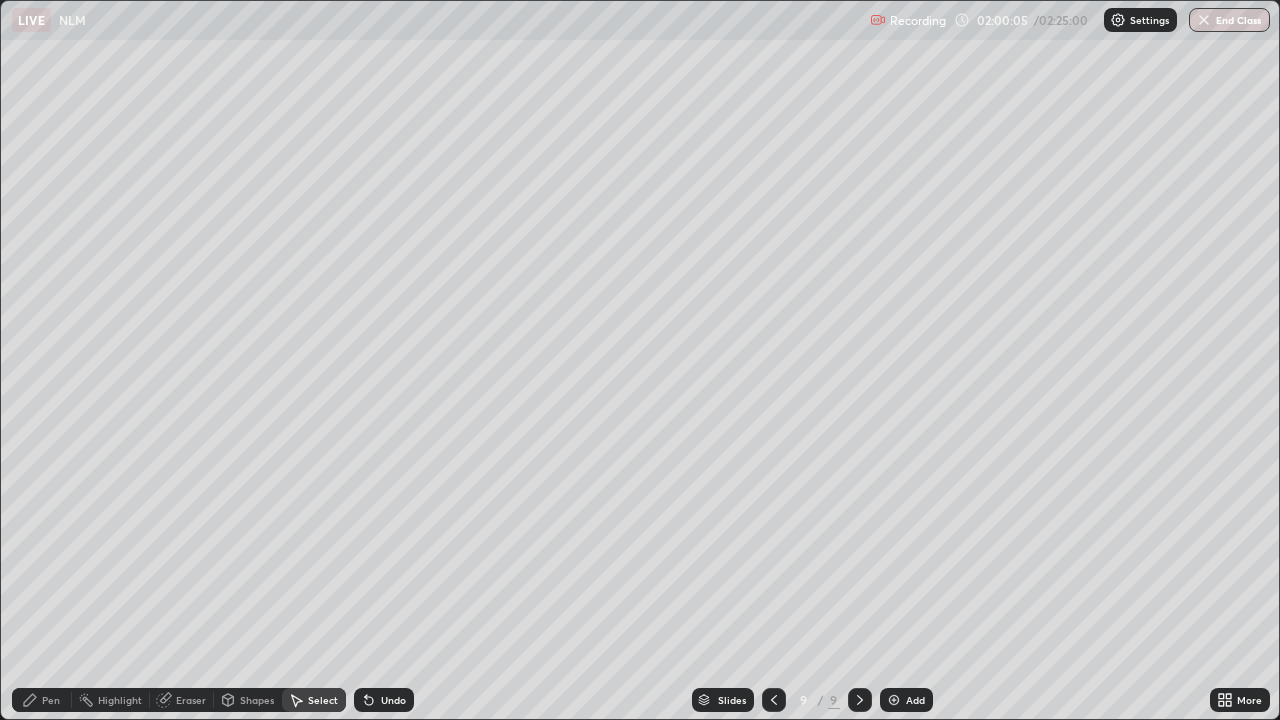 click on "Select" at bounding box center (314, 700) 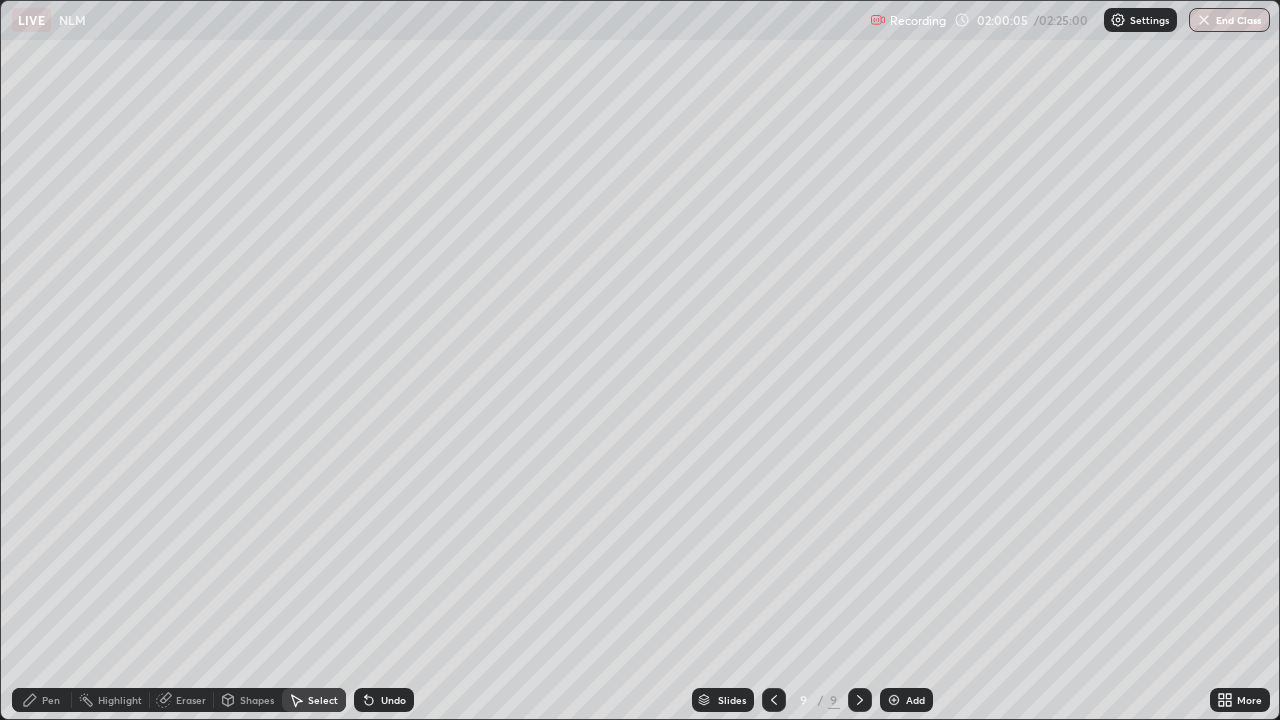 click on "Select" at bounding box center [314, 700] 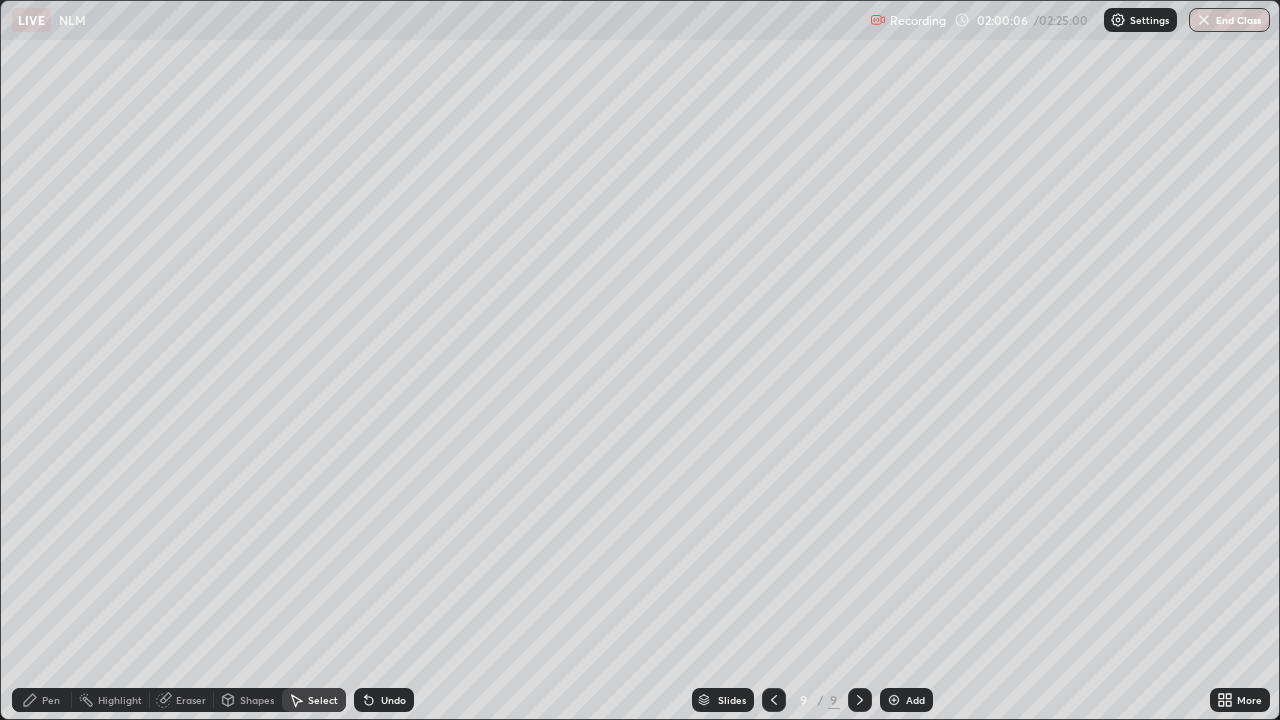 click on "Undo" at bounding box center (393, 700) 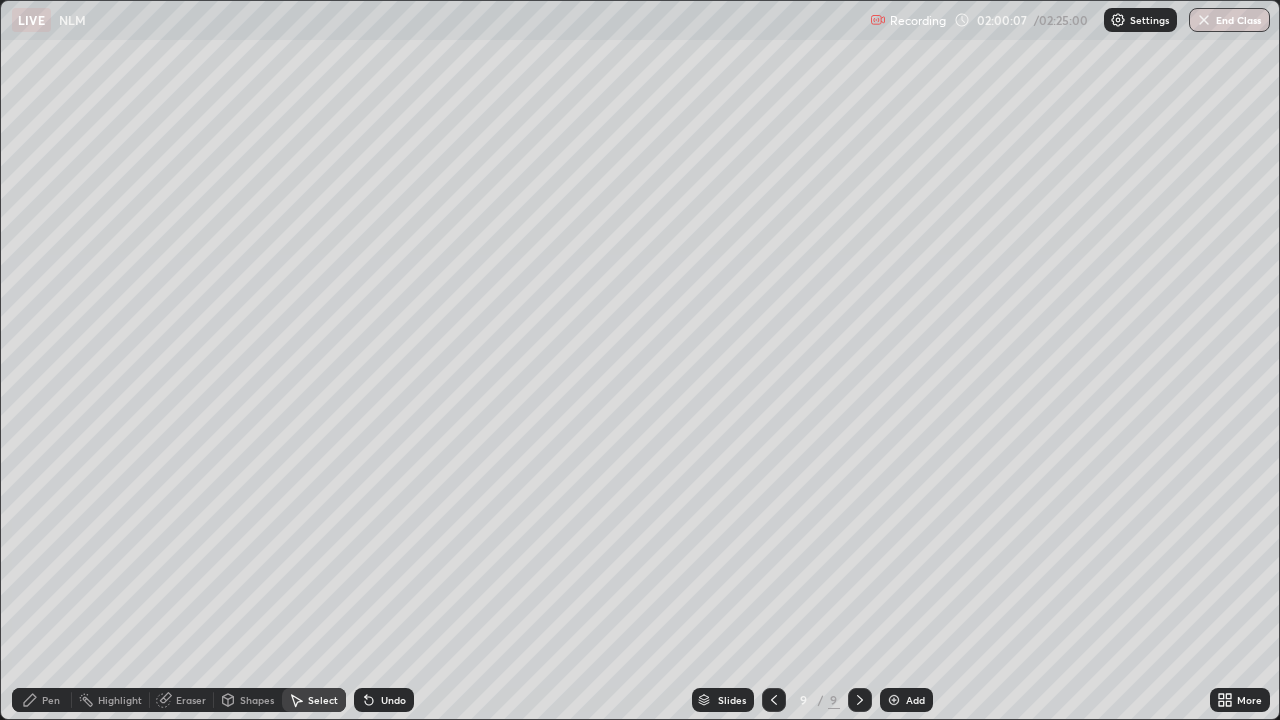 click on "Undo" at bounding box center [384, 700] 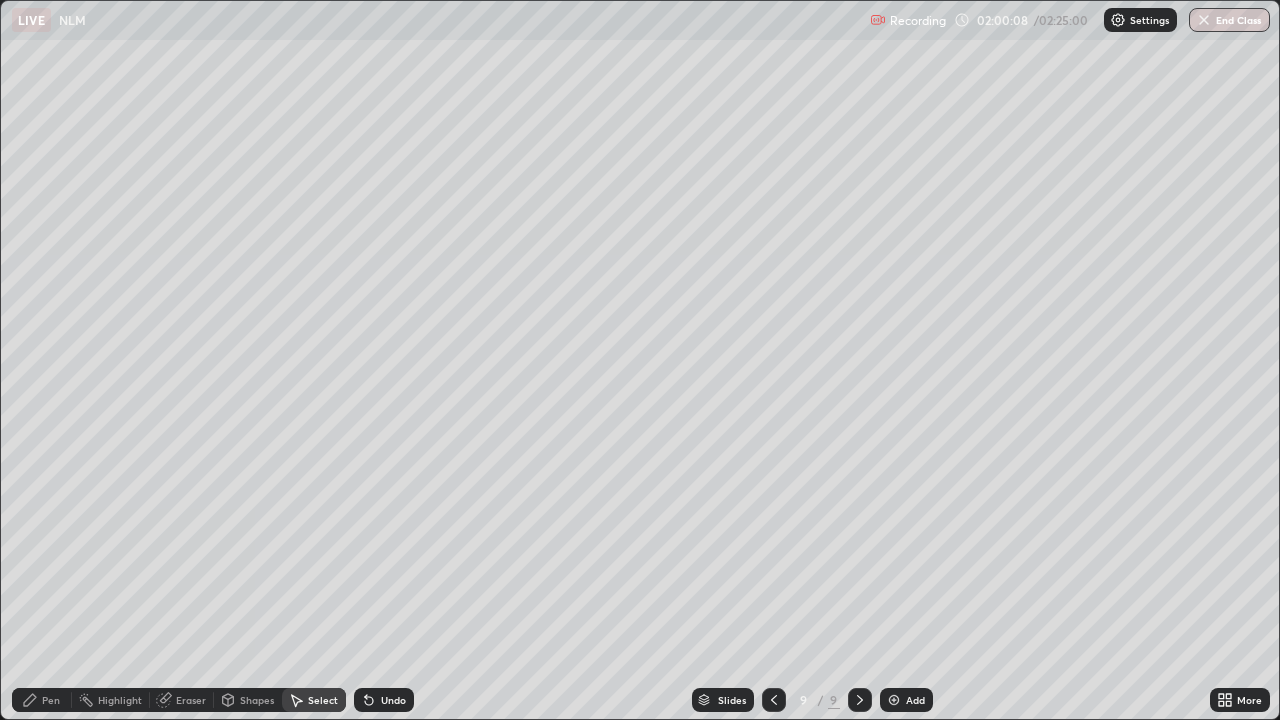 click on "Pen" at bounding box center [51, 700] 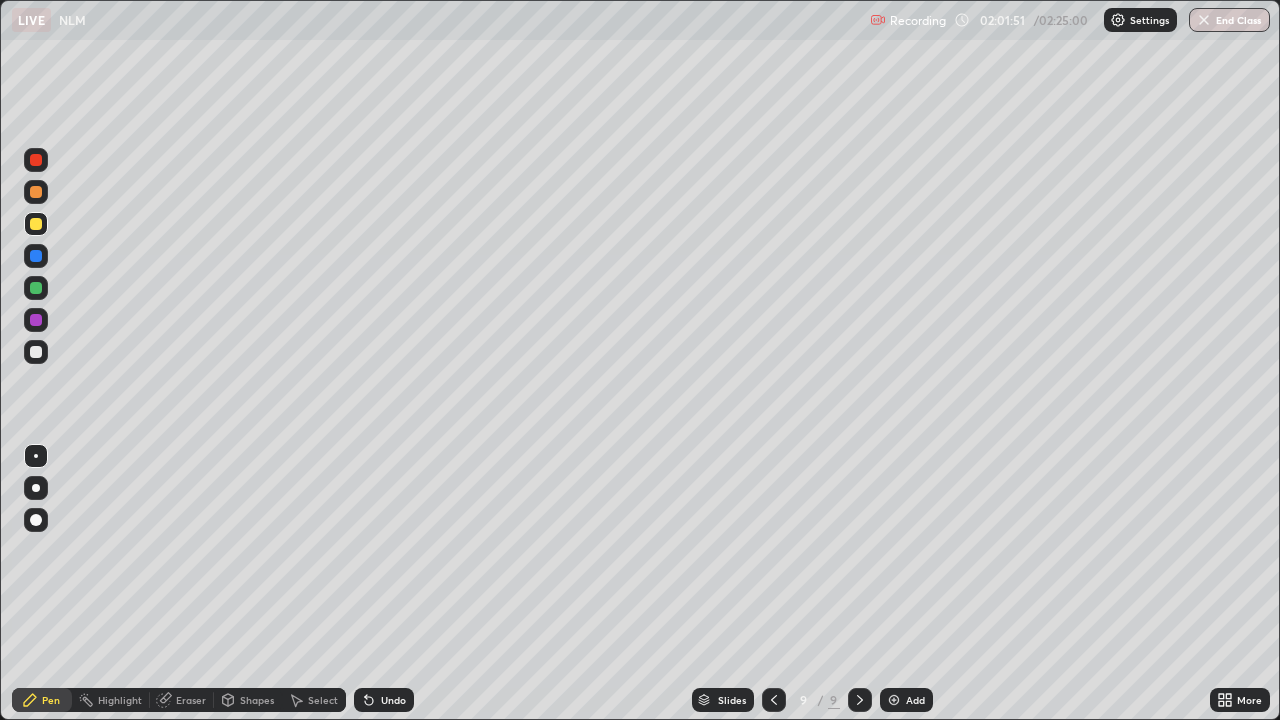 click 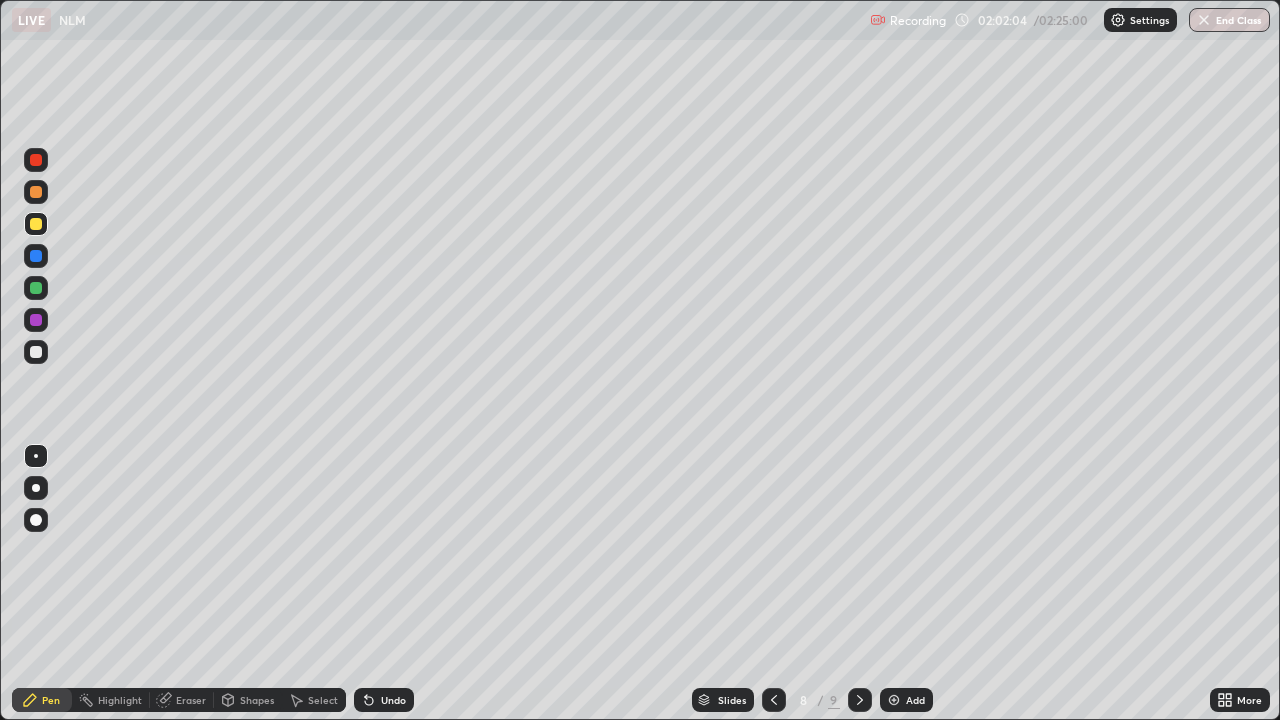 click at bounding box center [860, 700] 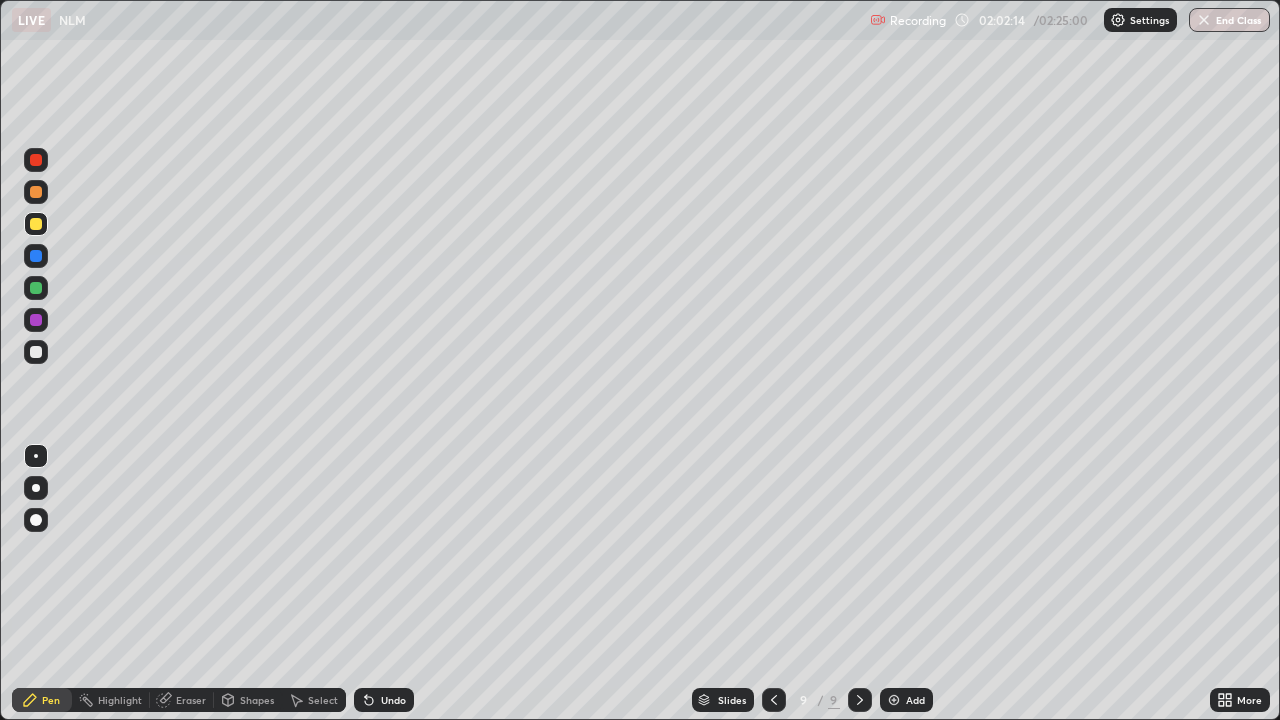 click at bounding box center (36, 288) 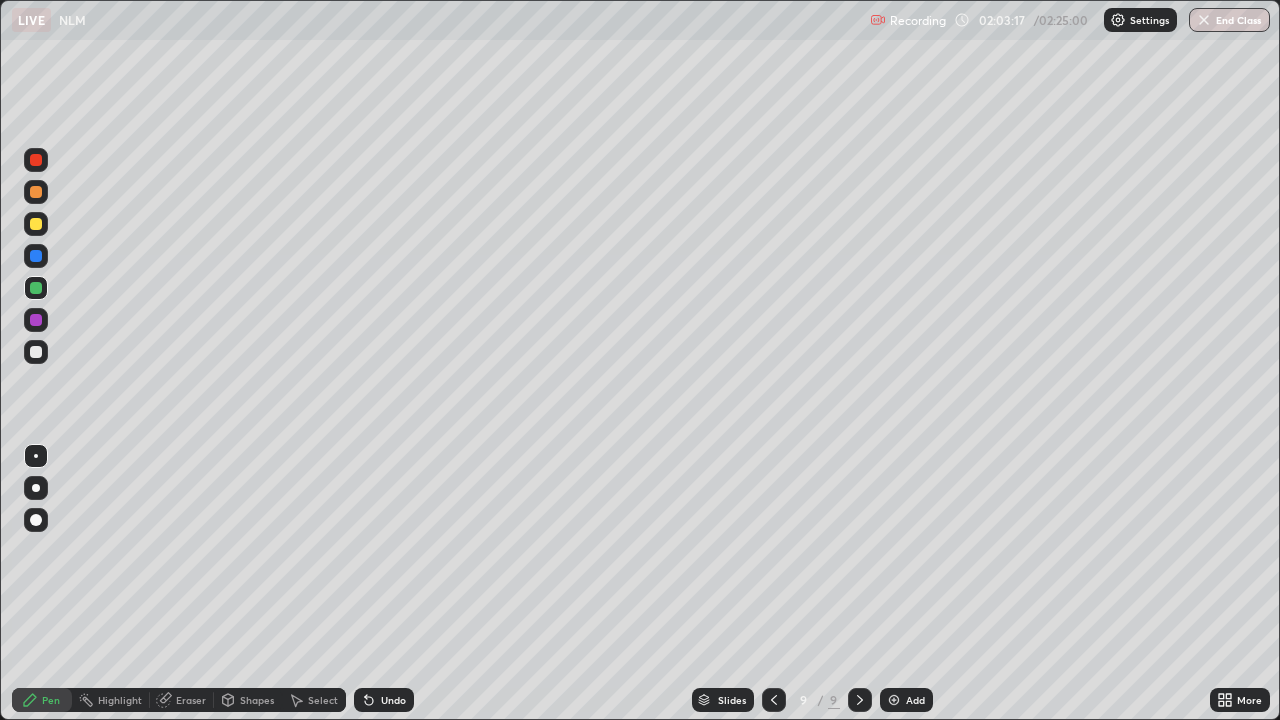 click at bounding box center [36, 224] 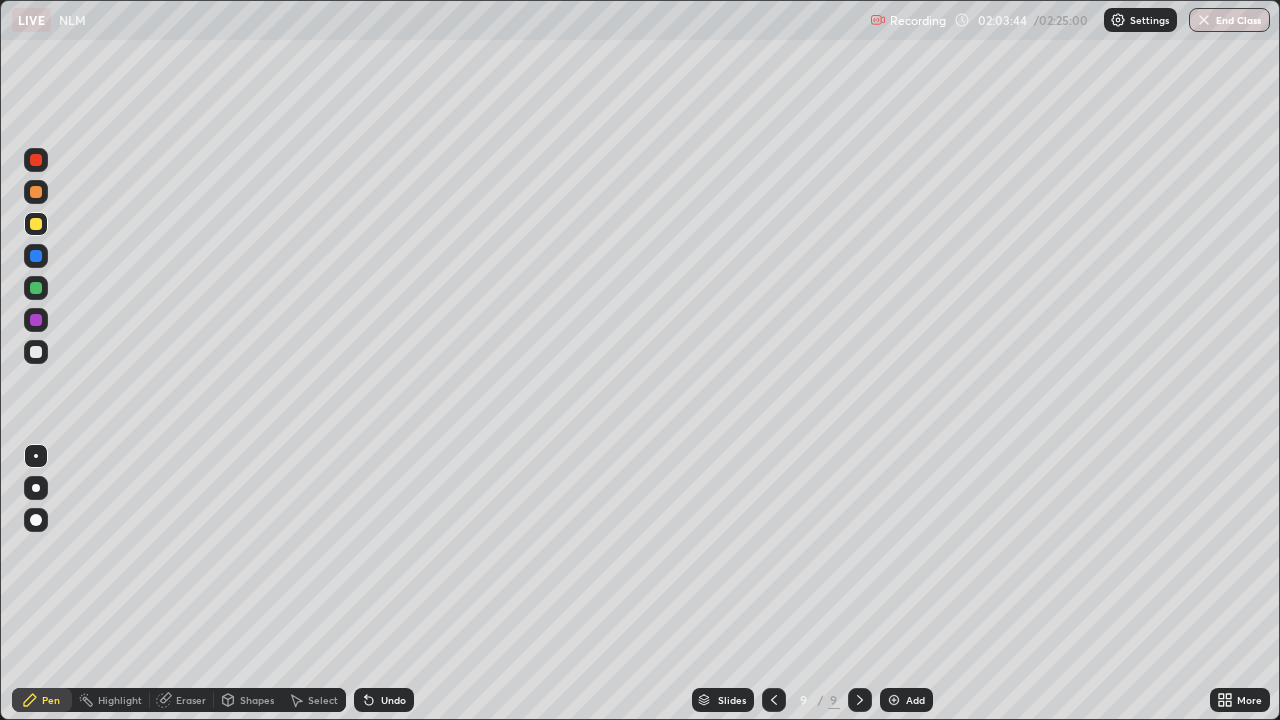 click on "Undo" at bounding box center [393, 700] 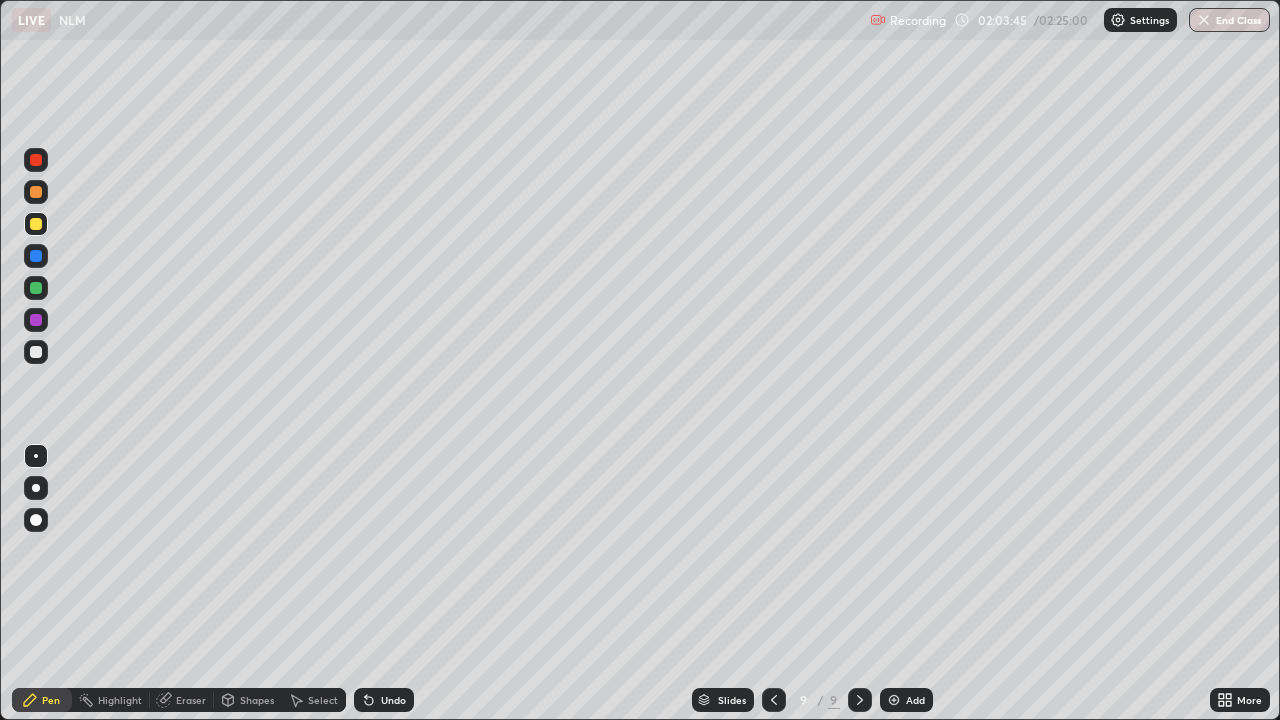 click on "Undo" at bounding box center [384, 700] 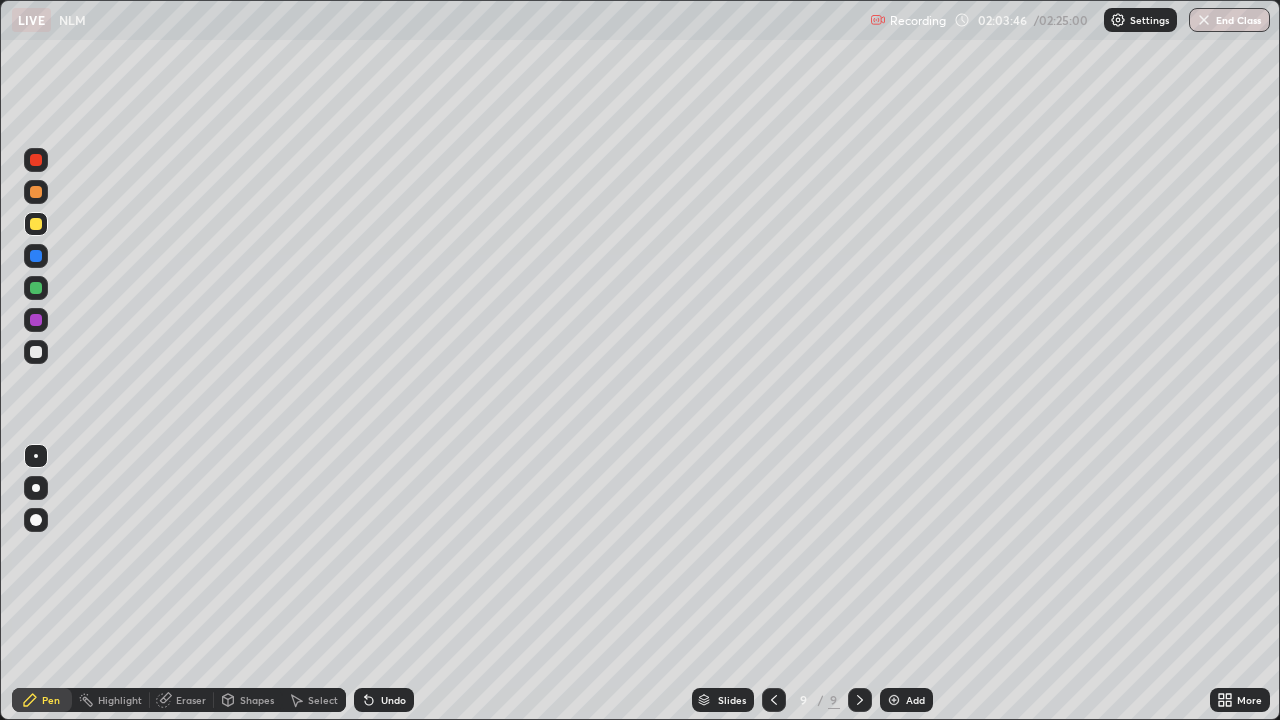 click on "Undo" at bounding box center [384, 700] 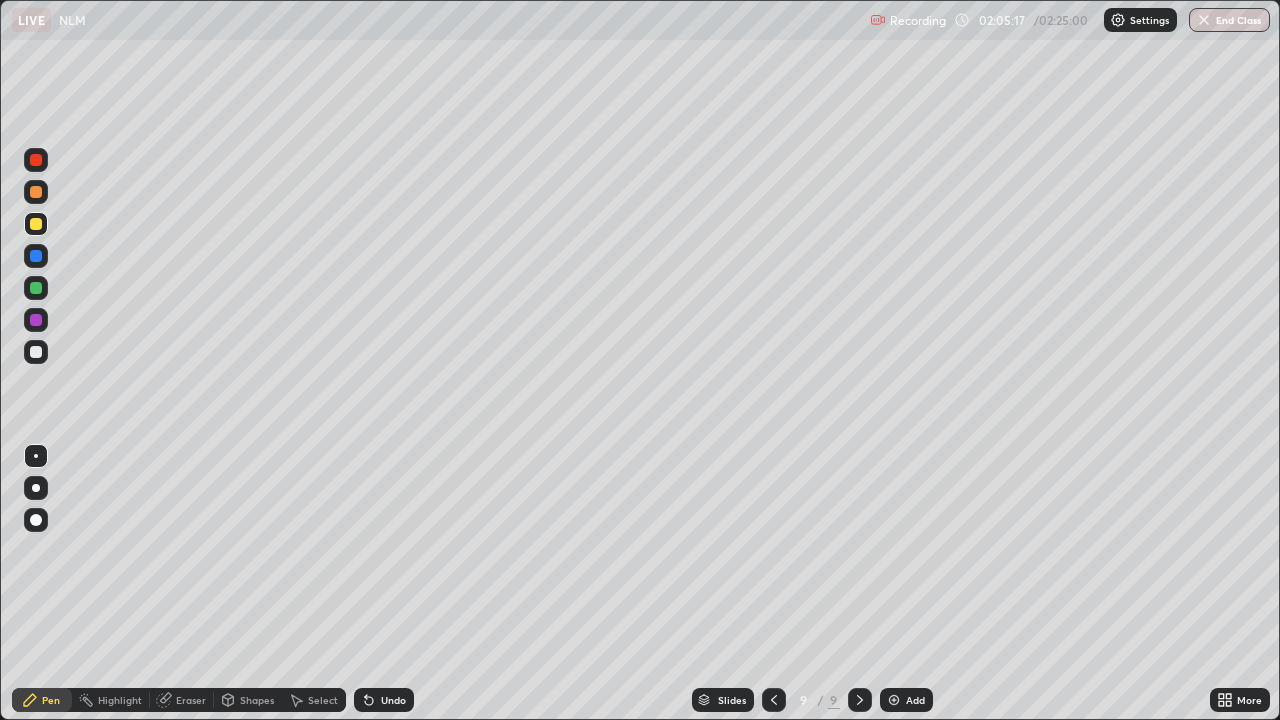 click at bounding box center [774, 700] 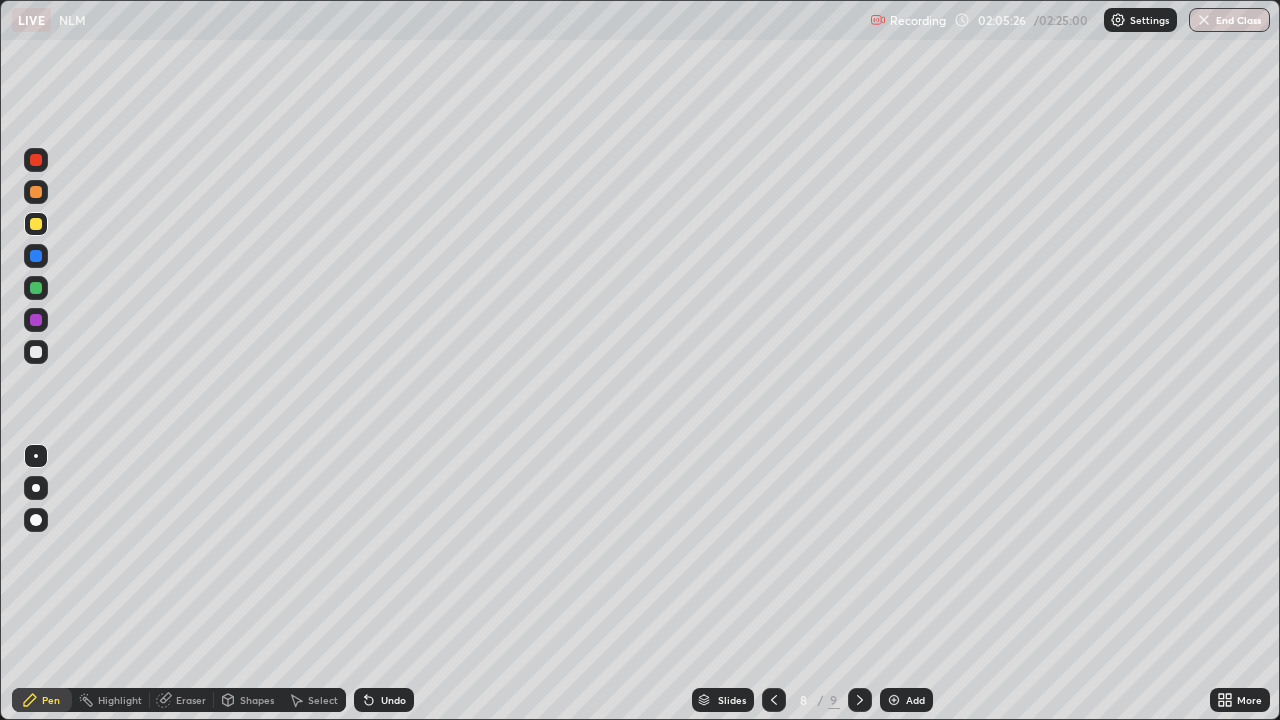click at bounding box center (860, 700) 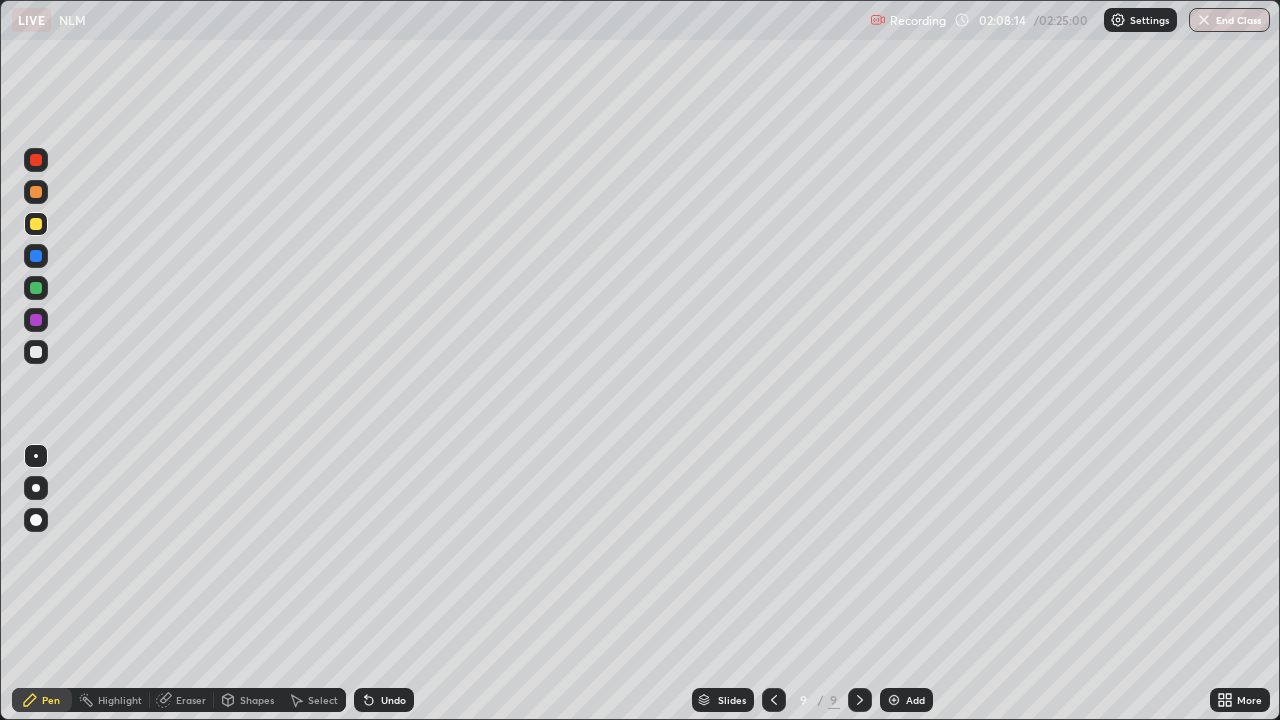 click on "Add" at bounding box center [915, 700] 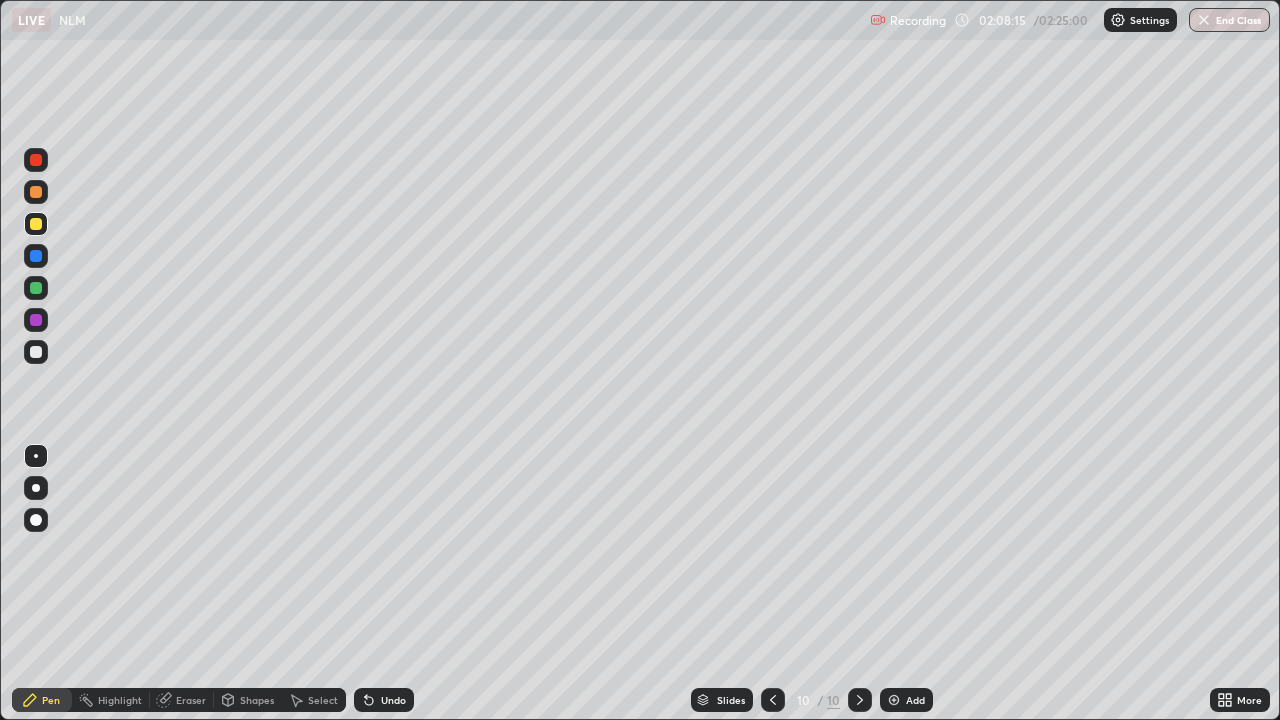 click 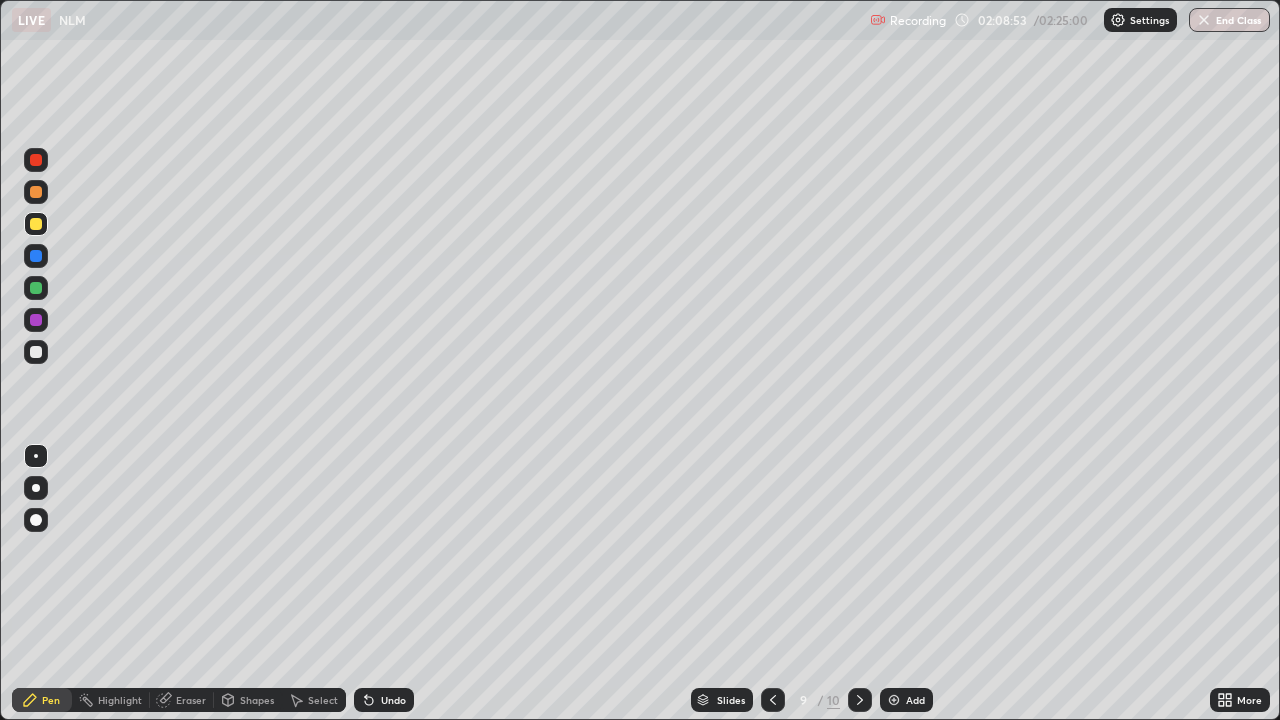 click 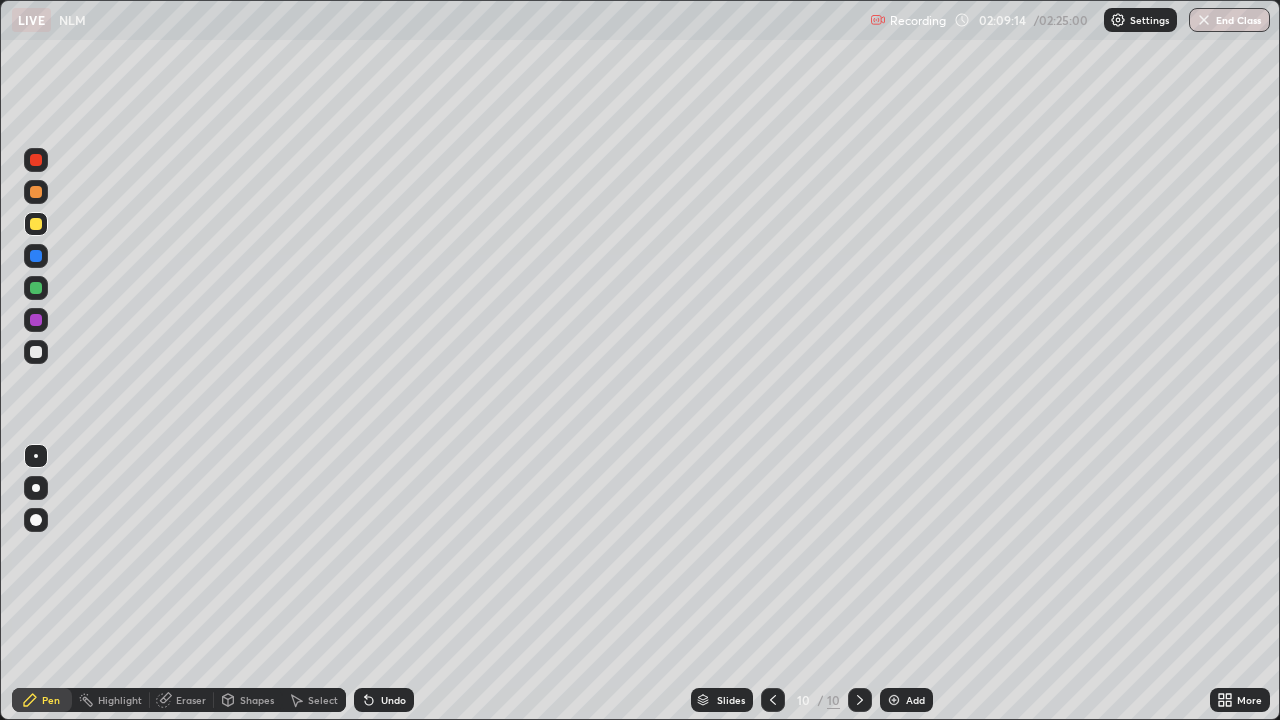 click on "Undo" at bounding box center [393, 700] 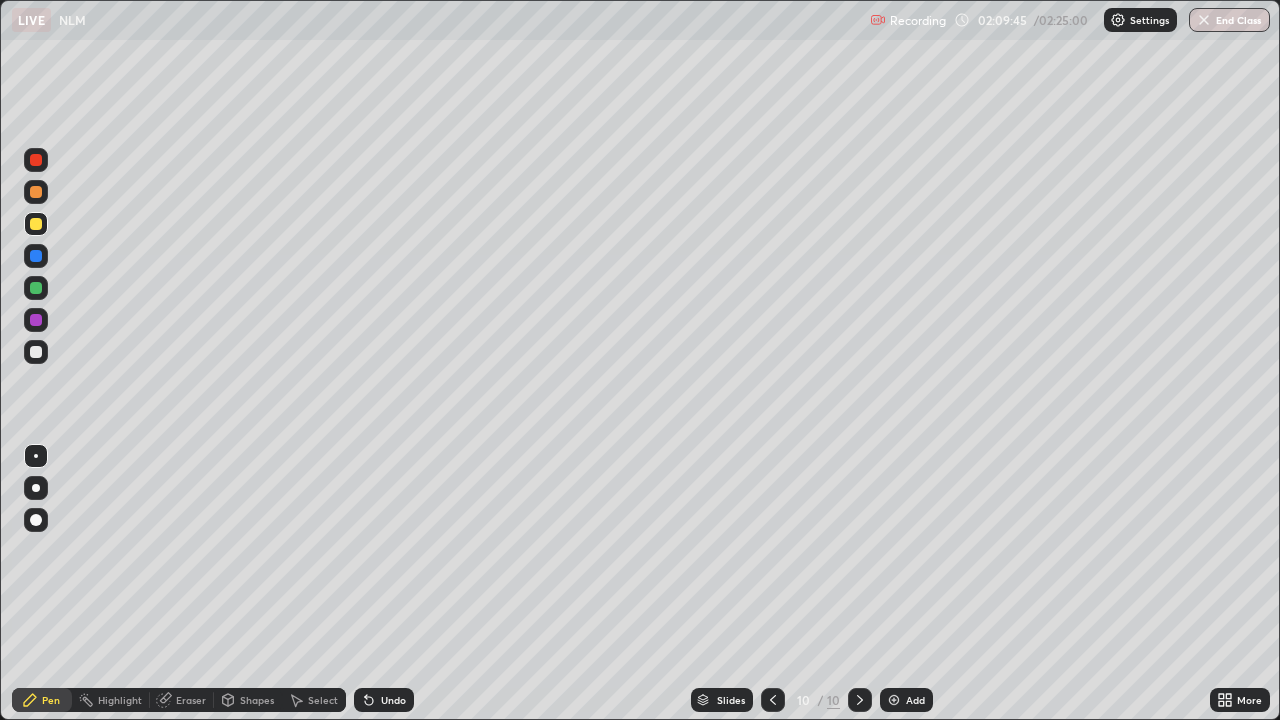 click at bounding box center [36, 192] 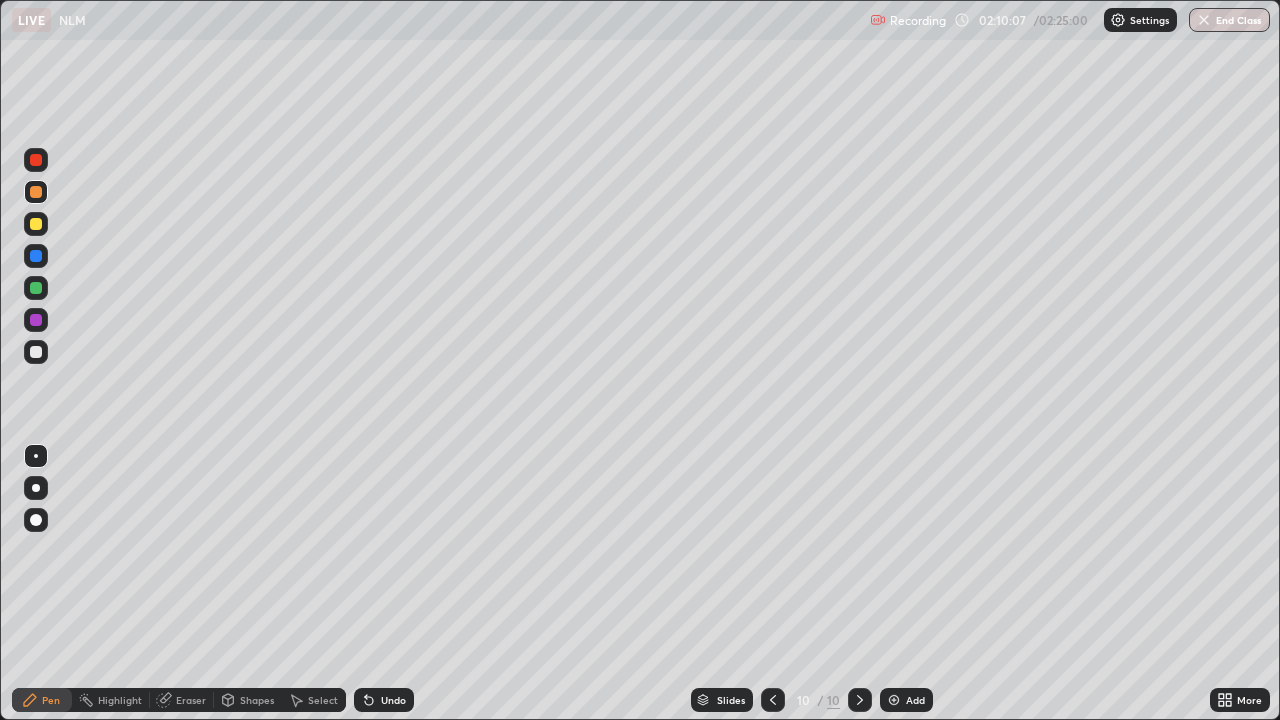 click at bounding box center [36, 288] 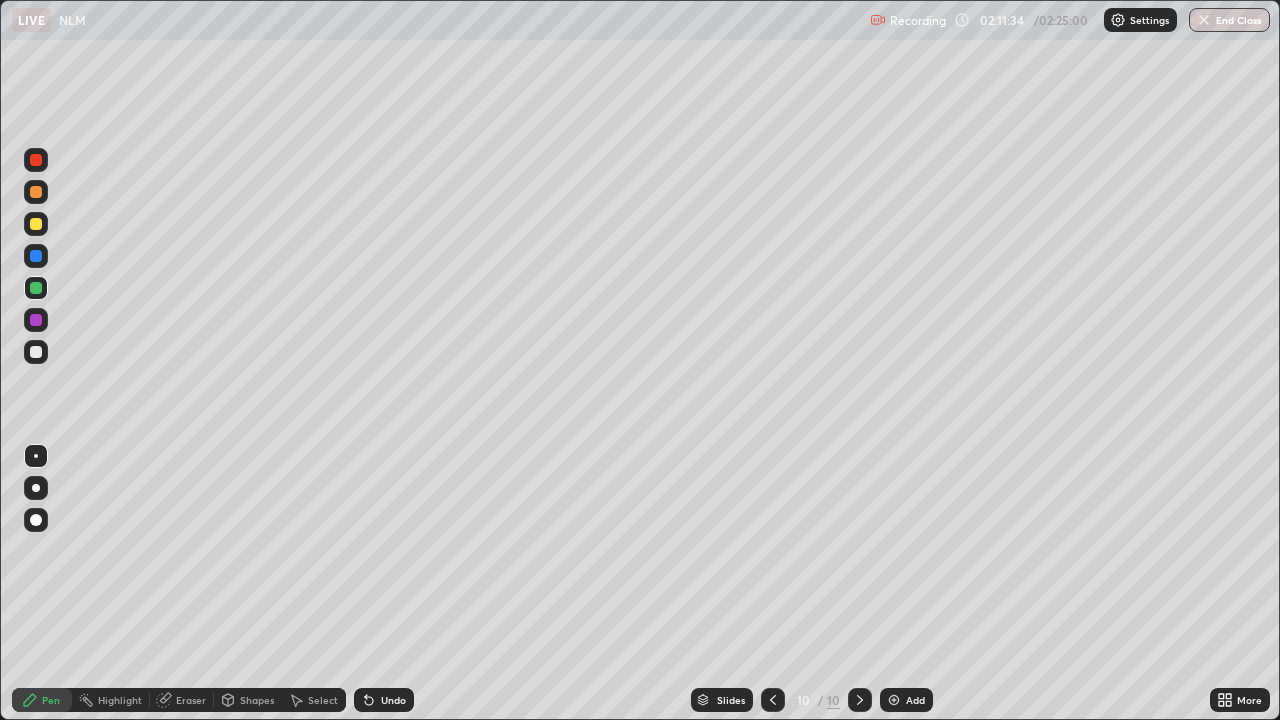 click on "Erase all" at bounding box center [36, 360] 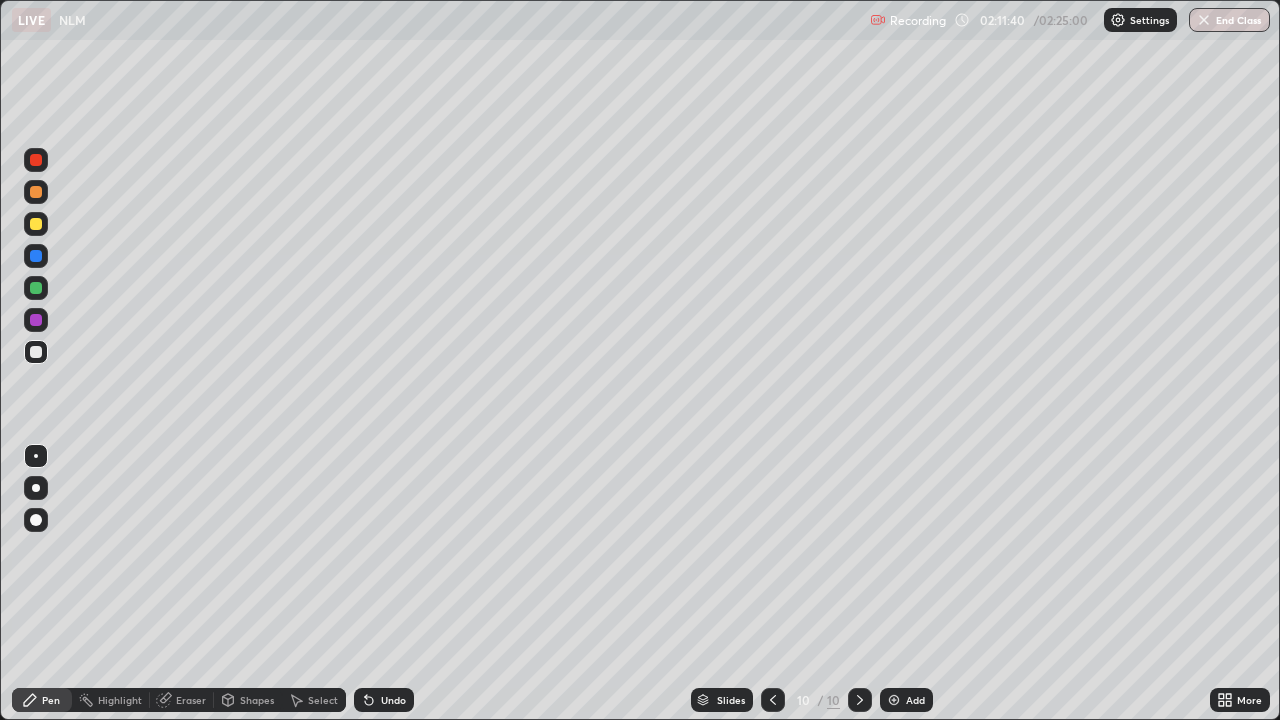 click on "Eraser" at bounding box center (182, 700) 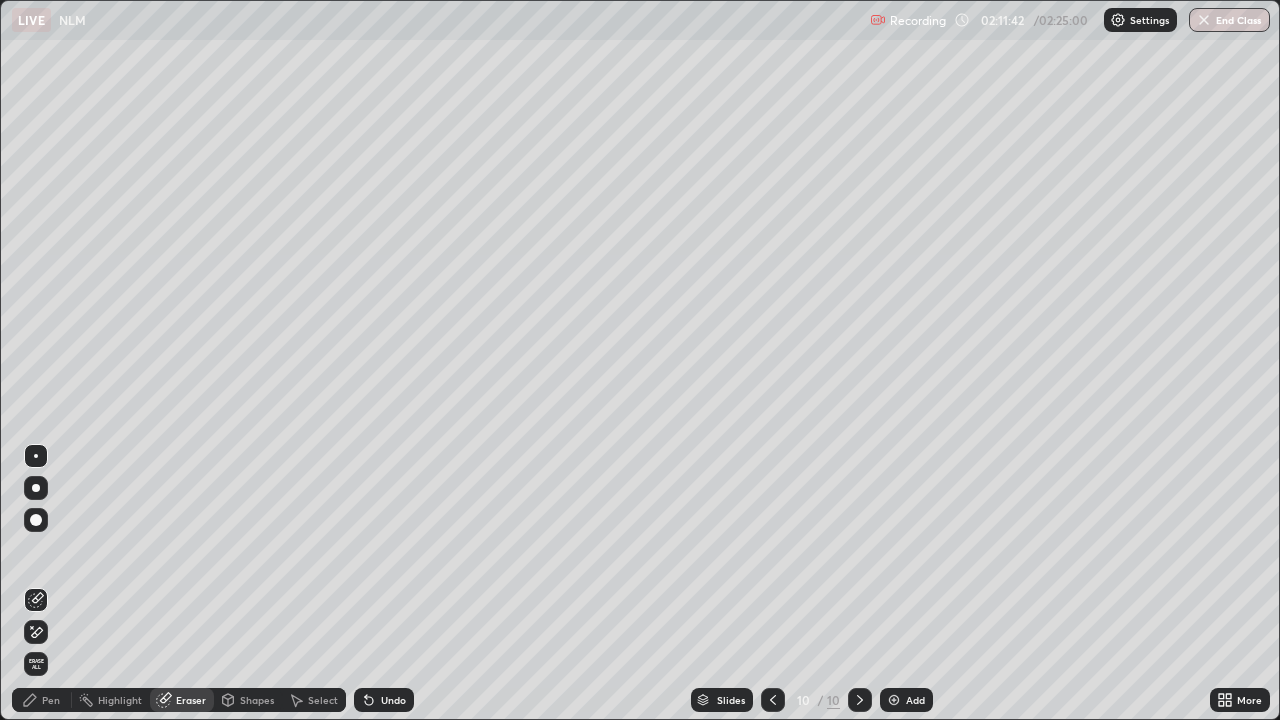 click on "Pen" at bounding box center (42, 700) 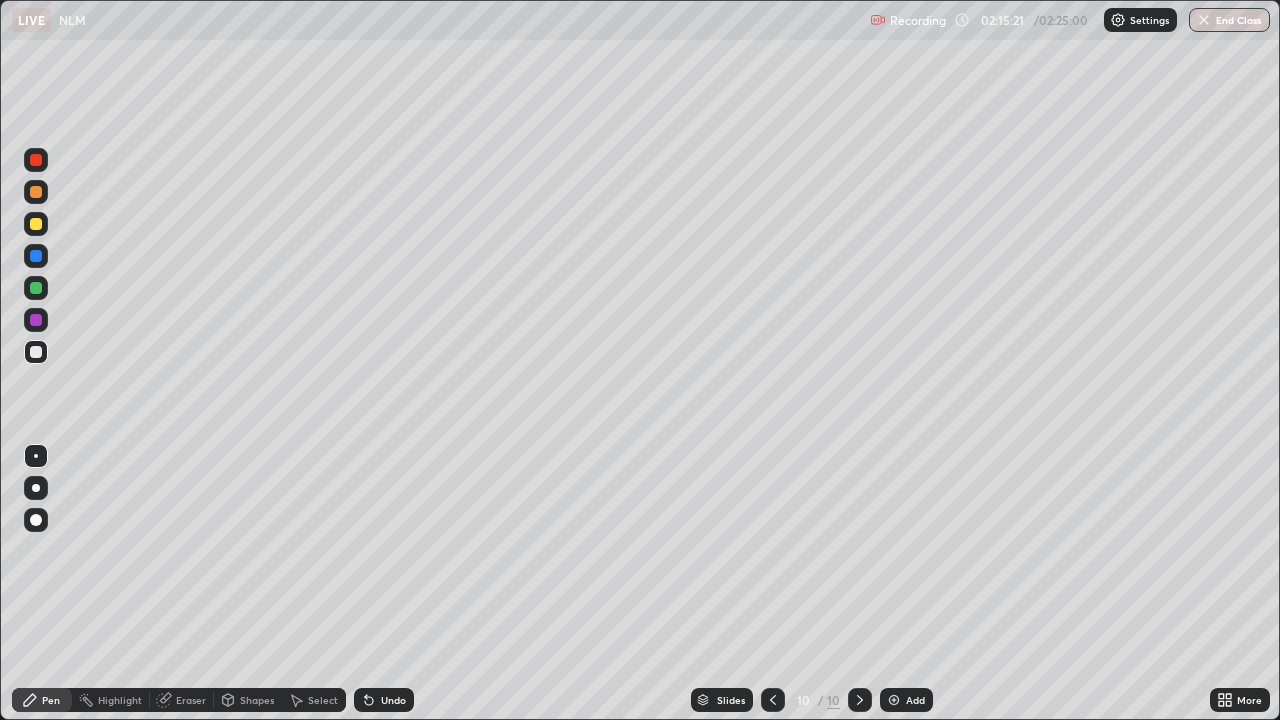 click on "Undo" at bounding box center [393, 700] 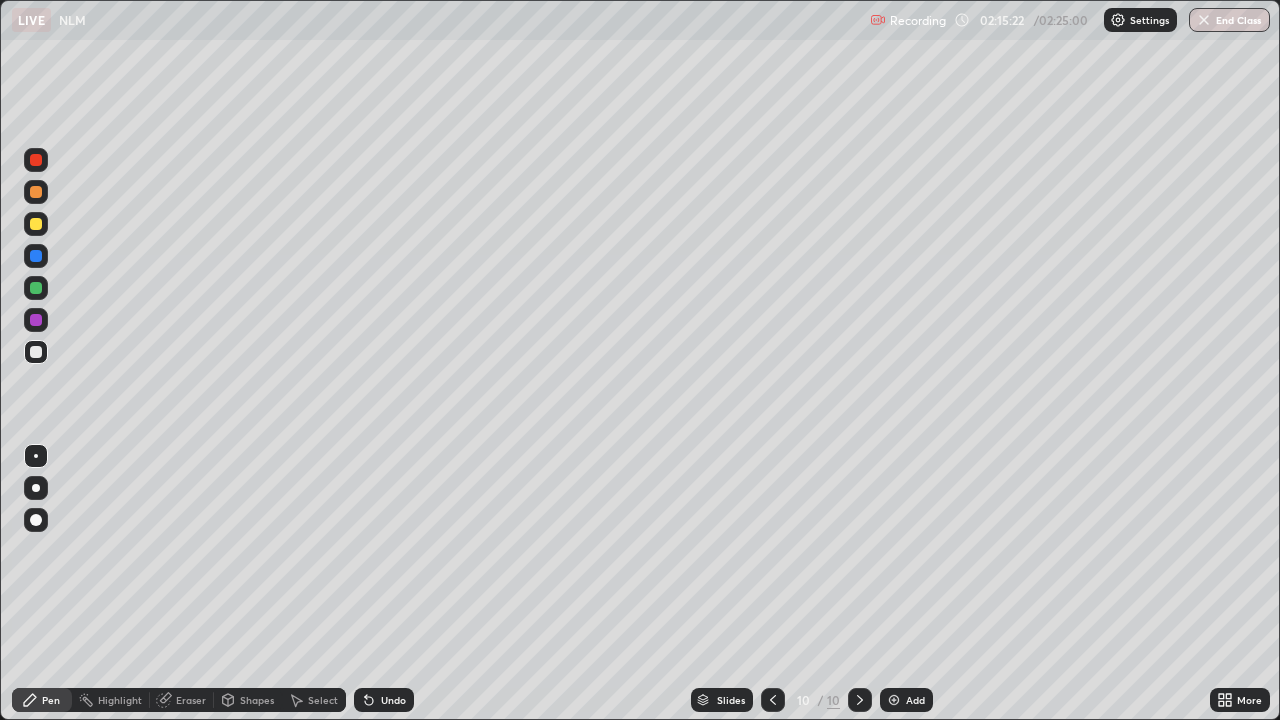 click on "Select" at bounding box center [314, 700] 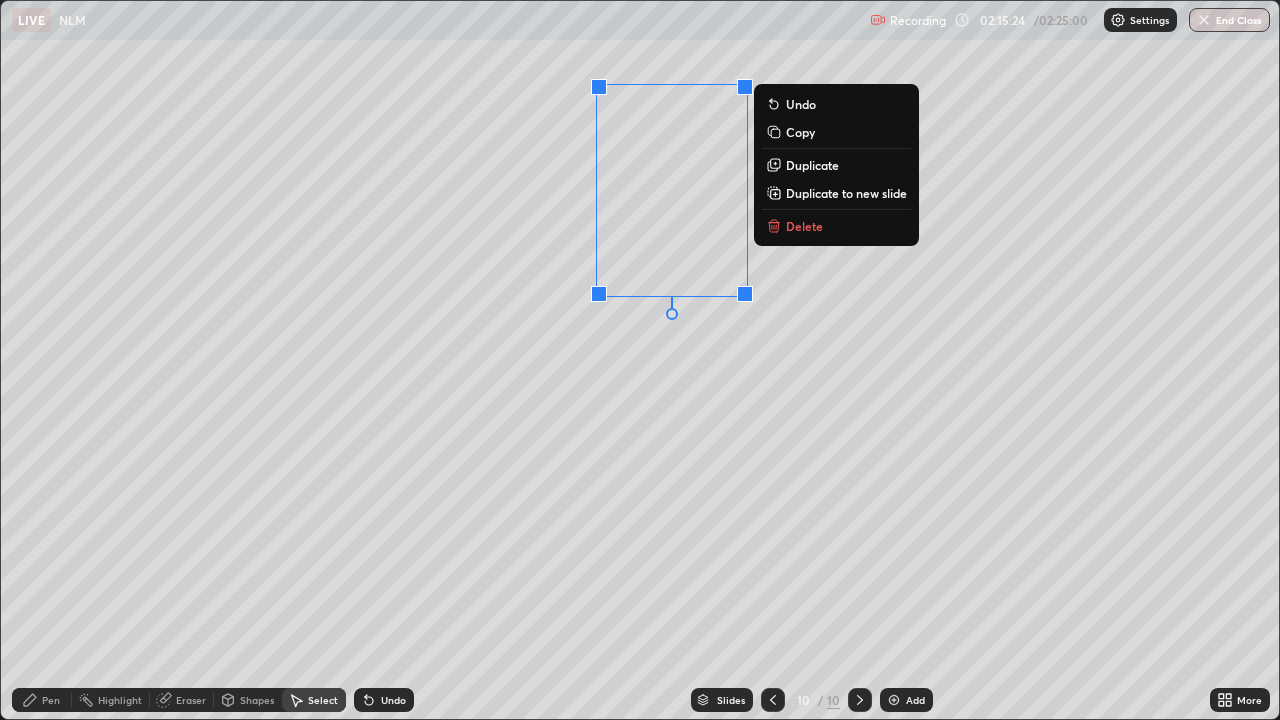 click on "Delete" at bounding box center [804, 226] 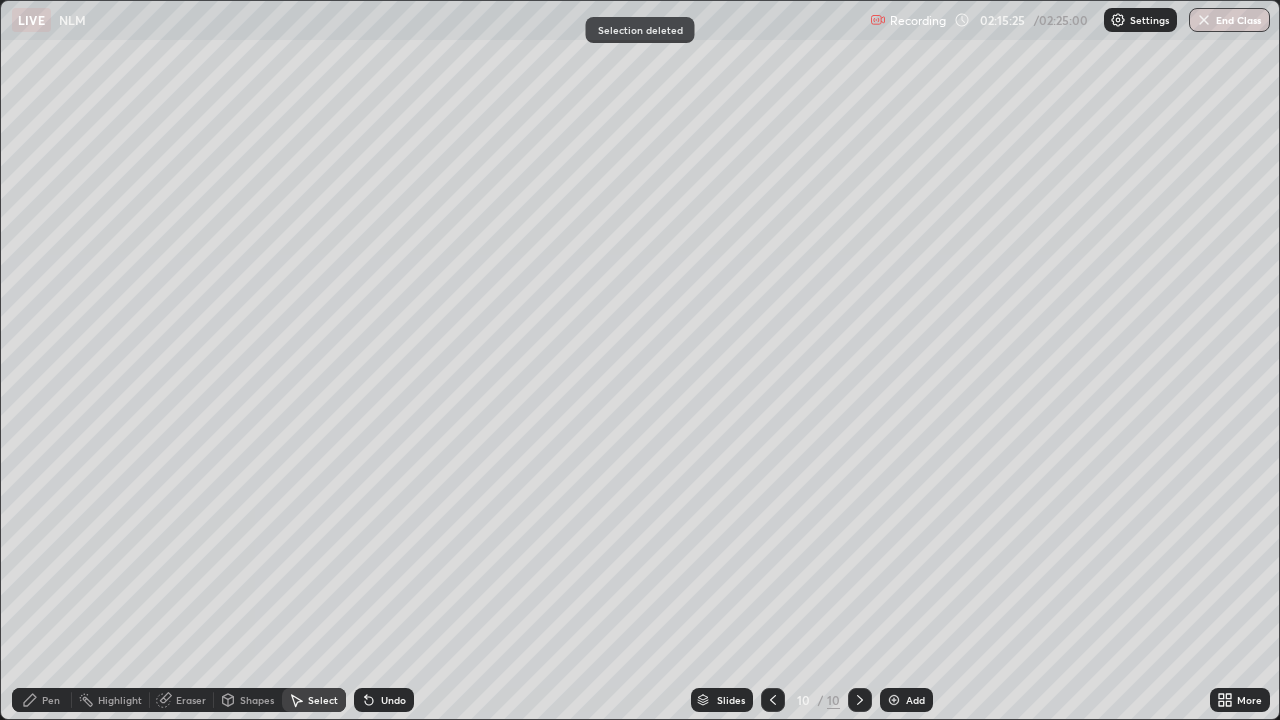 click on "Pen" at bounding box center [42, 700] 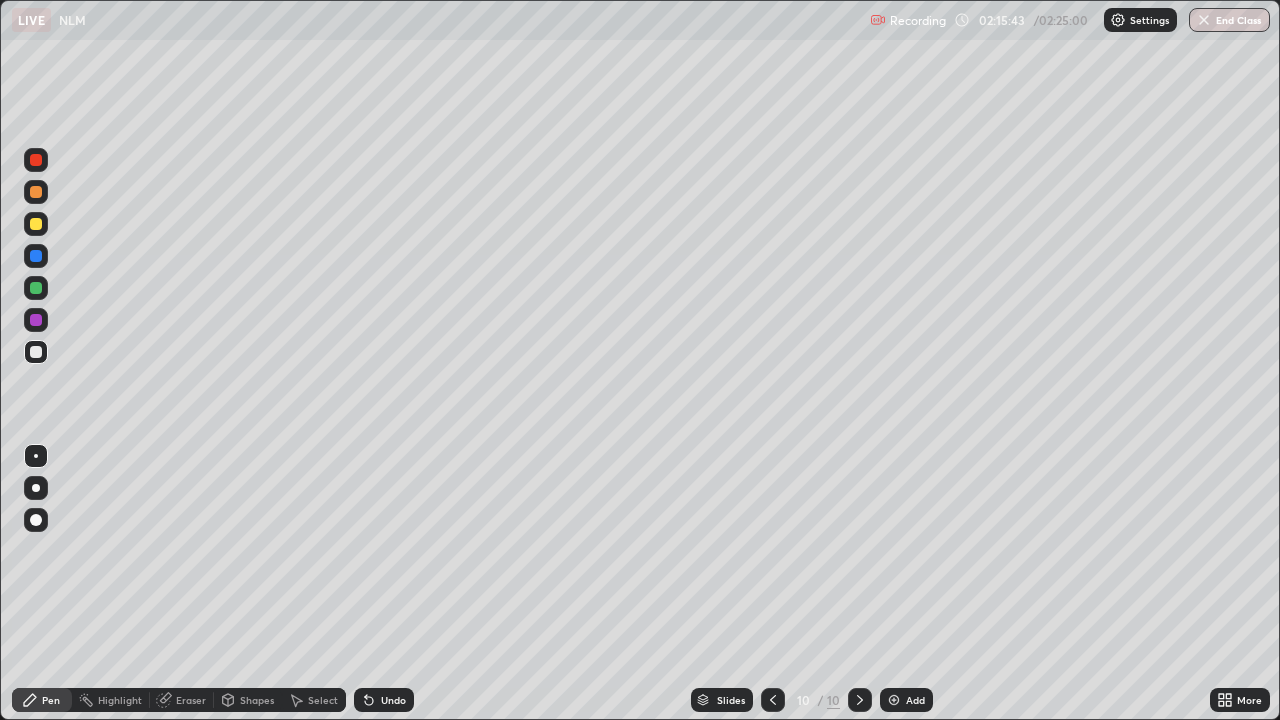 click on "Undo" at bounding box center [384, 700] 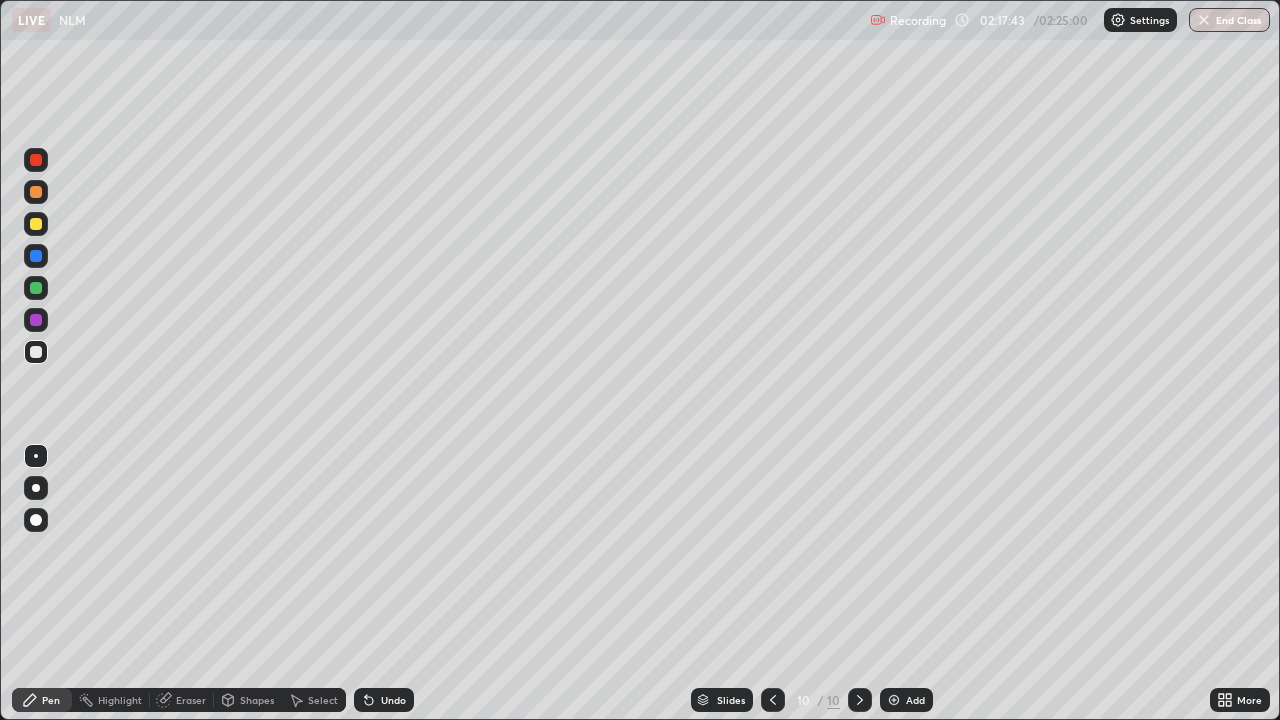 click at bounding box center [36, 320] 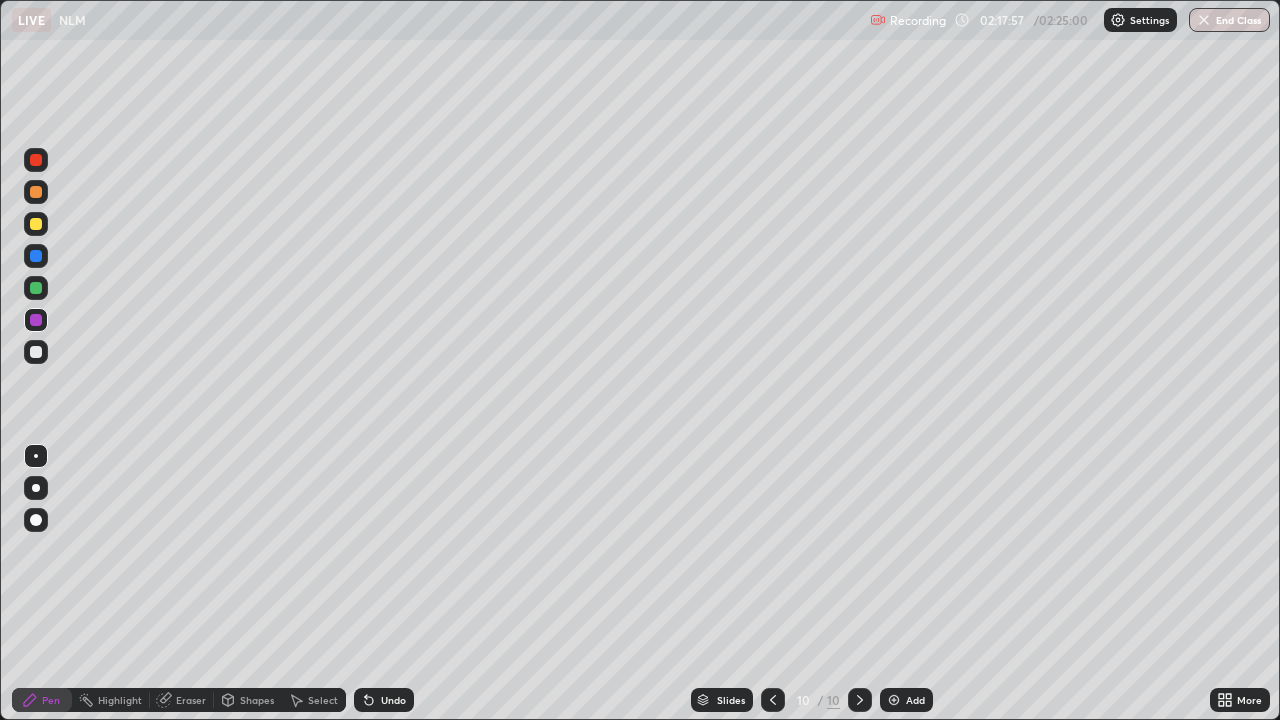 click on "Undo" at bounding box center (393, 700) 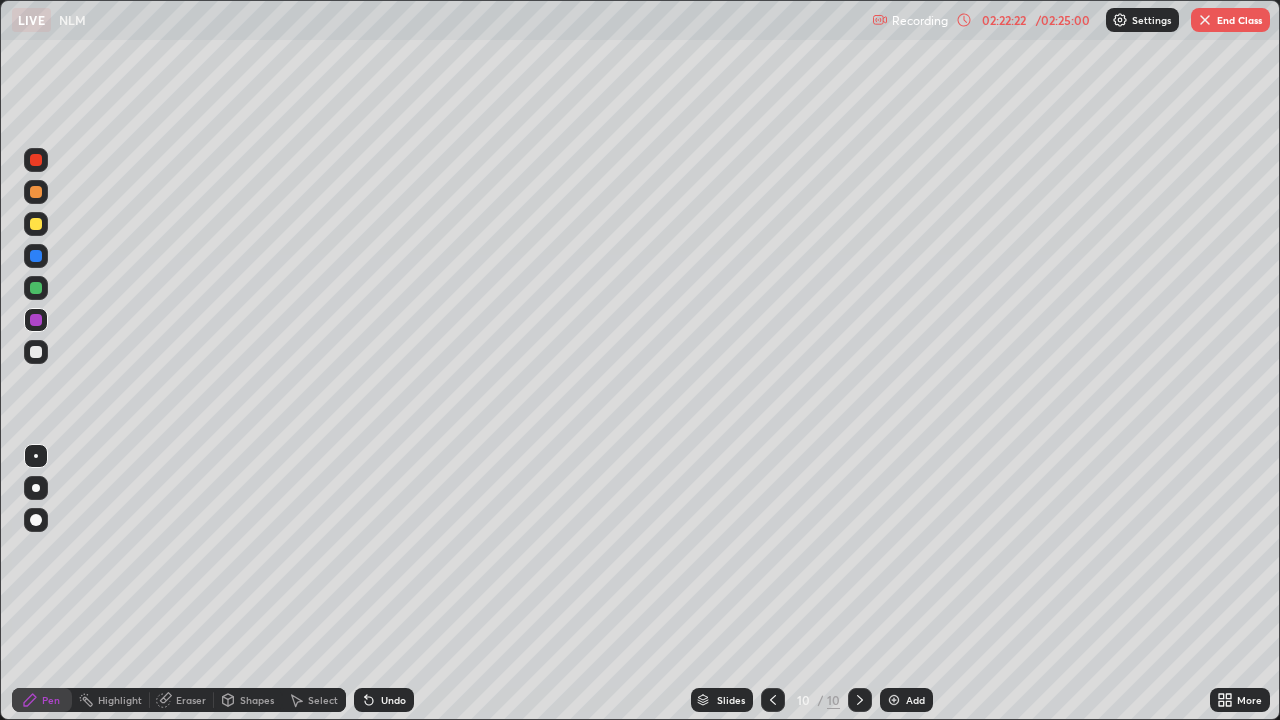 click 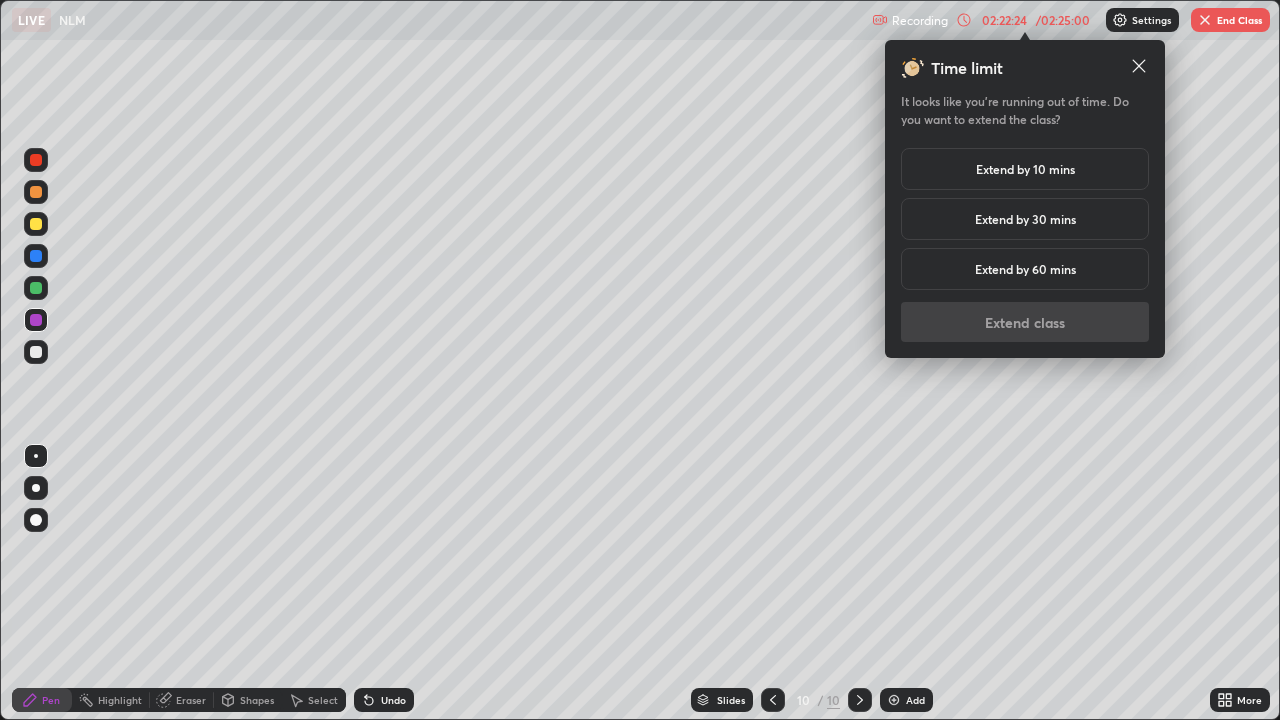 click on "Extend by 30 mins" at bounding box center [1025, 219] 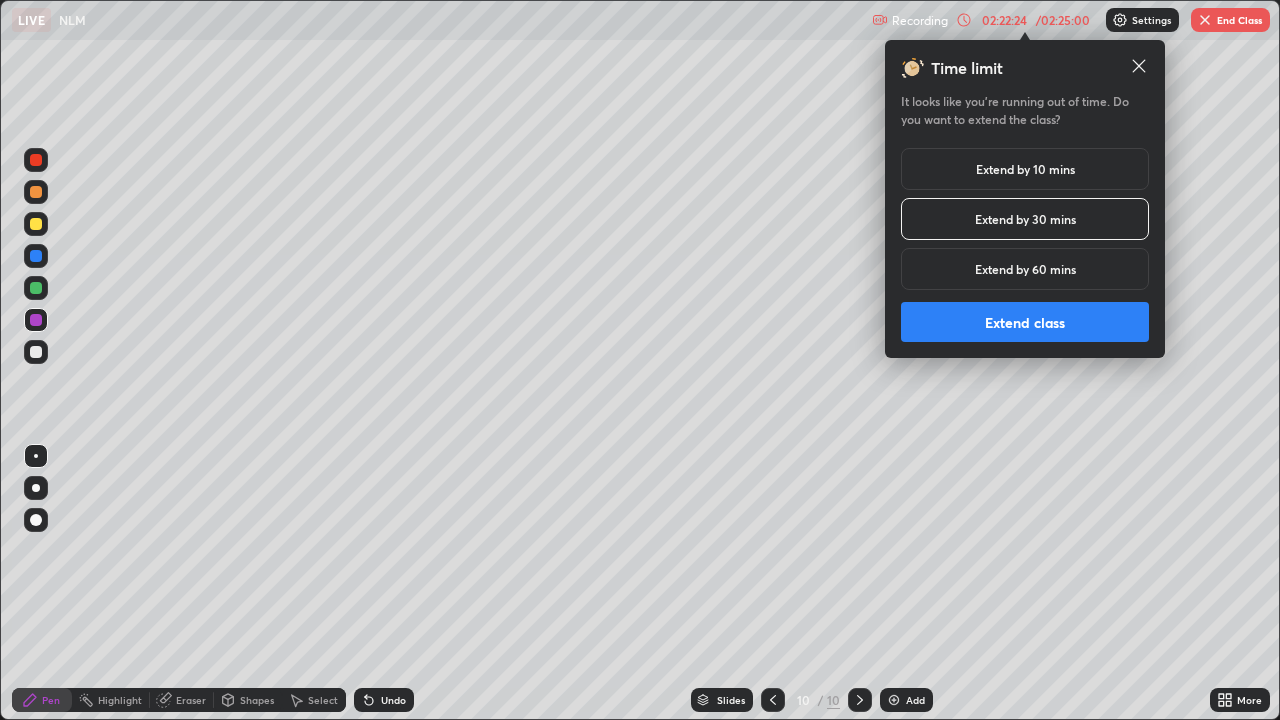 click on "Extend class" at bounding box center [1025, 322] 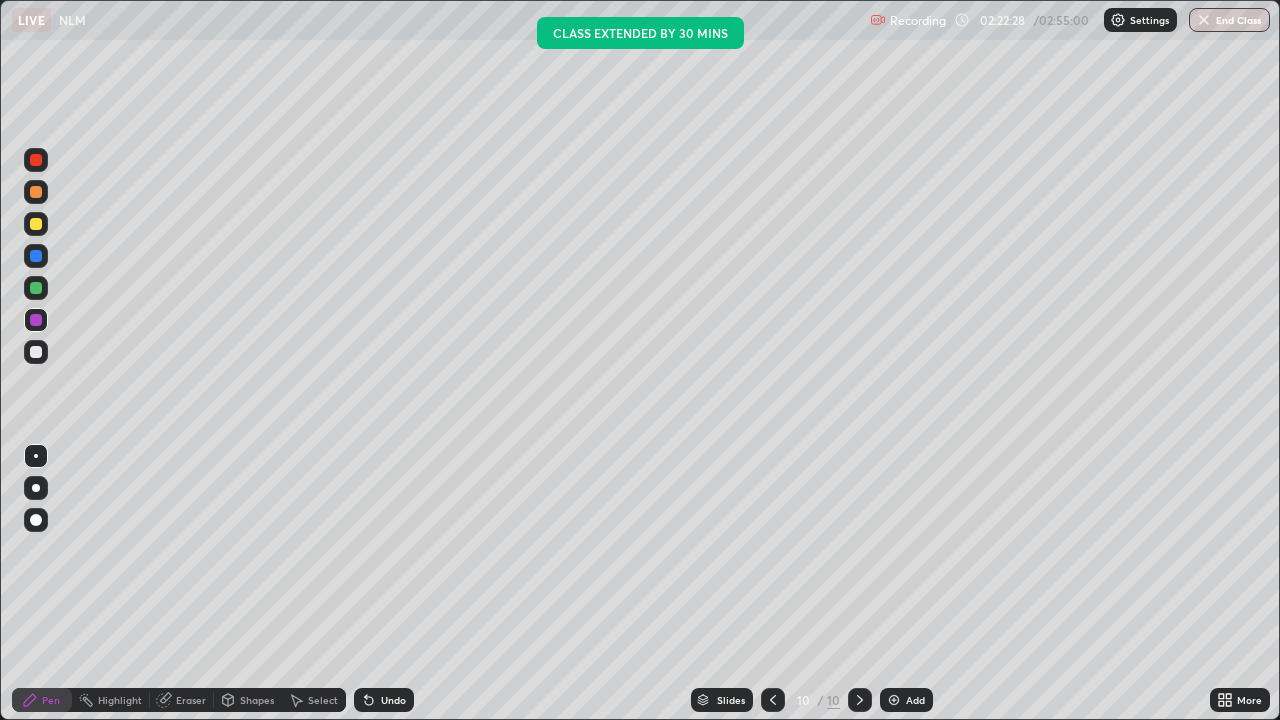 click on "Add" at bounding box center (915, 700) 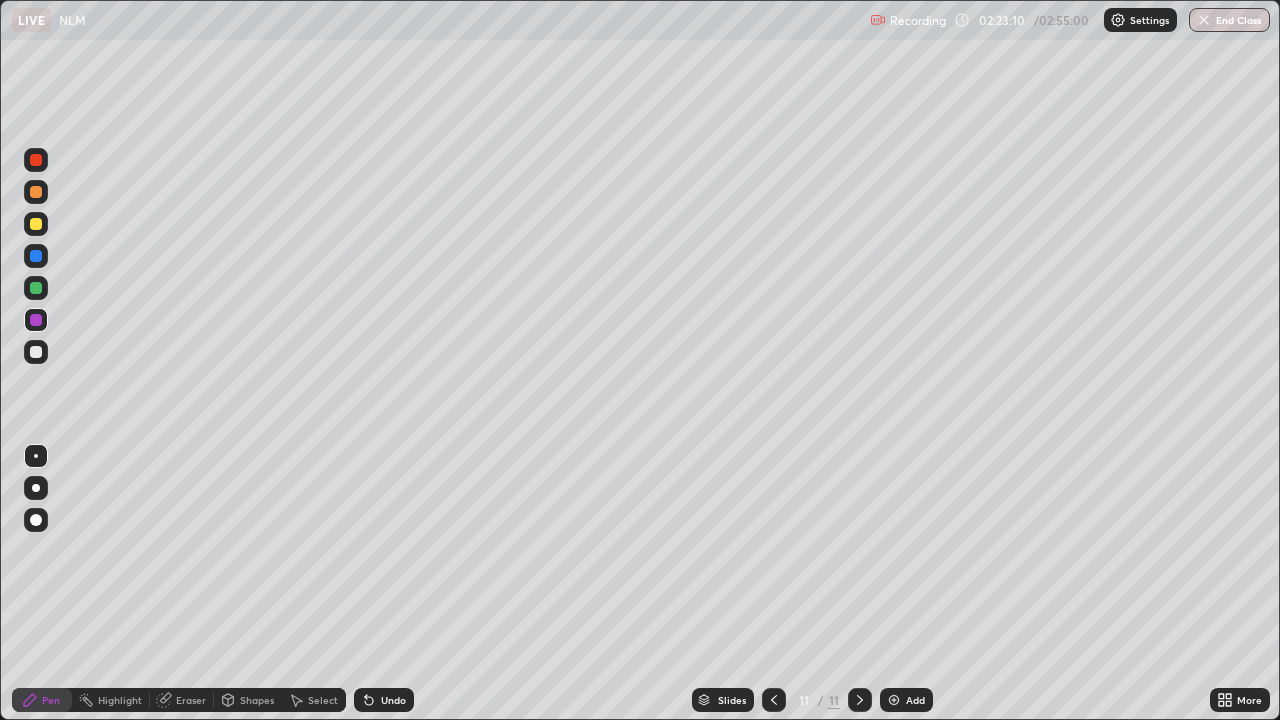 click at bounding box center (36, 224) 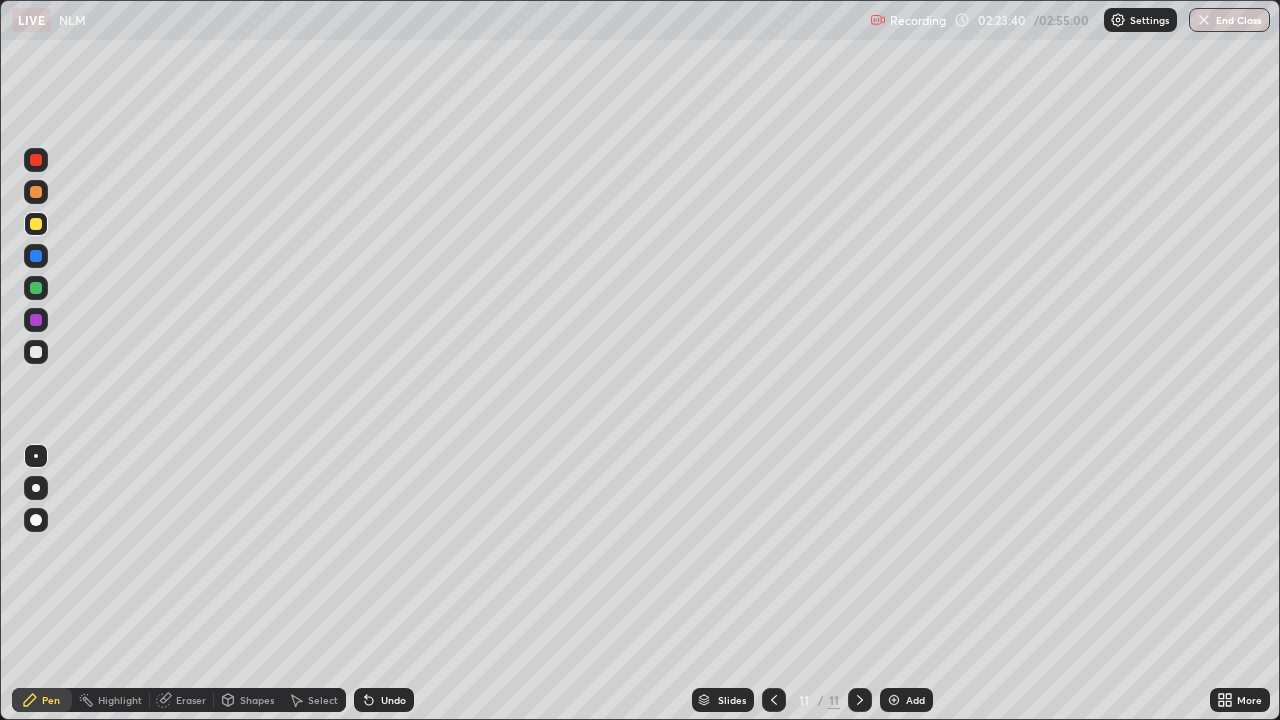 click on "Undo" at bounding box center [393, 700] 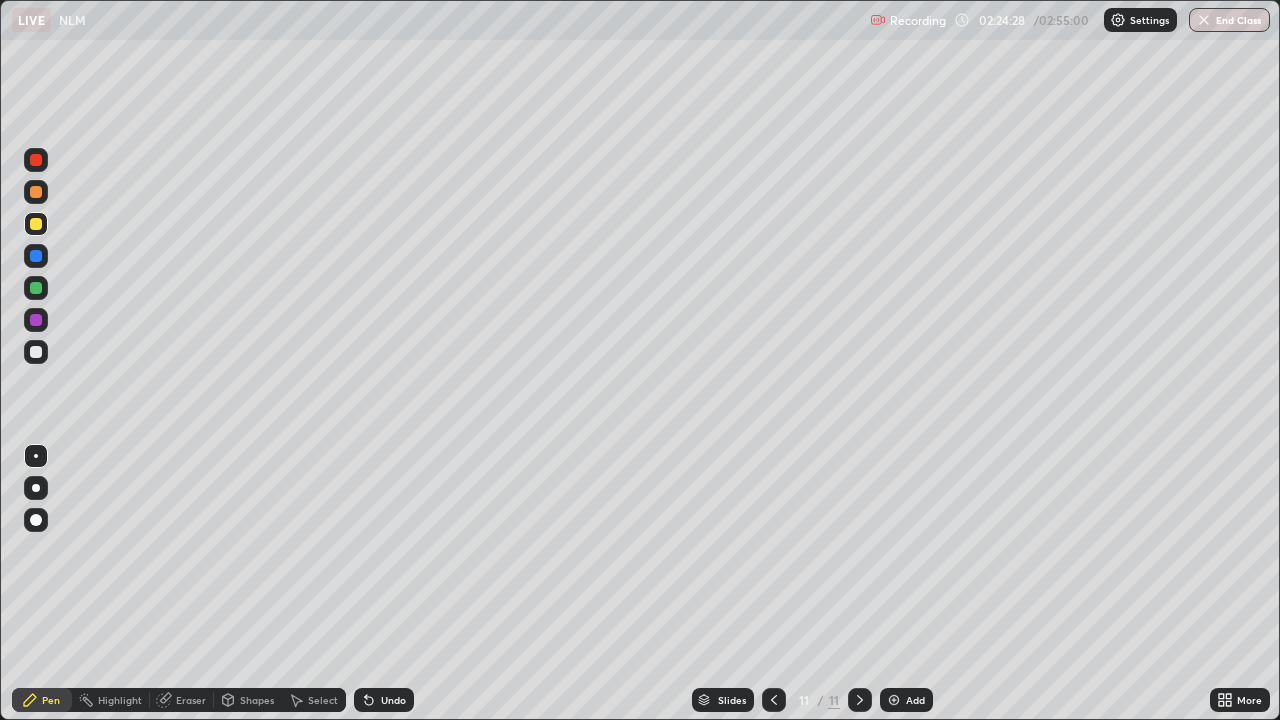 click at bounding box center [36, 224] 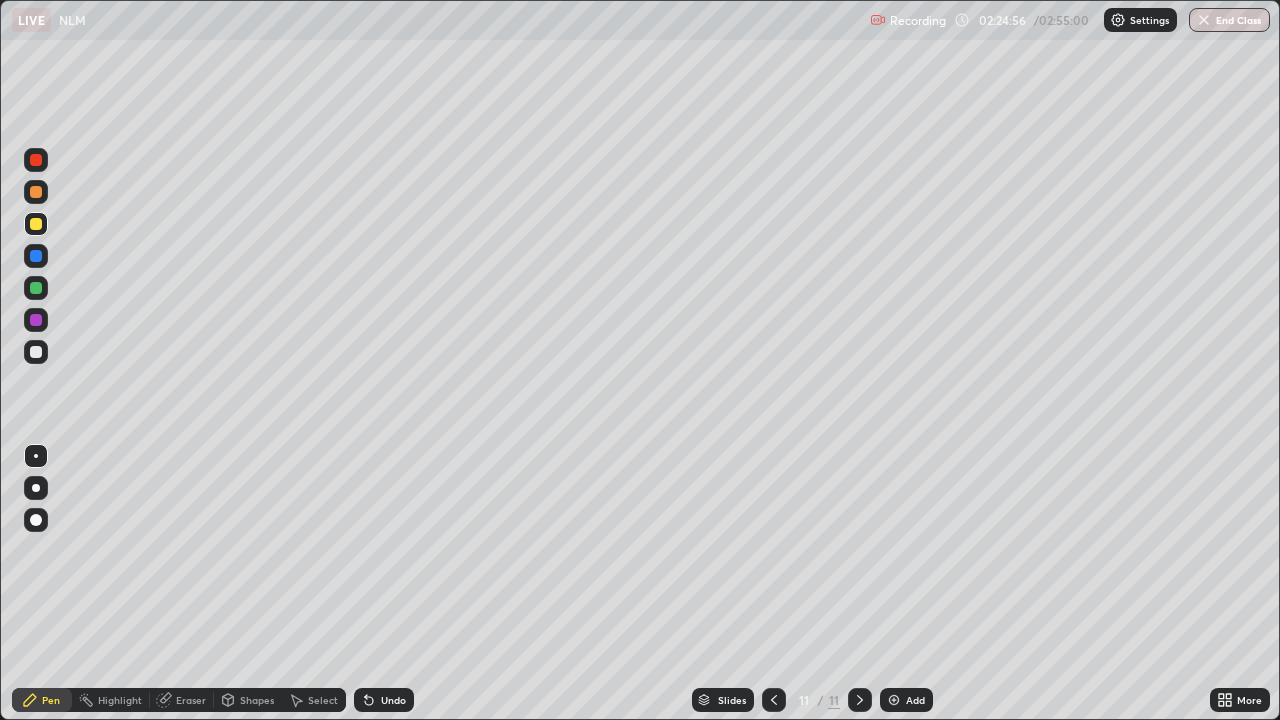 click at bounding box center [36, 160] 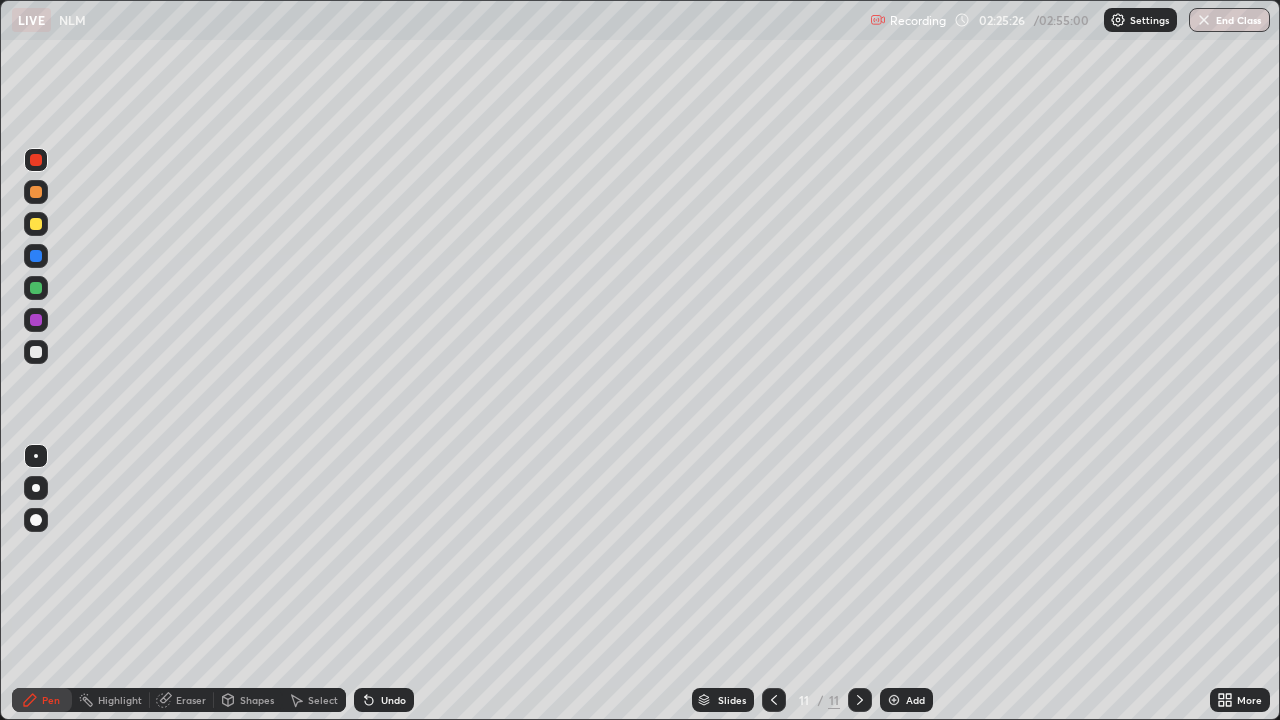 click at bounding box center (36, 192) 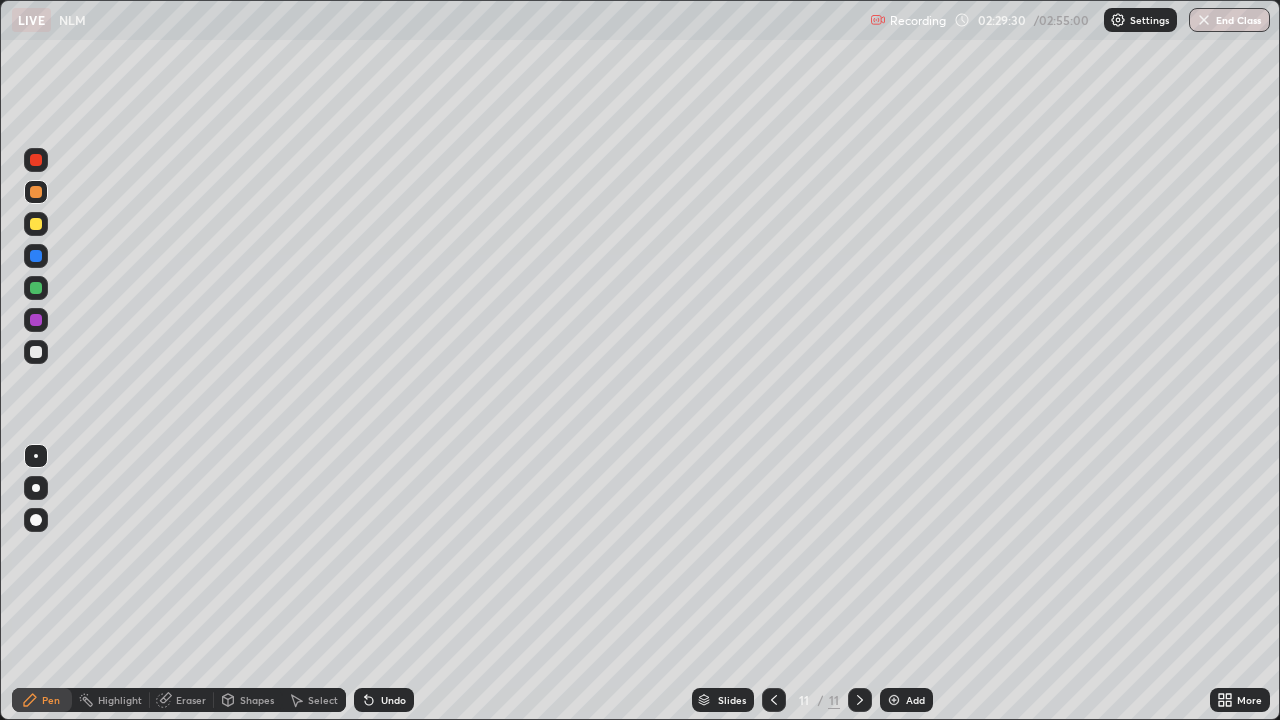 click at bounding box center [36, 224] 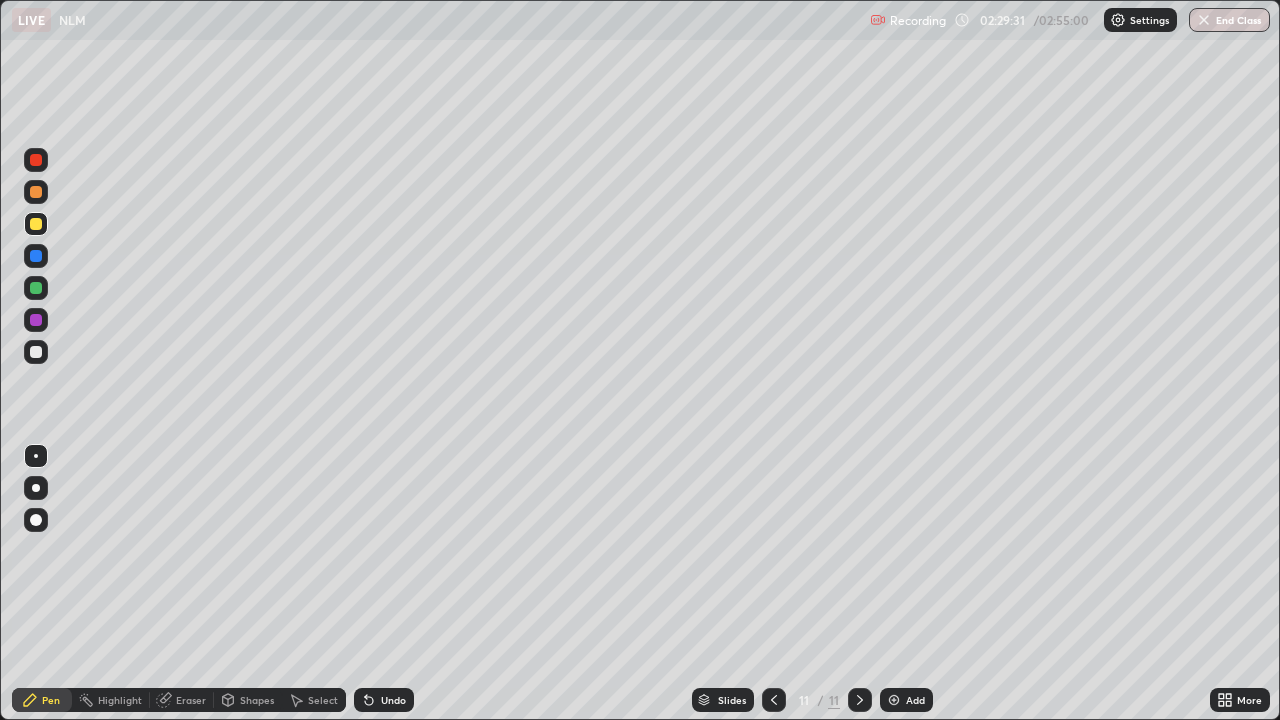 click at bounding box center (36, 288) 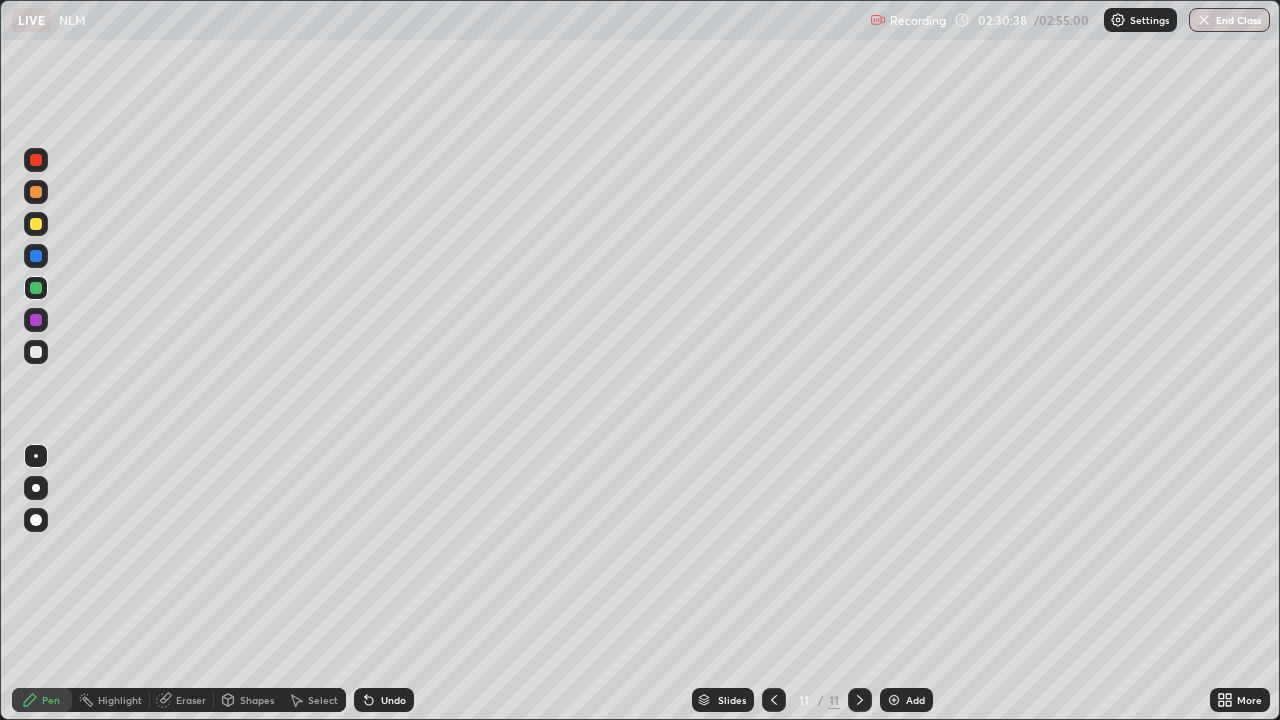 click on "Undo" at bounding box center [393, 700] 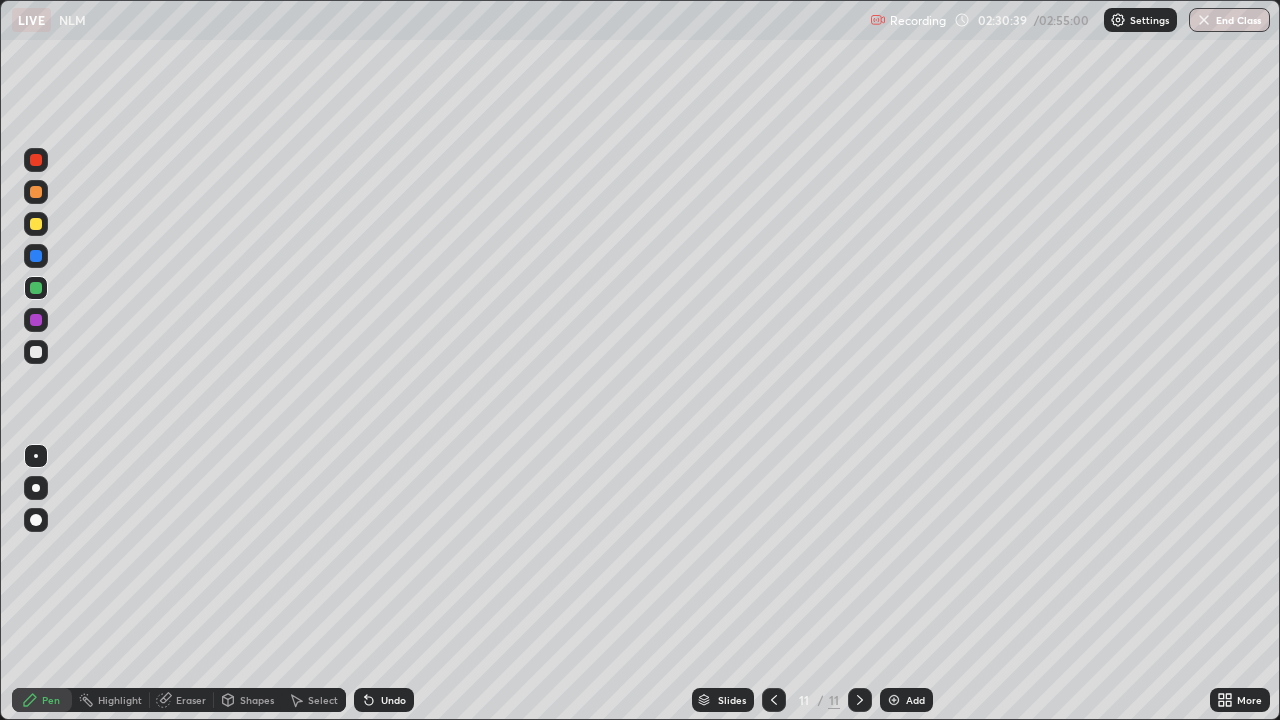 click on "Undo" at bounding box center (384, 700) 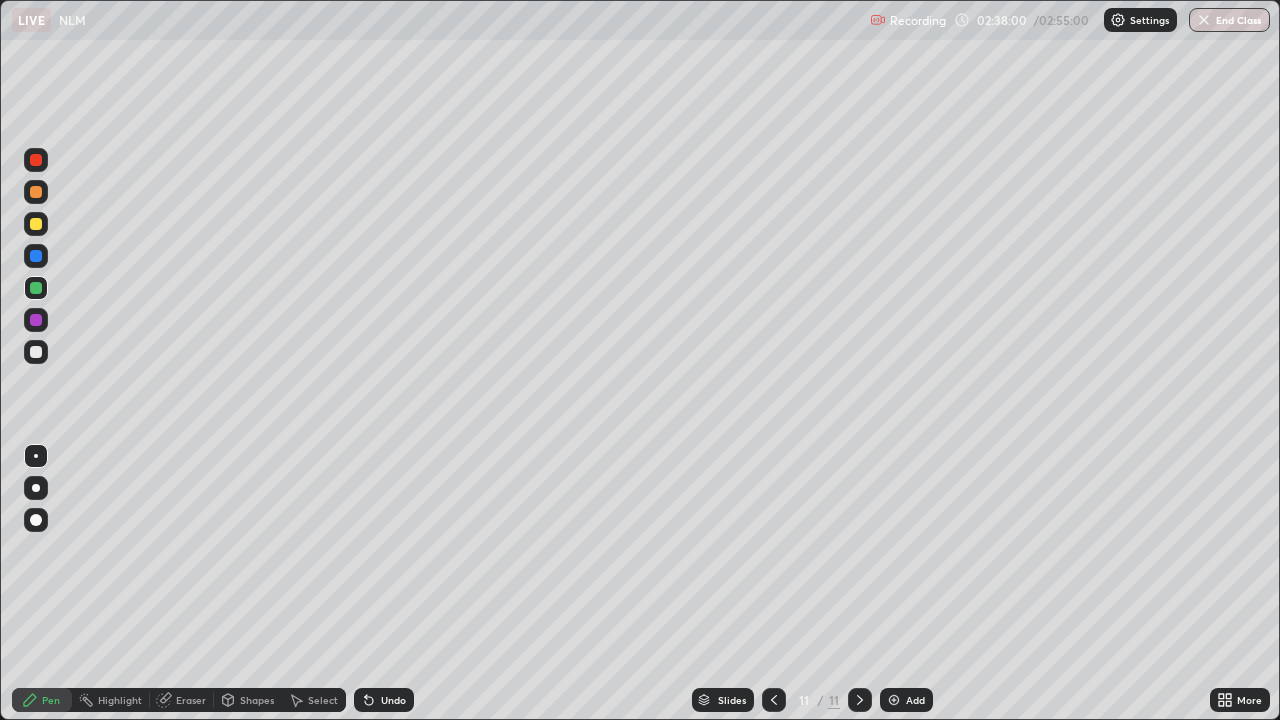 click on "End Class" at bounding box center (1229, 20) 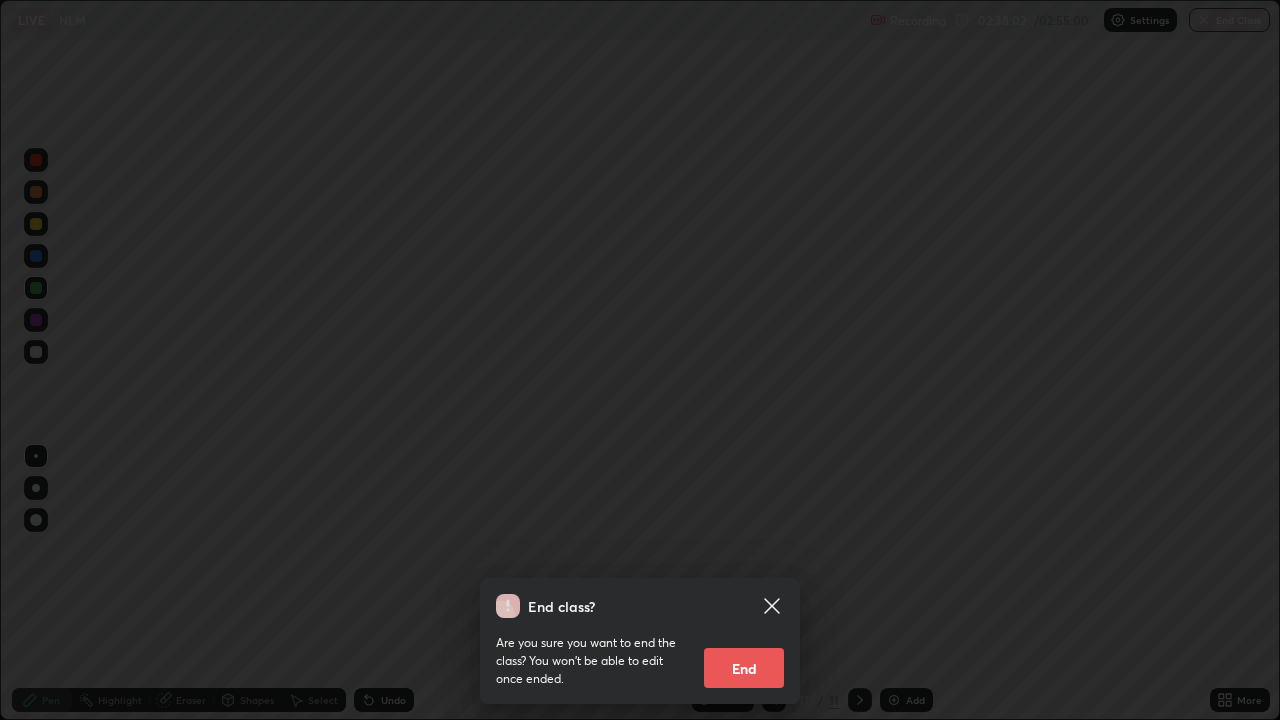 click on "End" at bounding box center (744, 668) 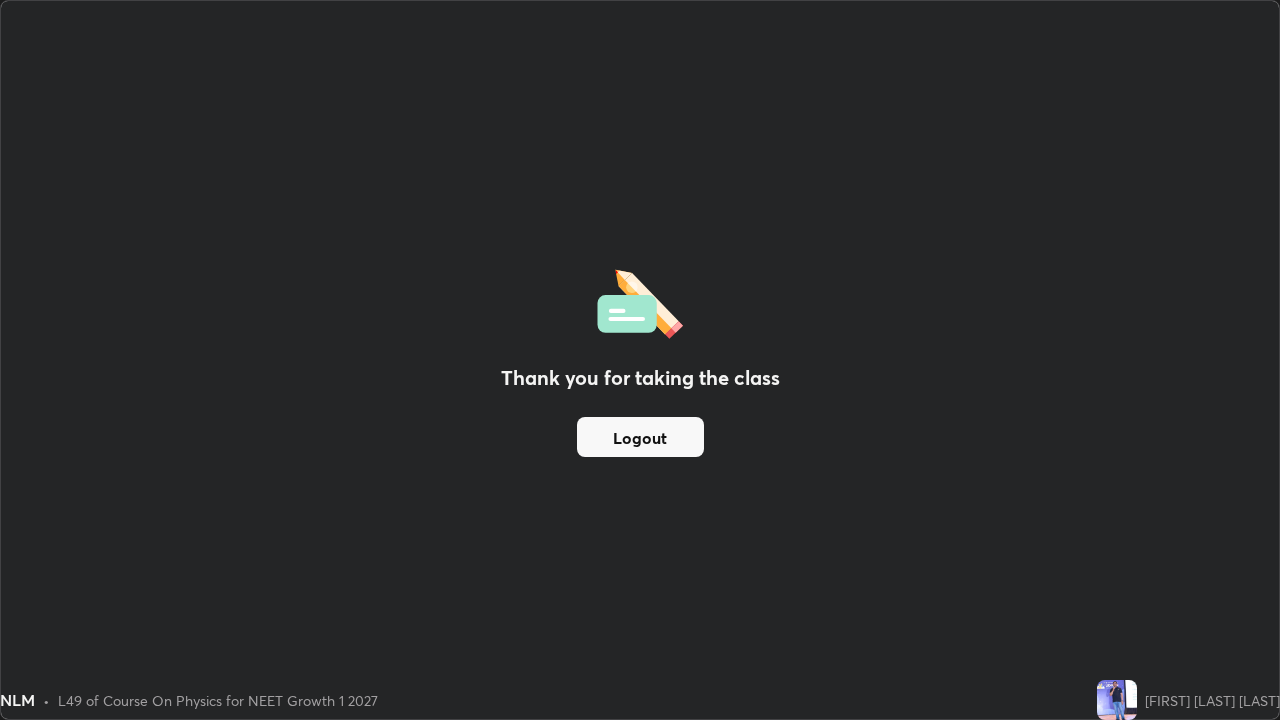 click on "Logout" at bounding box center (640, 437) 